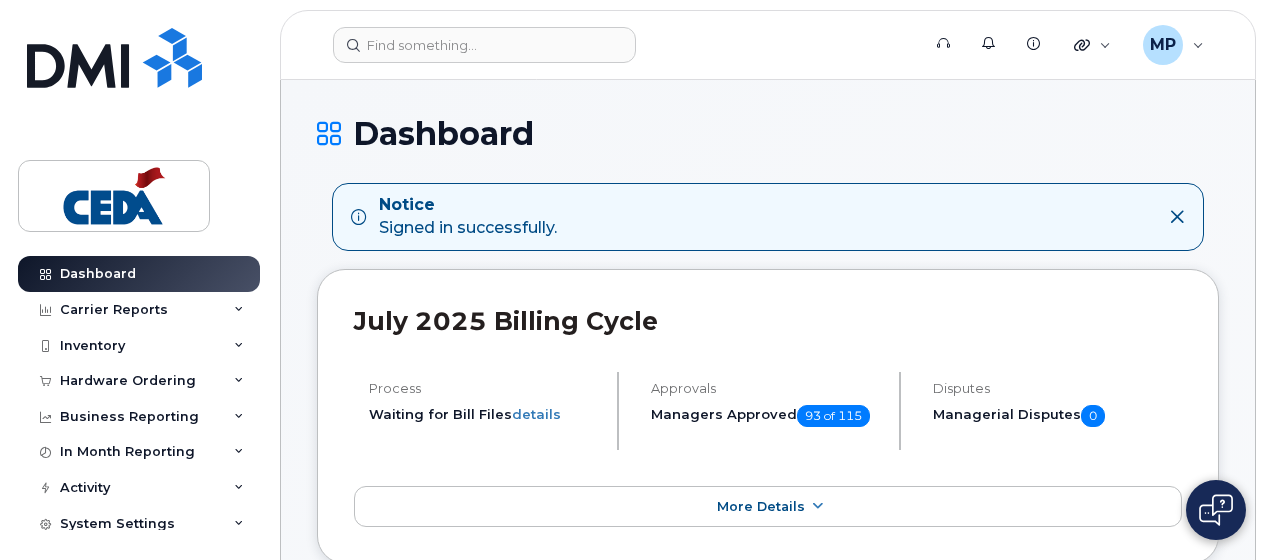 scroll, scrollTop: 0, scrollLeft: 0, axis: both 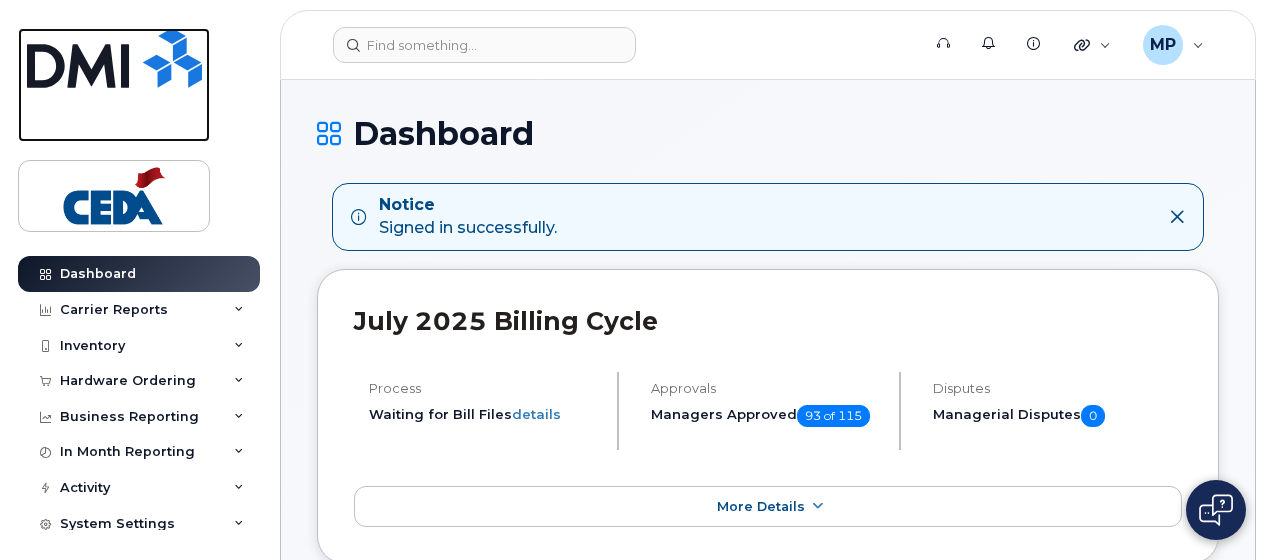 click at bounding box center (114, 58) 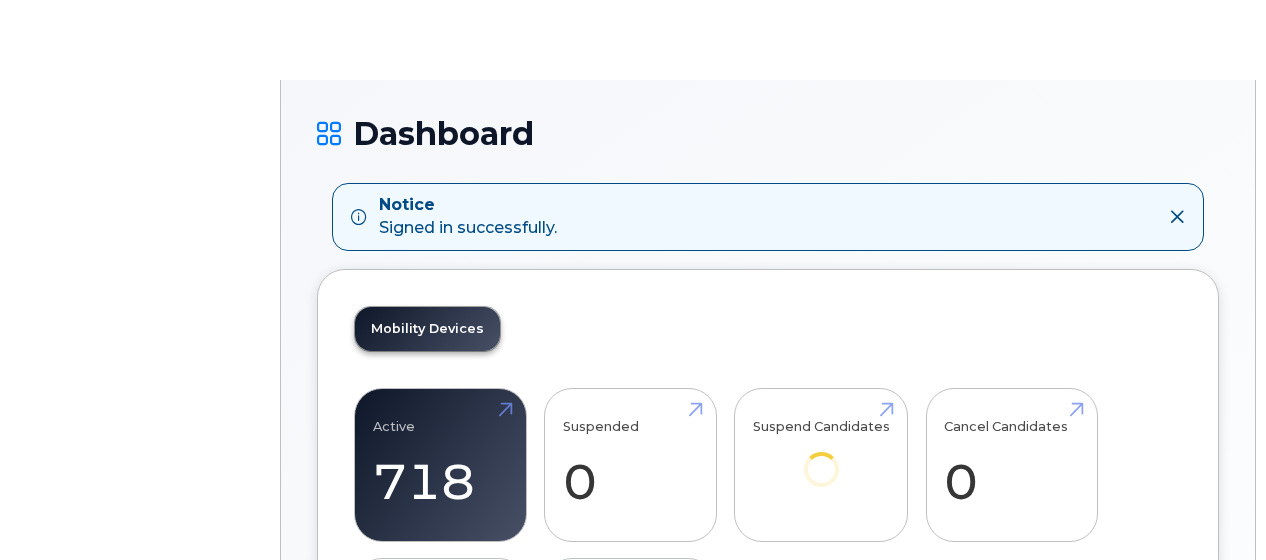 scroll, scrollTop: 0, scrollLeft: 0, axis: both 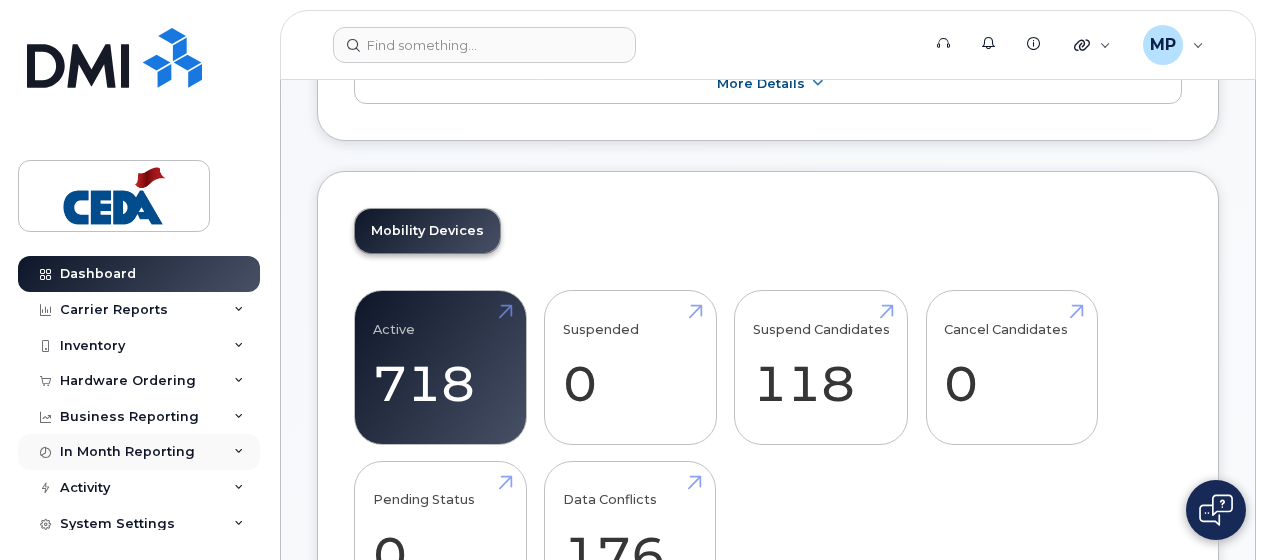 click on "In Month Reporting" at bounding box center (127, 452) 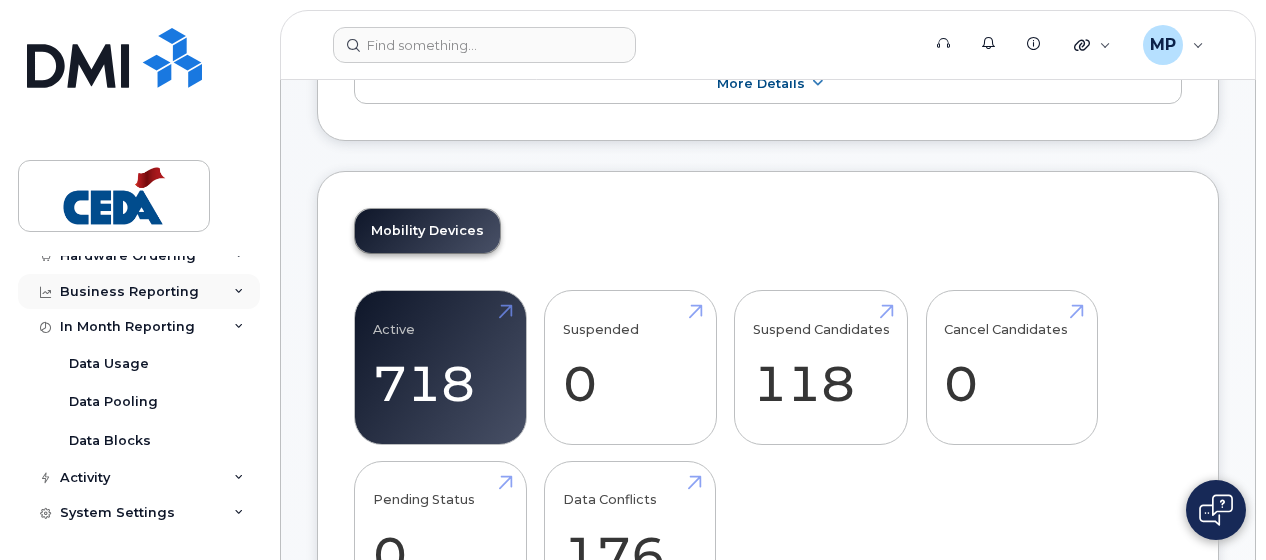 scroll, scrollTop: 124, scrollLeft: 0, axis: vertical 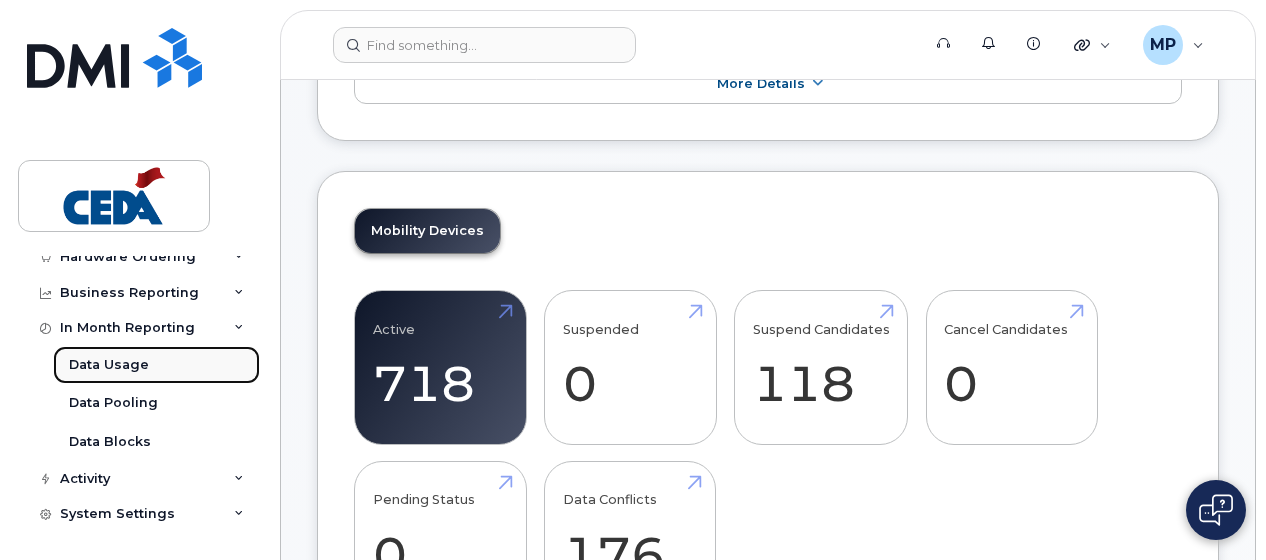 click on "Data Usage" at bounding box center [109, 365] 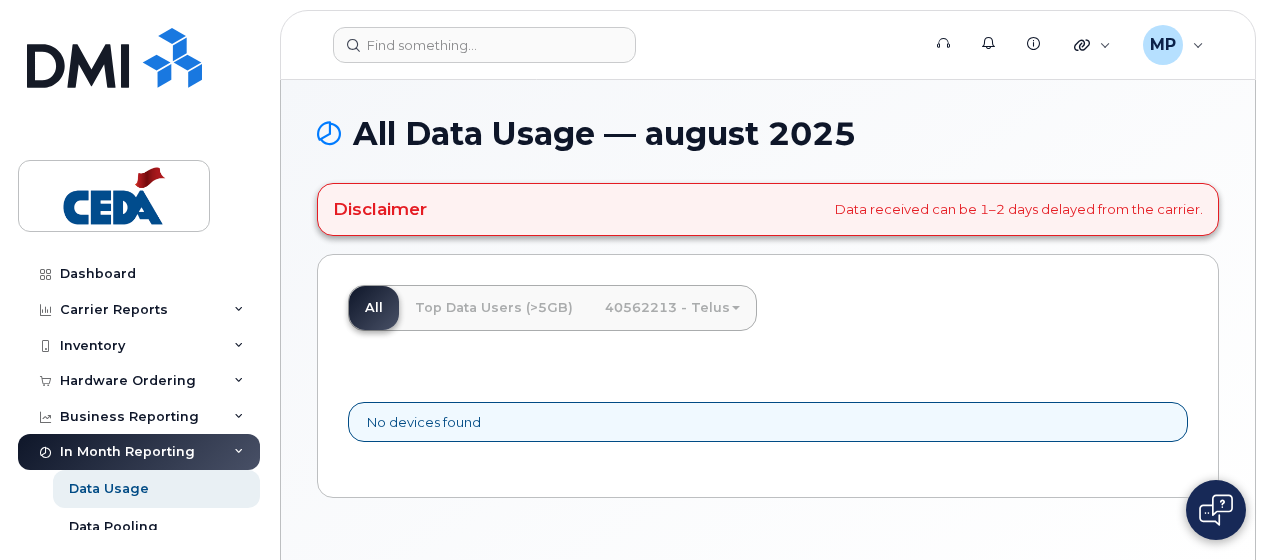 scroll, scrollTop: 64, scrollLeft: 0, axis: vertical 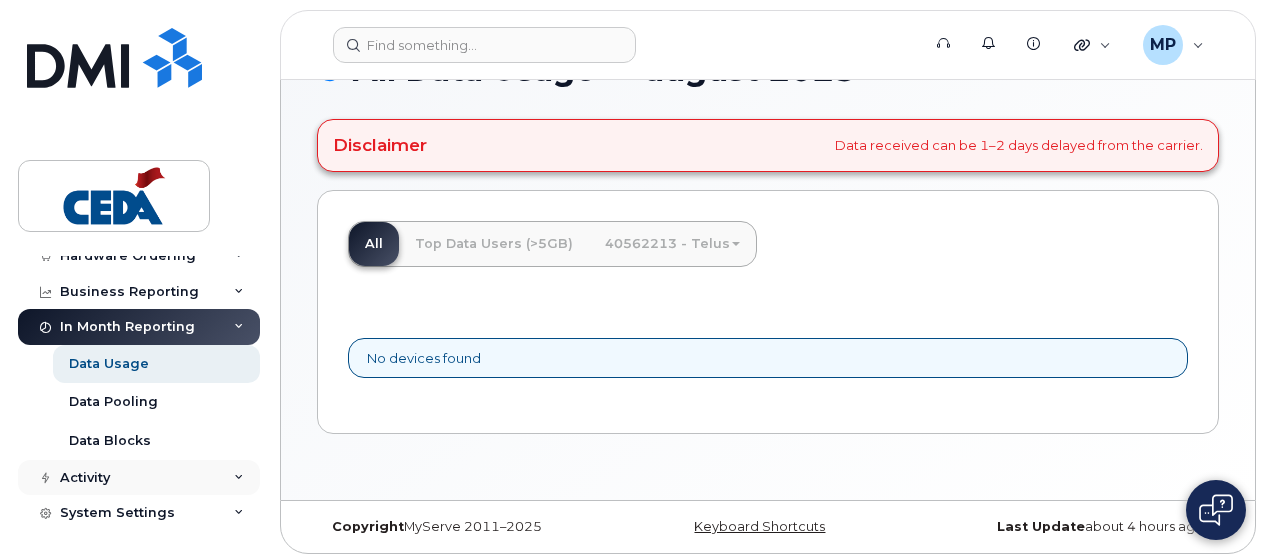 click on "Activity" at bounding box center [139, 478] 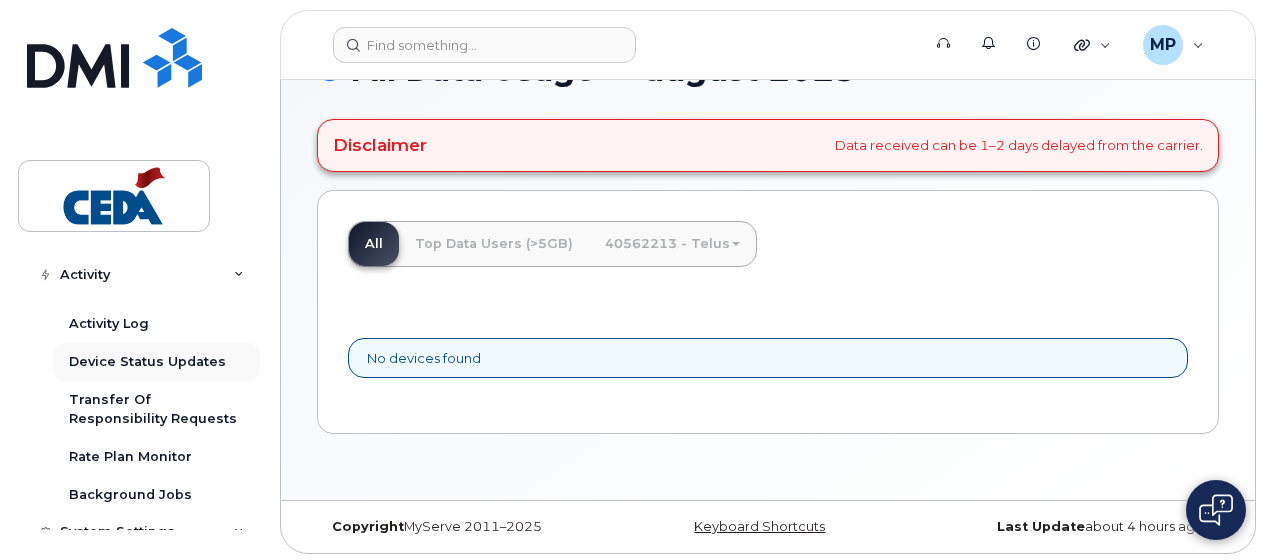 scroll, scrollTop: 355, scrollLeft: 0, axis: vertical 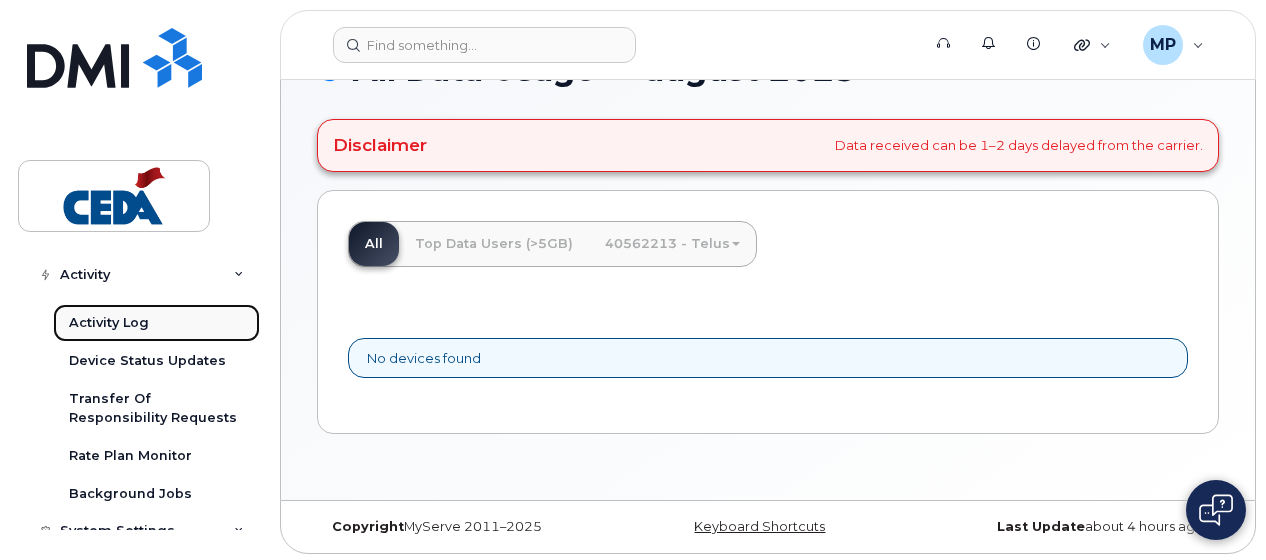 click on "Activity Log" at bounding box center (156, 323) 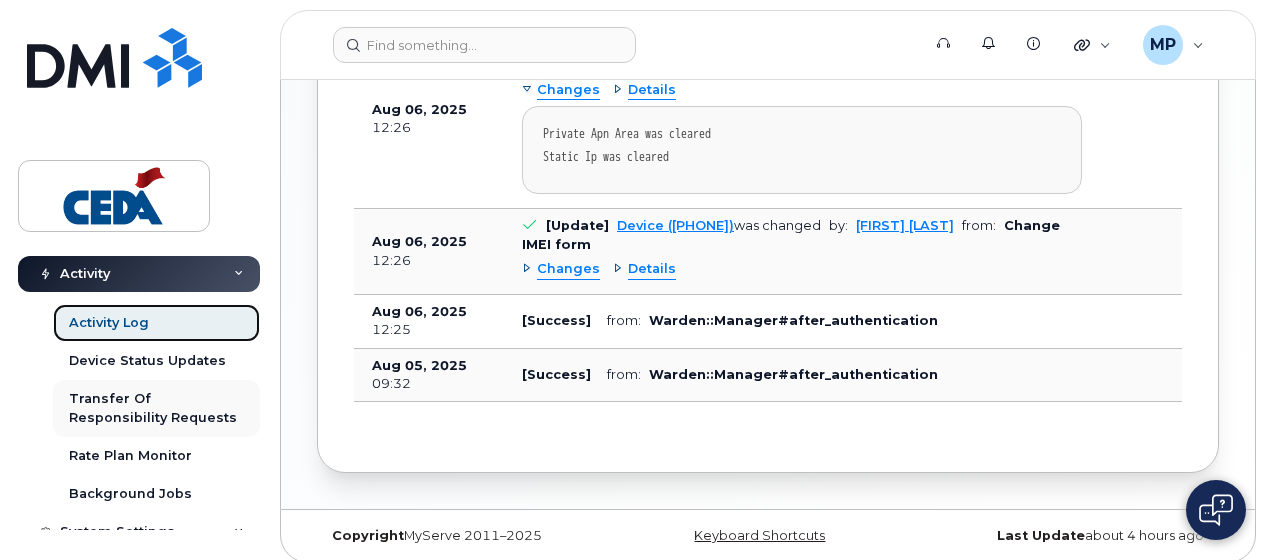 scroll, scrollTop: 808, scrollLeft: 0, axis: vertical 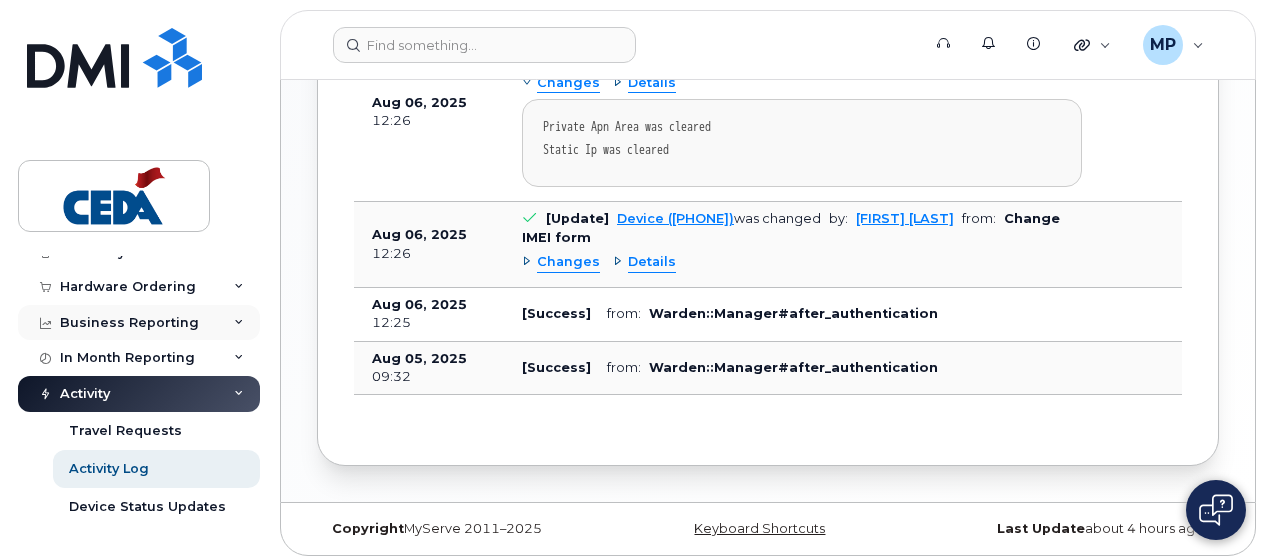 click on "Business Reporting" at bounding box center [129, 323] 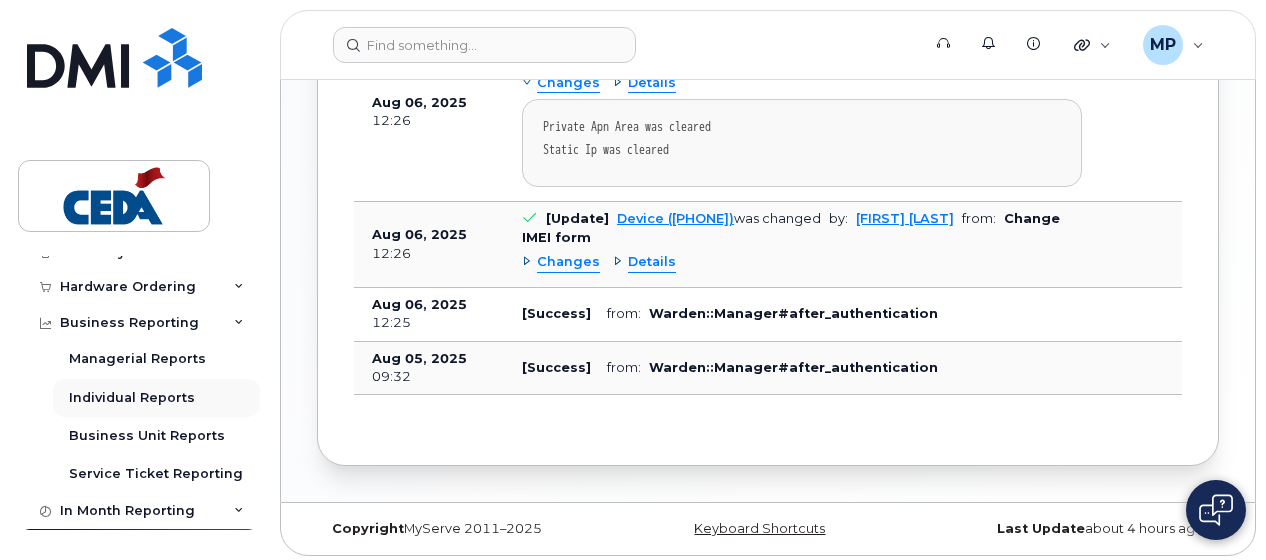 scroll, scrollTop: 0, scrollLeft: 0, axis: both 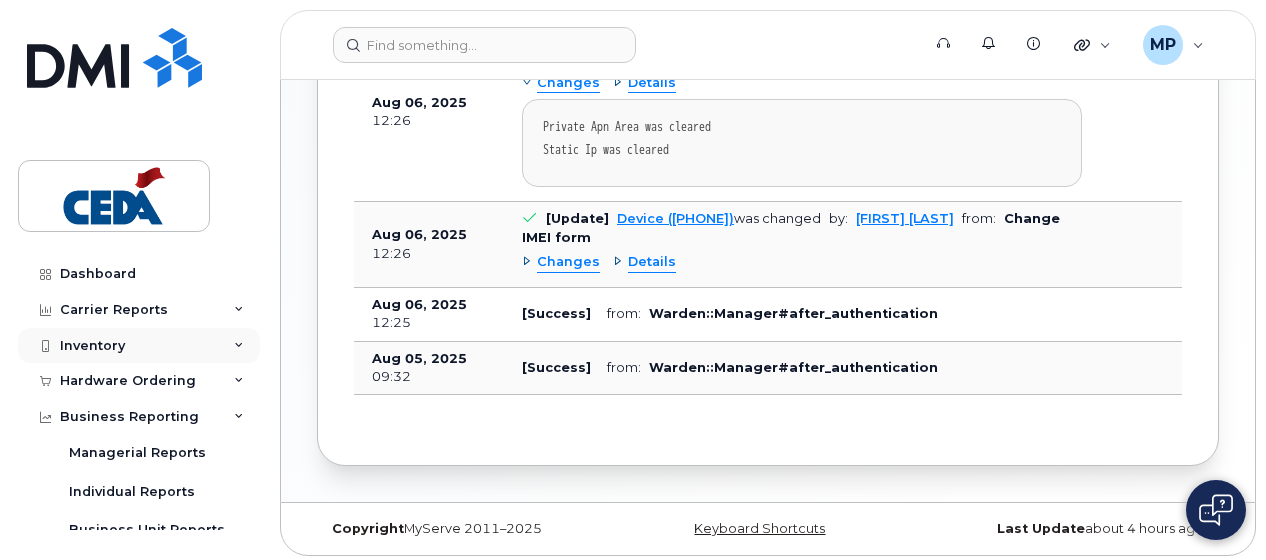click on "Inventory" at bounding box center [139, 346] 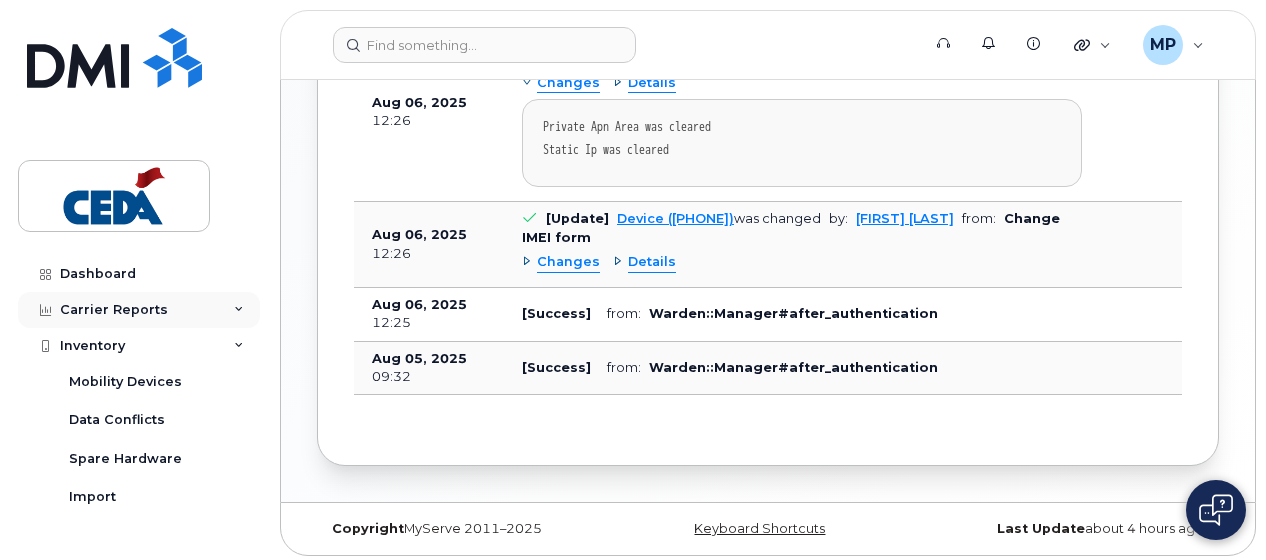 click on "Carrier Reports" at bounding box center [139, 310] 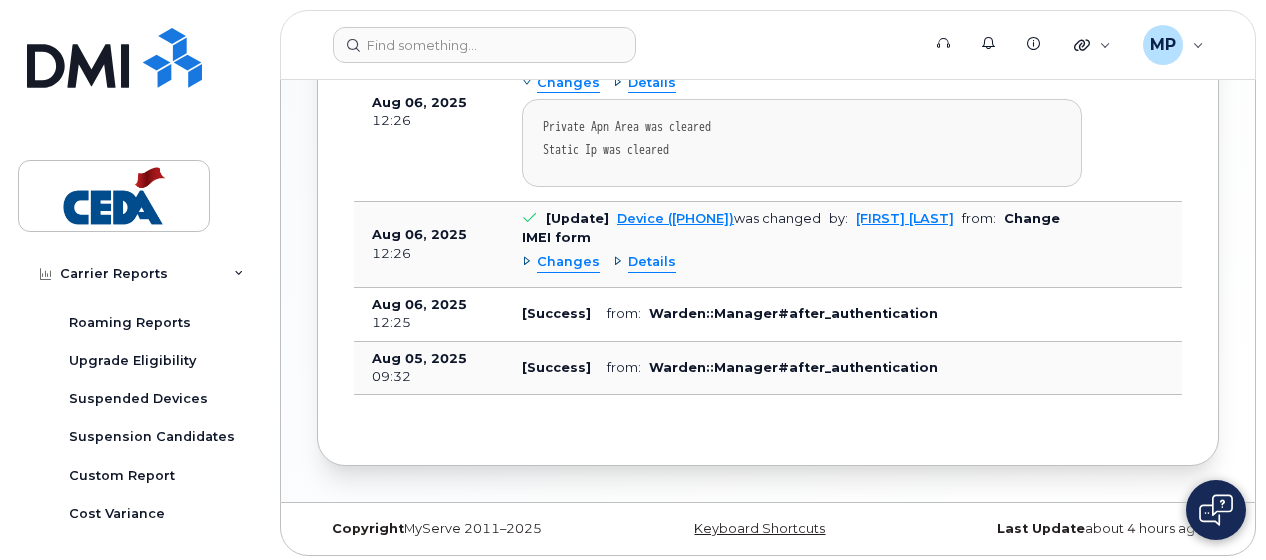 scroll, scrollTop: 337, scrollLeft: 0, axis: vertical 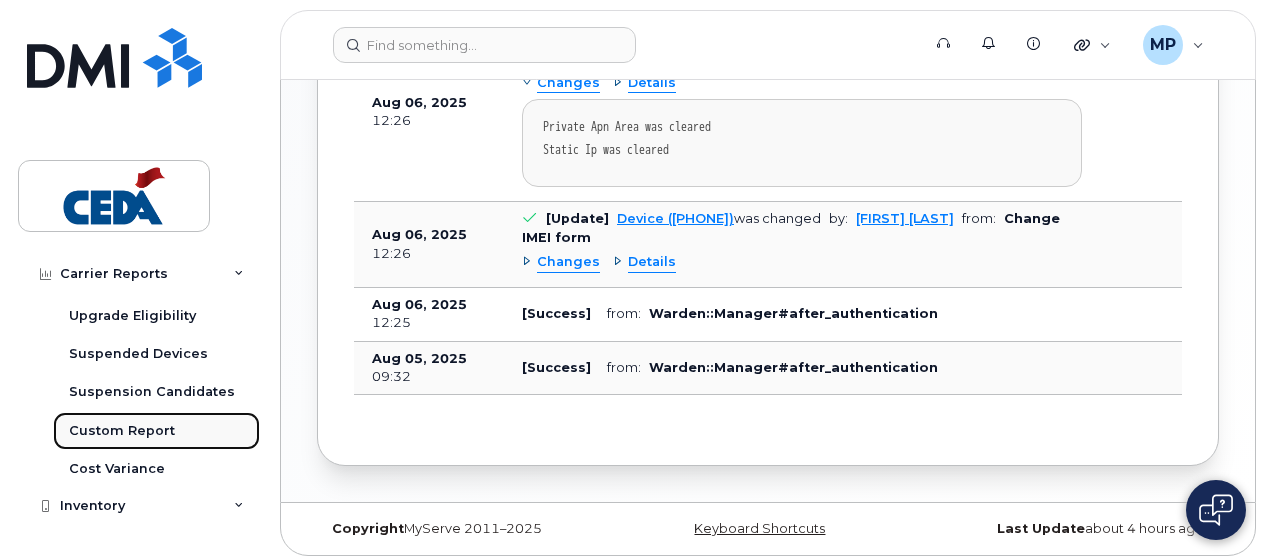 click on "Custom Report" at bounding box center (156, 431) 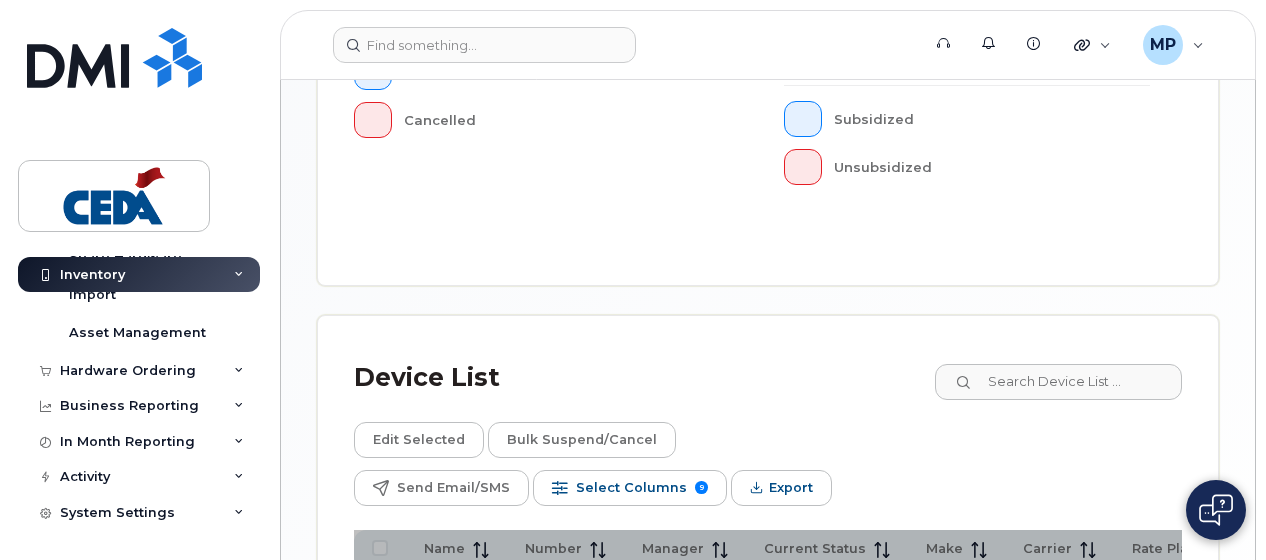 scroll, scrollTop: 0, scrollLeft: 0, axis: both 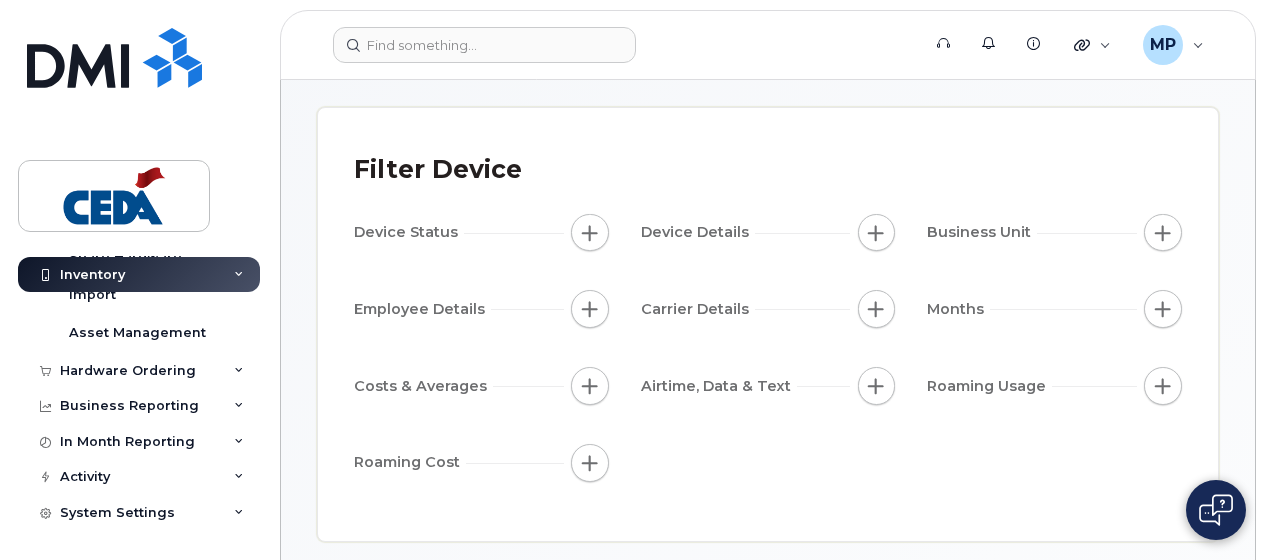 click 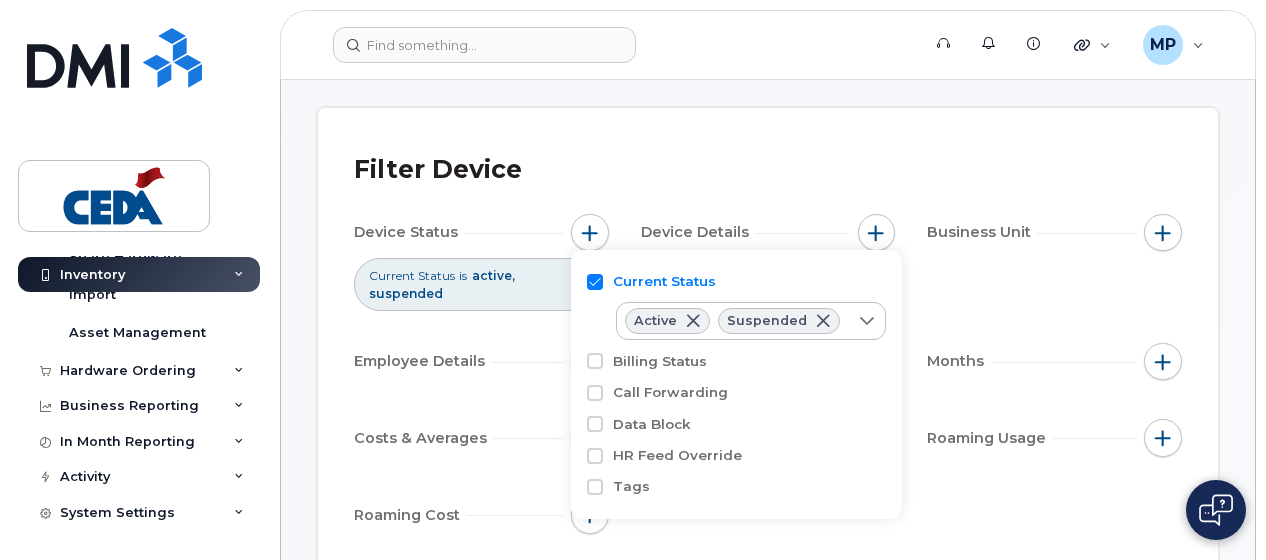 click on "Filter Device Device Status   Current Status is active suspended Device Details   Business Unit   Employee Details   Carrier Details   Months   Costs & Averages   Airtime, Data & Text   Roaming Usage   Roaming Cost" at bounding box center [768, 350] 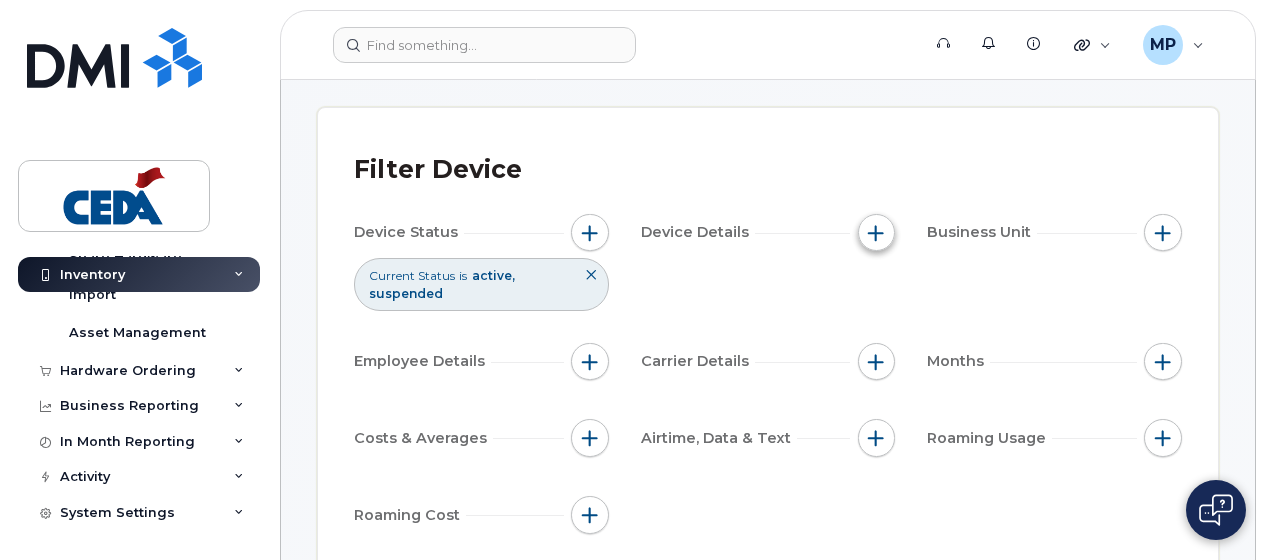 click at bounding box center [877, 233] 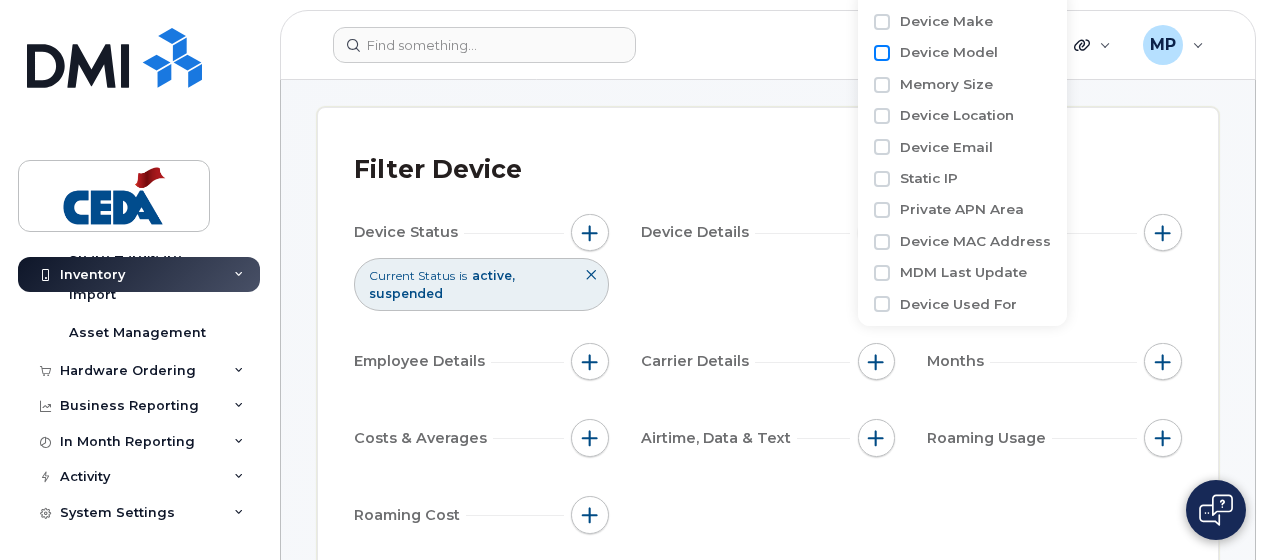 click on "Device Model" at bounding box center (882, 53) 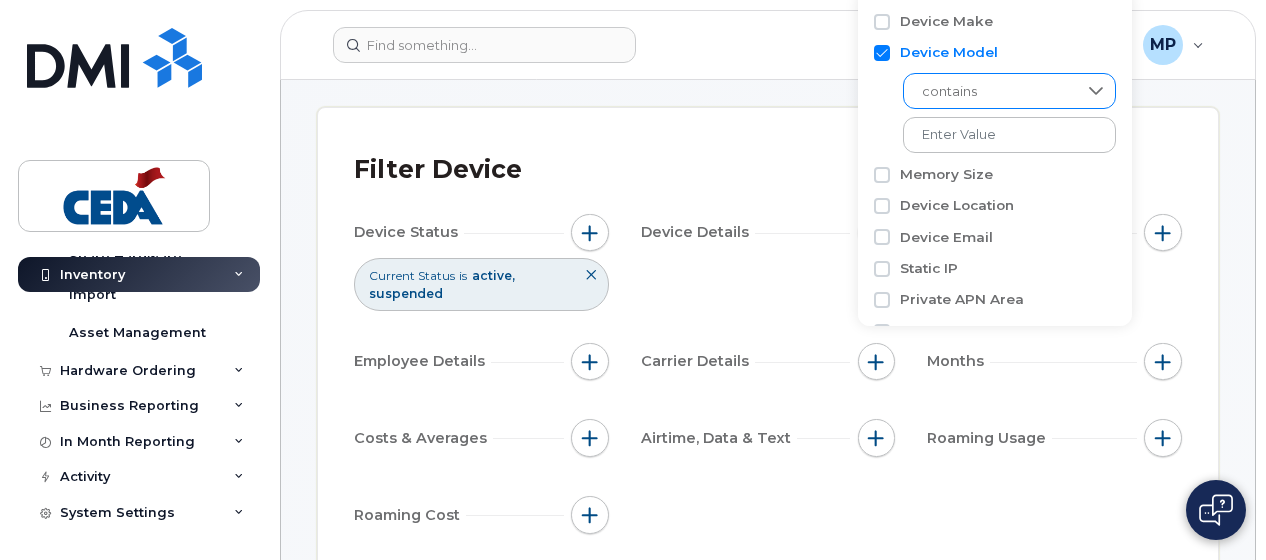 click on "contains" at bounding box center [990, 92] 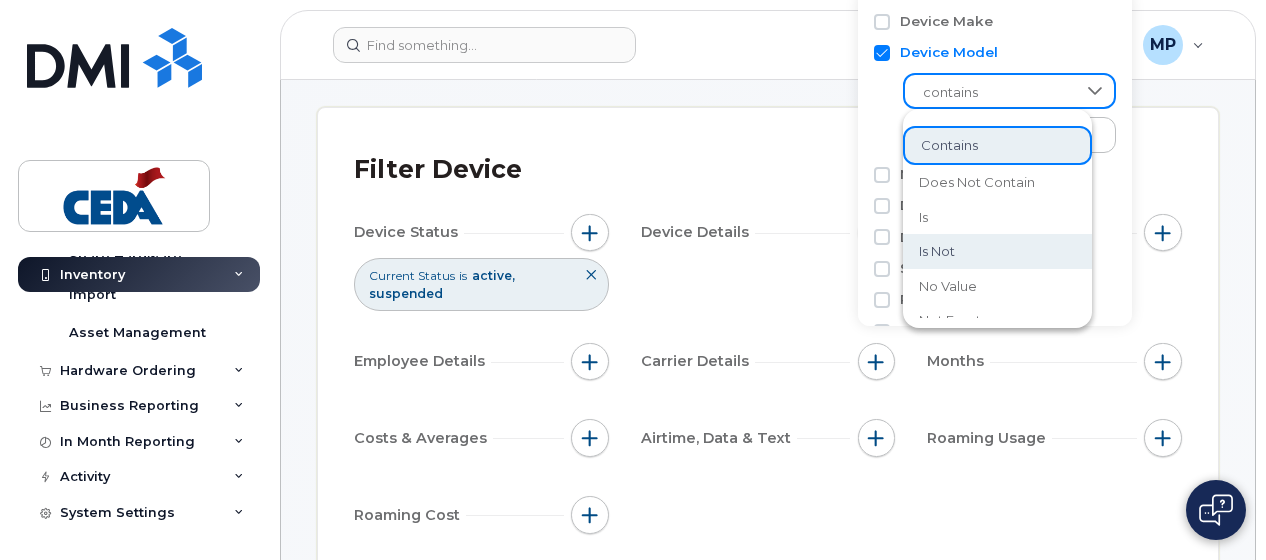 click on "Mobility Devices  Devices Save Report Import from CSV Export to CSV Add Device Filter Device Device Status   Current Status is active suspended Device Details   Business Unit   Employee Details   Carrier Details   Months   Costs & Averages   Airtime, Data & Text   Roaming Usage   Roaming Cost   Device Overview 718 Active 0 Suspended 716 With Billing 0 Cancelled July 2025 cost $27,261.23 Average cost $37.97 307 Subsidized 0 Unsubsidized 1 do not block data 1 do not suspend 13 Aircard 19 Cell Phone 1 GPS 1 HUB 492 iPhone View More Device Makes Device List Edit Selected Bulk Suspend/Cancel Send Email/SMS Select Columns 9  Filter   Refresh  Export Name Number Manager Current Status Make Carrier Rate Plan Cost Center Region Service Line Market Service Split Percent Kristopher Warner 226-349-0318 Tyler McBean Active iPhone Telus Corporate Complete 46 1504  ROC  PV  SAR  0100  100.0%  Keith Cary 226-349-2377 Tyler McBean Active iPhone Telus Corporate Complete 46 1504  ROC  PV  SAR  0100  100.0%  Active PV" at bounding box center [768, 2816] 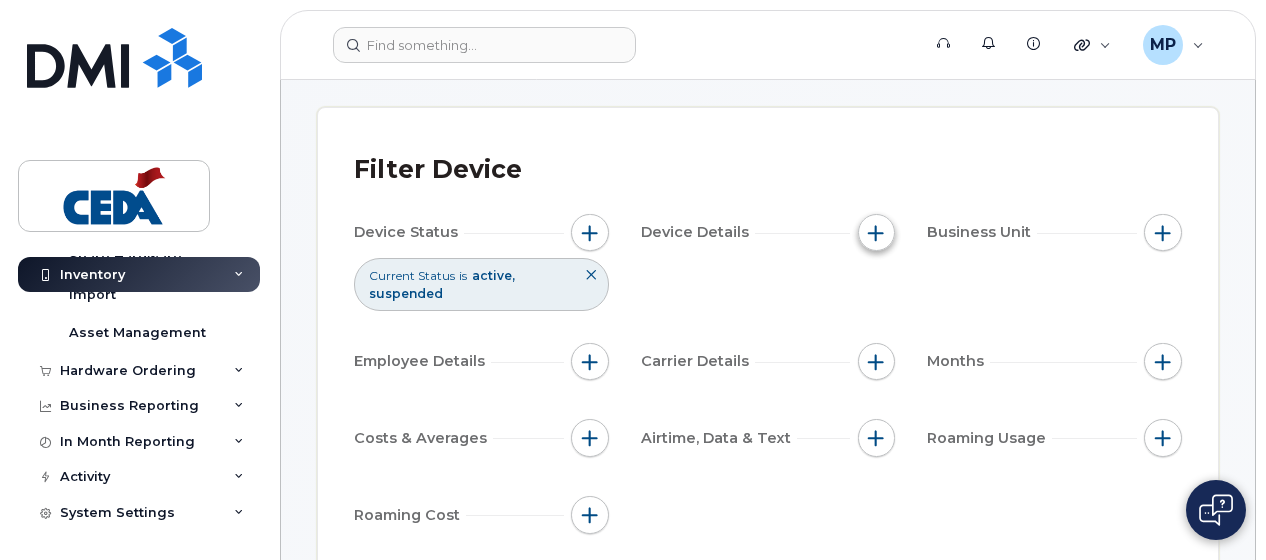 click 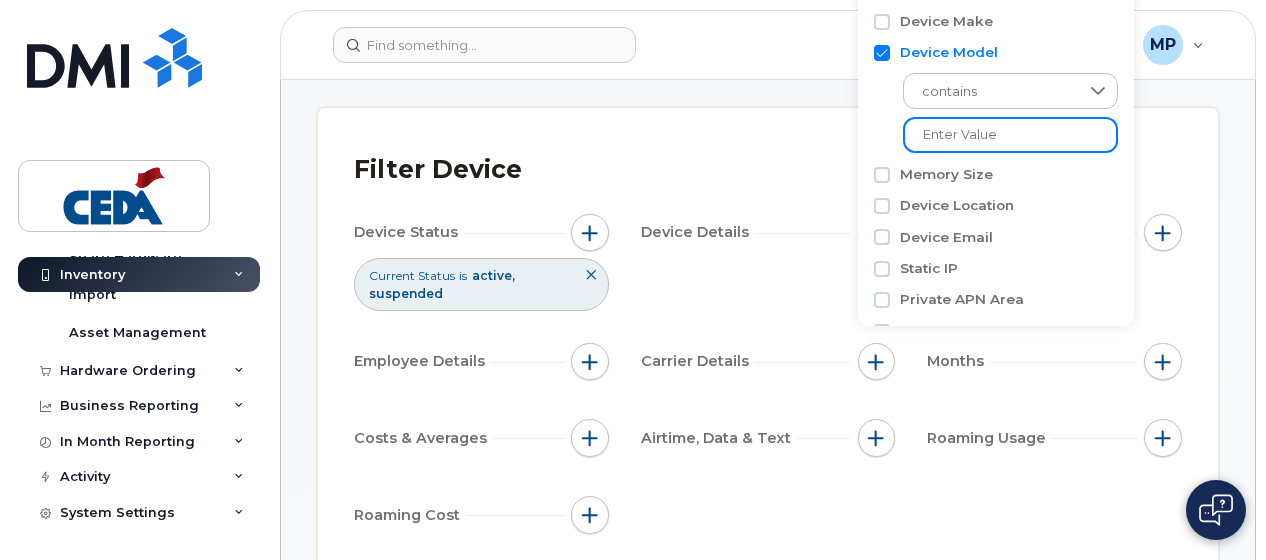 click 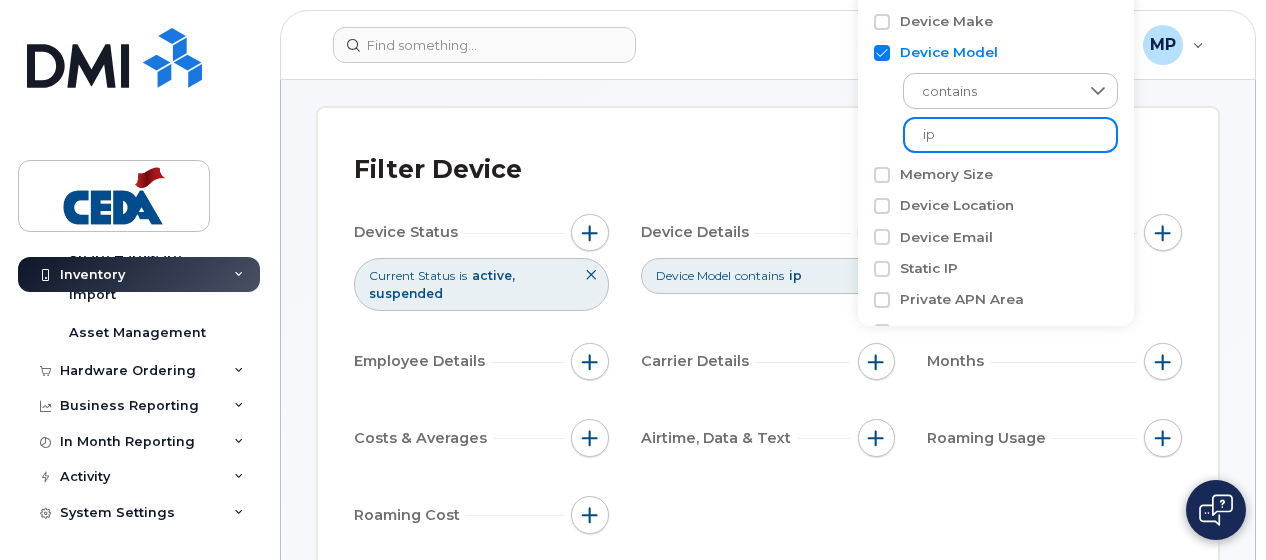 type on "i" 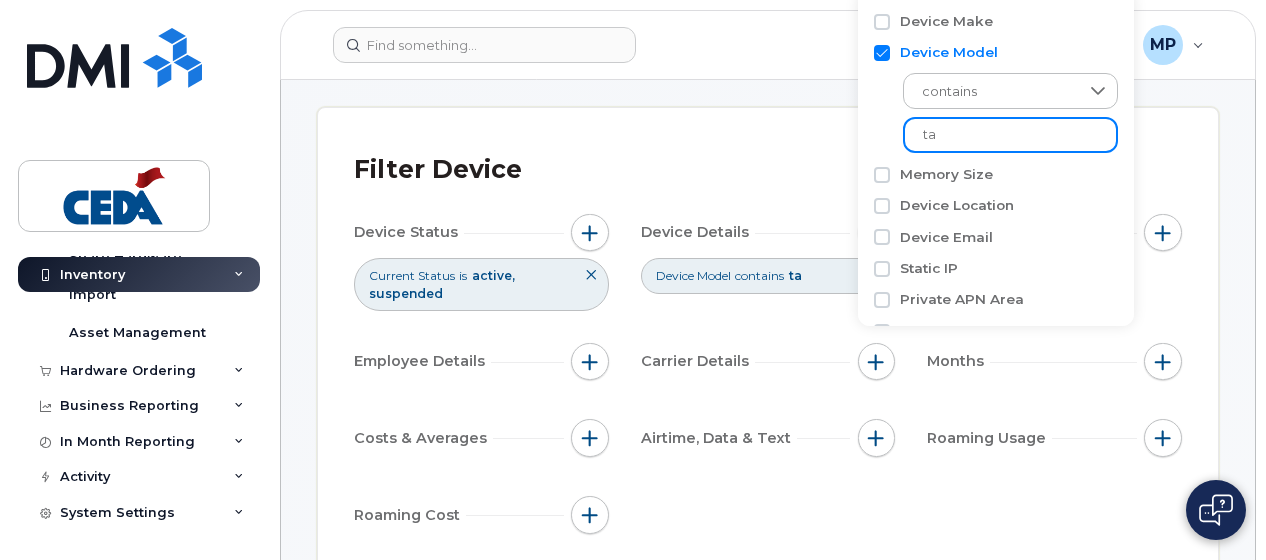 type on "t" 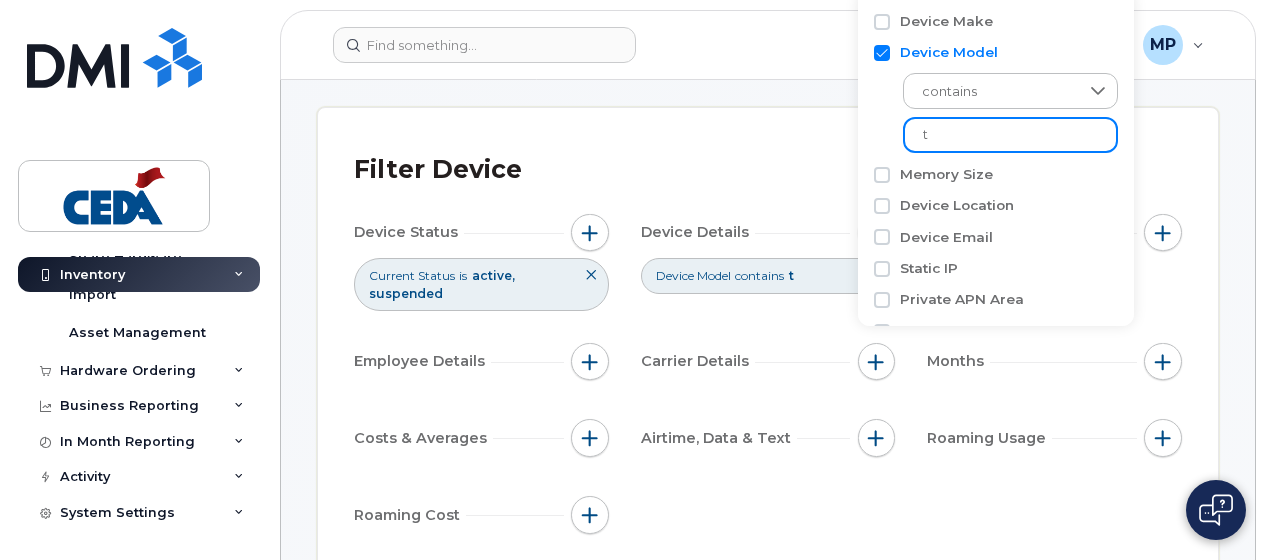 type 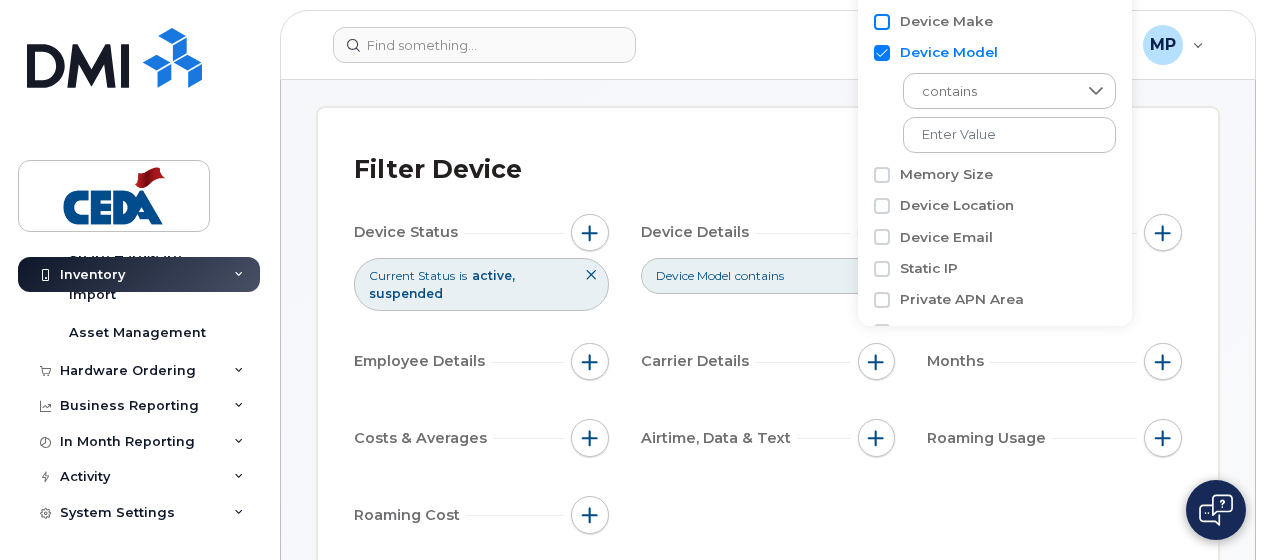 click on "Device Make" at bounding box center (882, 22) 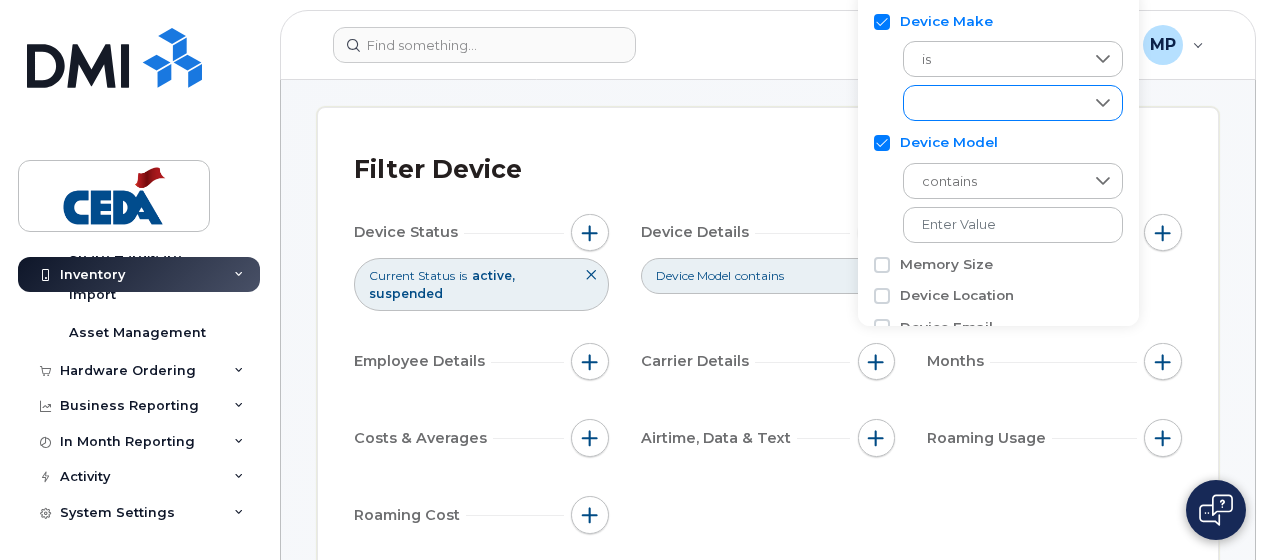 click on "empty" at bounding box center (994, 103) 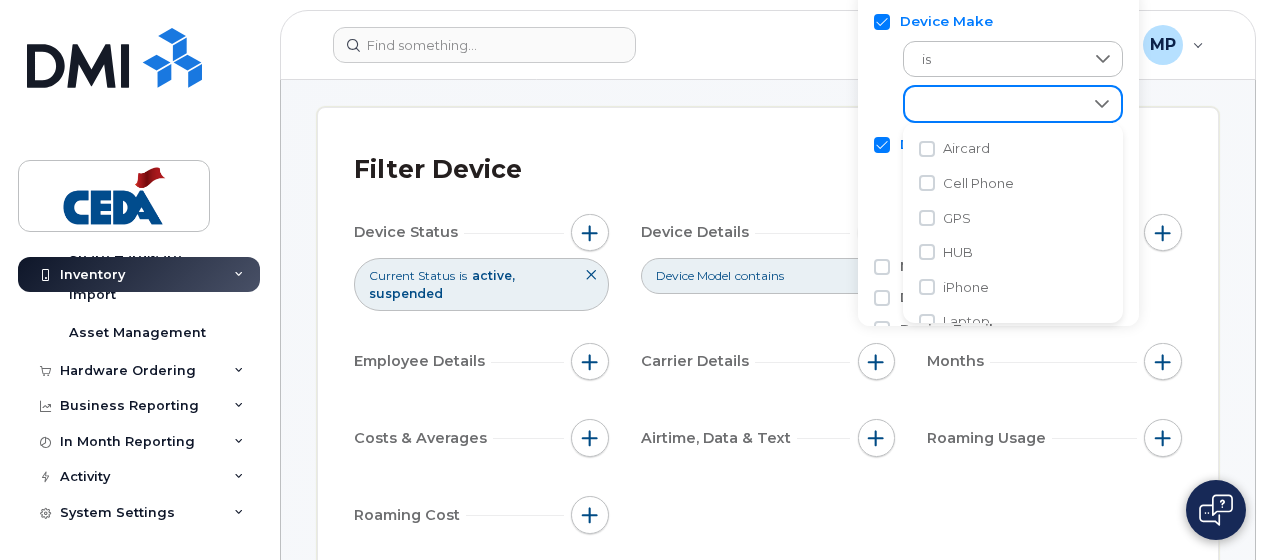 scroll, scrollTop: 10, scrollLeft: 80, axis: both 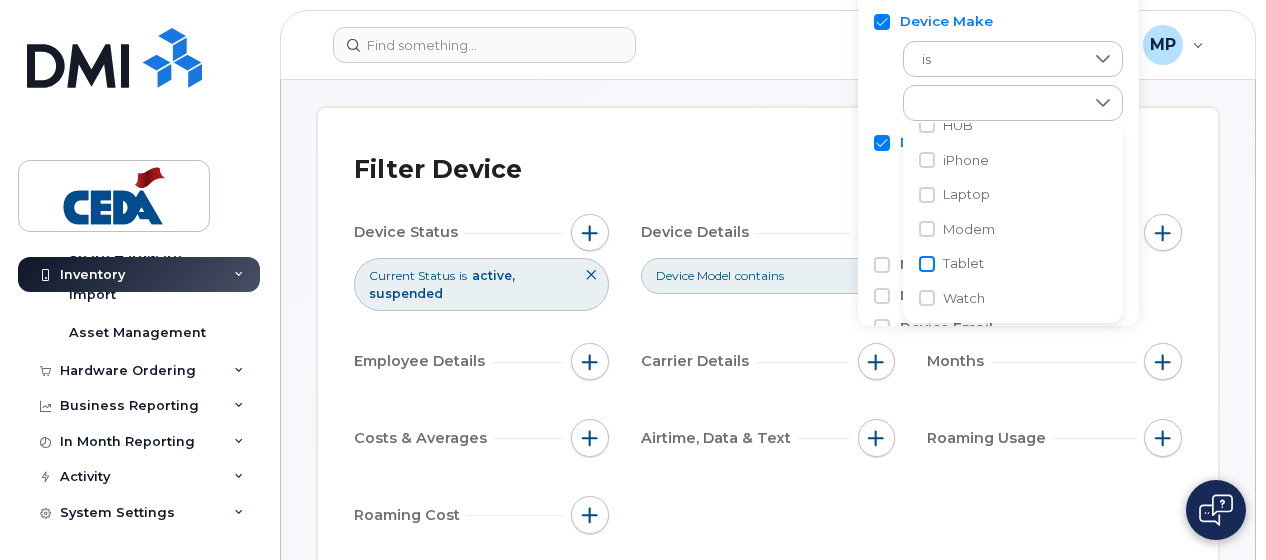 click at bounding box center (927, 264) 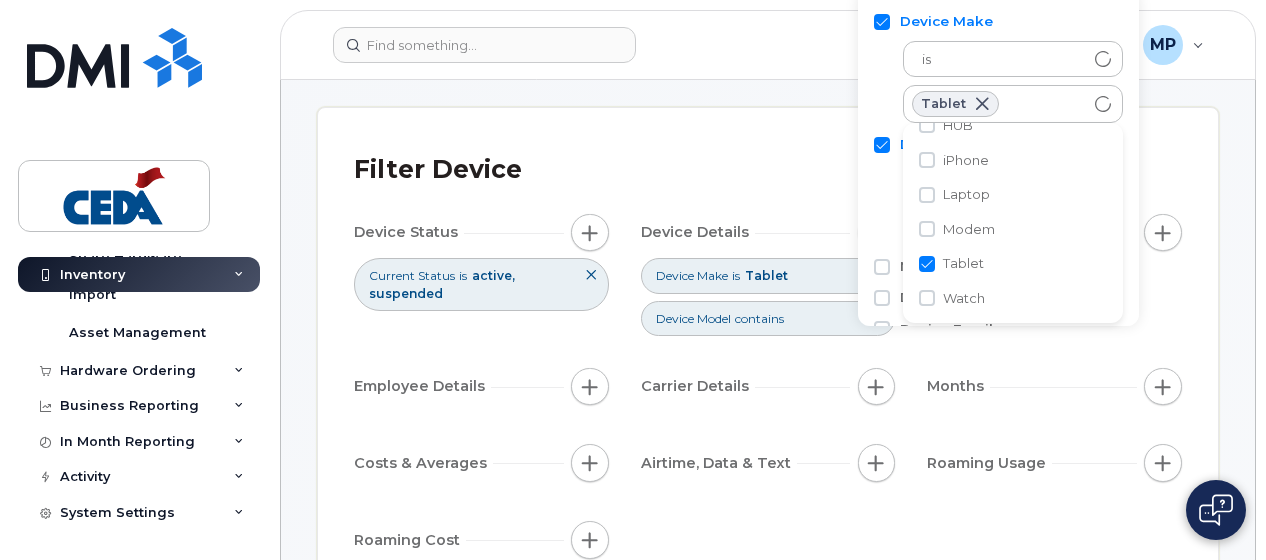 click on "Device Model" at bounding box center (882, 145) 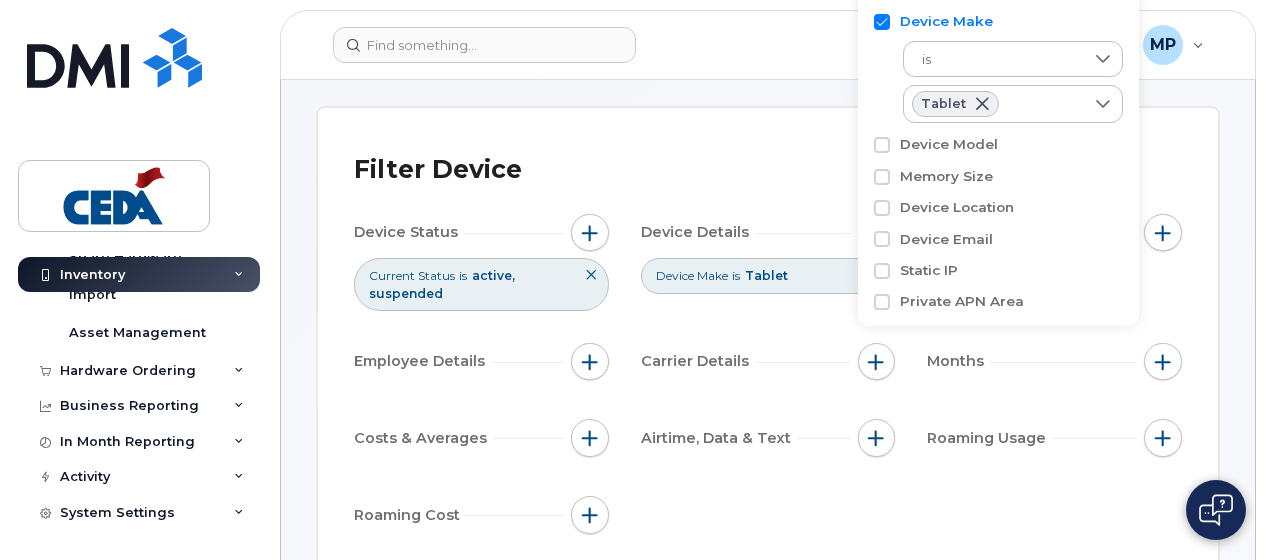 click on "Filter Device" 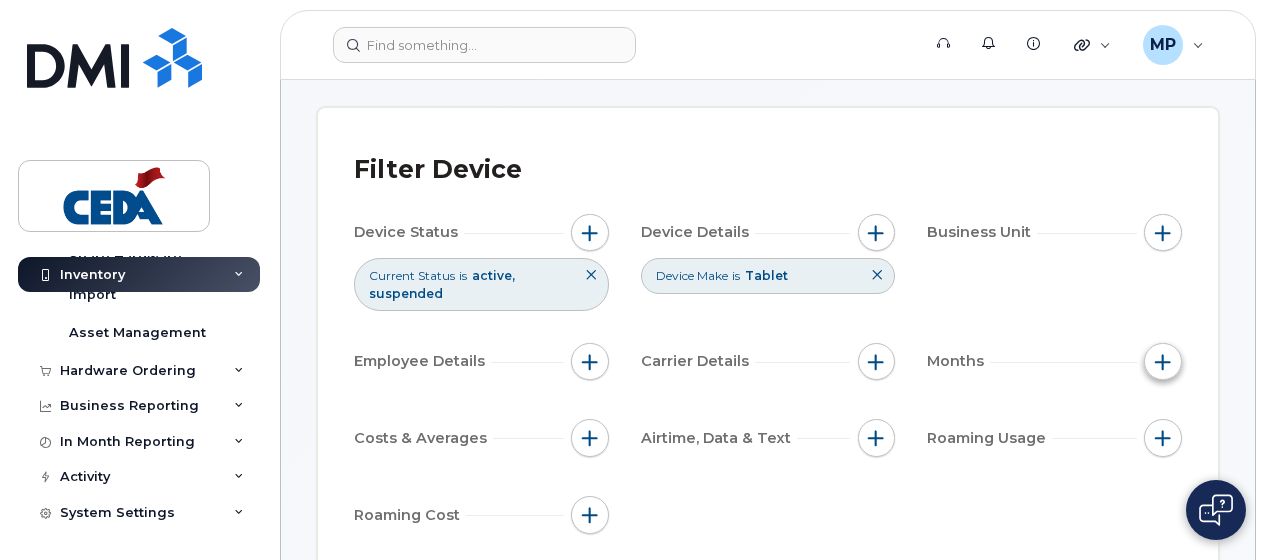click 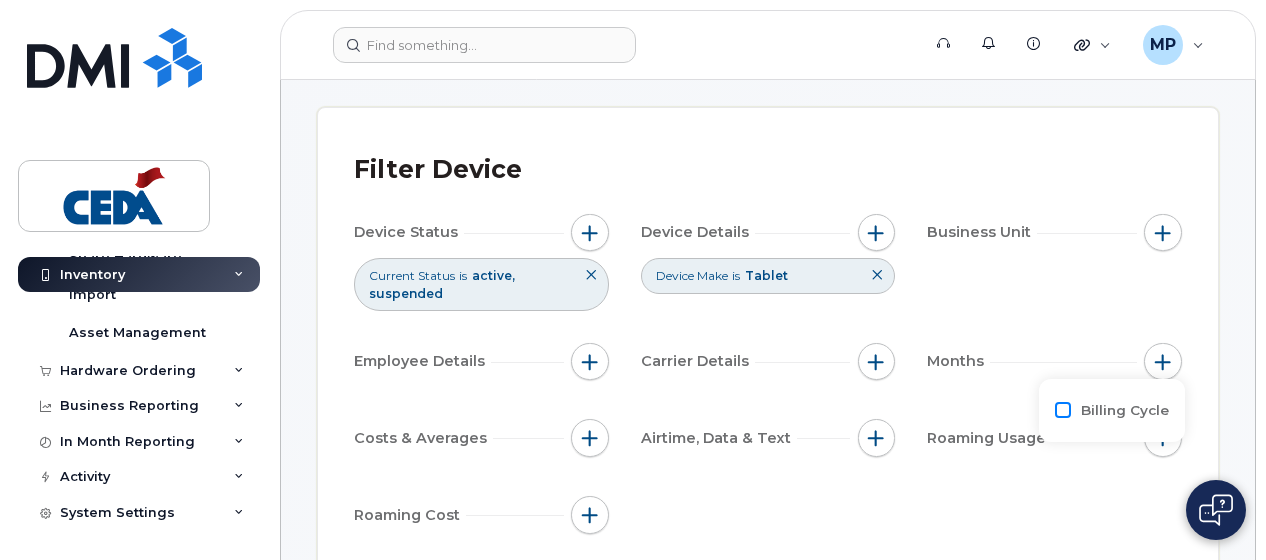 click on "Billing Cycle" at bounding box center [1063, 410] 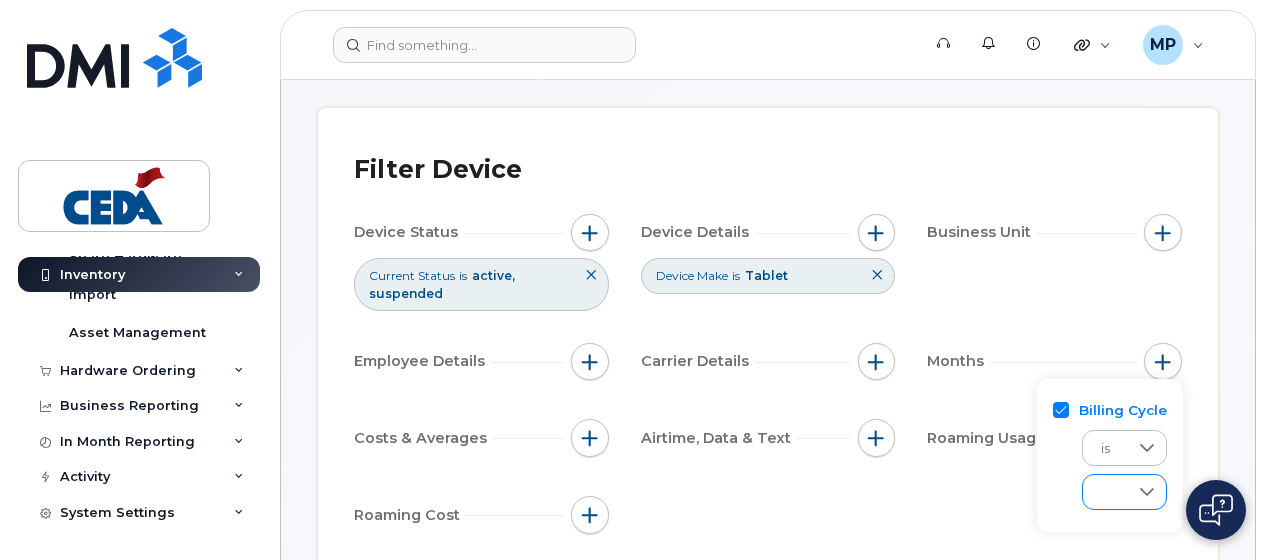 click at bounding box center [1147, 492] 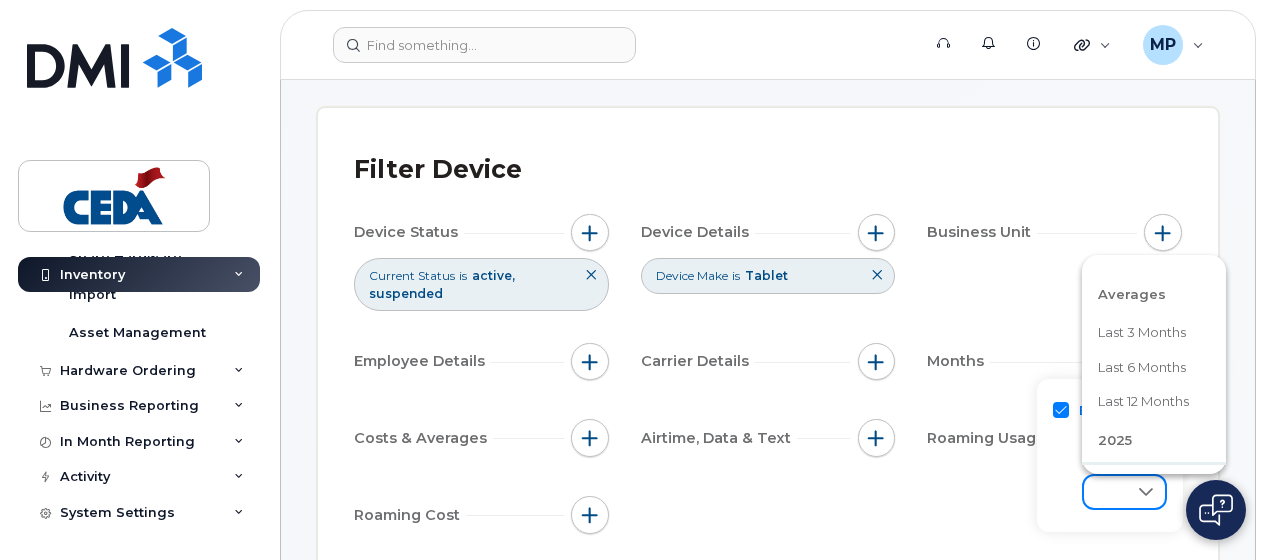 scroll, scrollTop: 31, scrollLeft: 0, axis: vertical 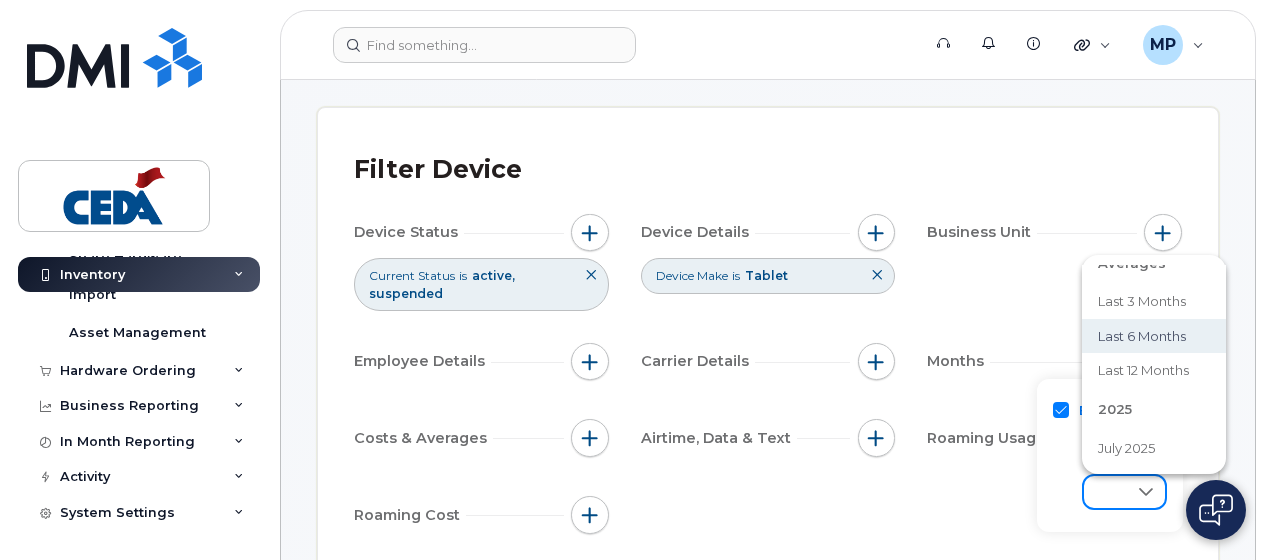 click on "Last 6 months" 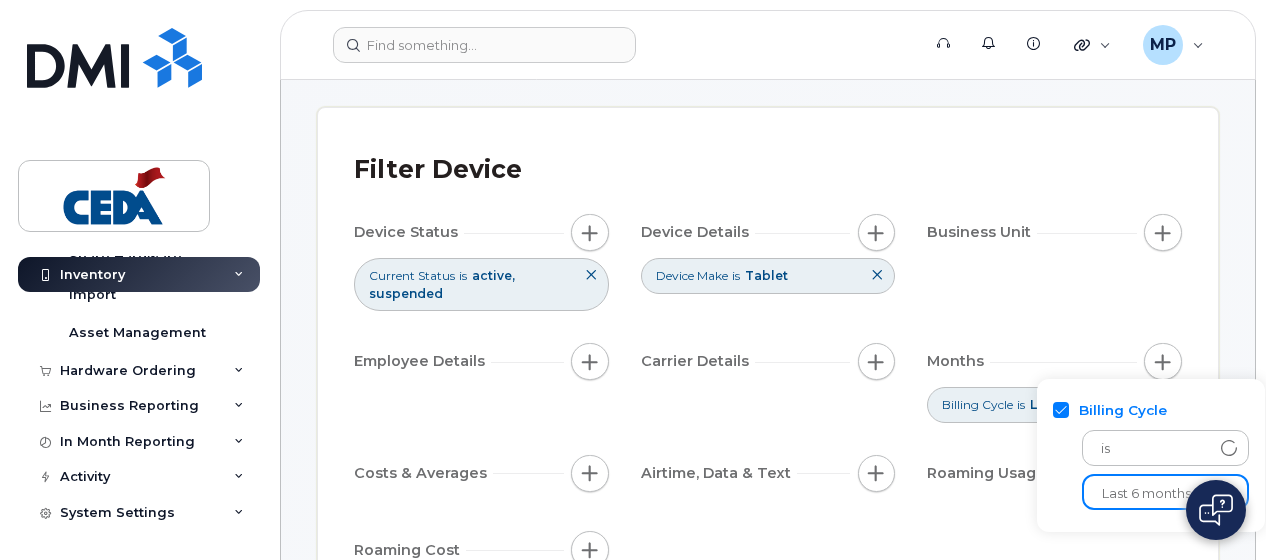 click on "Mobility Devices  Devices Save Report Import from CSV Export to CSV Add Device Filter Device Device Status   Current Status is active suspended Device Details   Device Make is Tablet Business Unit   Employee Details   Carrier Details   Months   Billing Cycle is Last 6 months Costs & Averages   Airtime, Data & Text   Roaming Usage   Roaming Cost   Device Overview 151 Active 0 Suspended 151 With Billing 0 Cancelled July 2025 cost $1,389.06 Average cost $9.20 147 Subsidized 0 Unsubsidized 1 do not block data 1 do not suspend 0 Aircard 0 Cell Phone 0 GPS 0 HUB 0 iPhone View More Device Makes Device List Edit Selected Bulk Suspend/Cancel Send Email/SMS Select Columns 9  Filter   Refresh  Export Name Number Manager Current Status Make Carrier Rate Plan Cost Center Region Service Line Market Service Split Percent Pete Massicotte 226-349-4299 Tyler McBean Active Tablet Telus Corporate Complete Connected D... 1504  ROC  PV  SAR  0100  100.0%  Keith Staruiala 306-209-9288 Aaron McConnell Active Tablet Telus" at bounding box center [768, 3224] 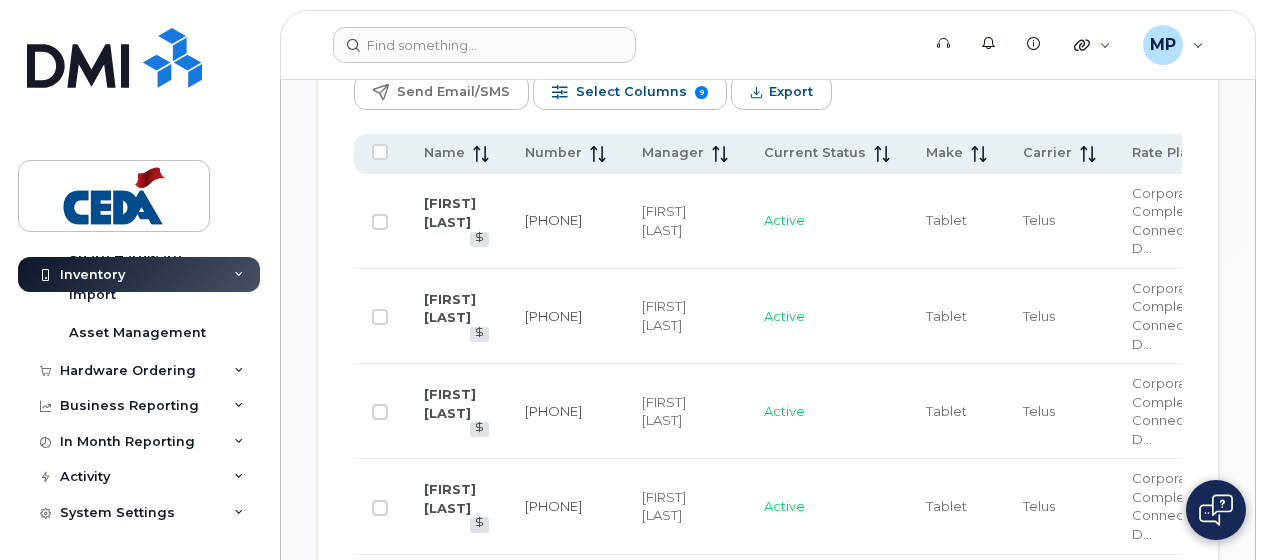 scroll, scrollTop: 1648, scrollLeft: 0, axis: vertical 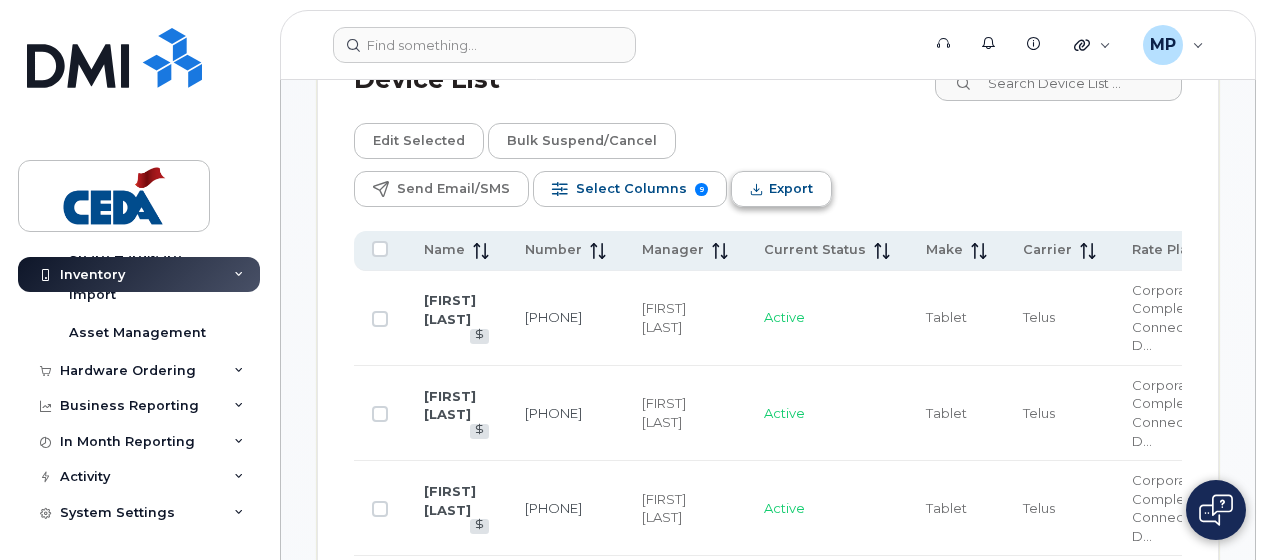 click on "Export" 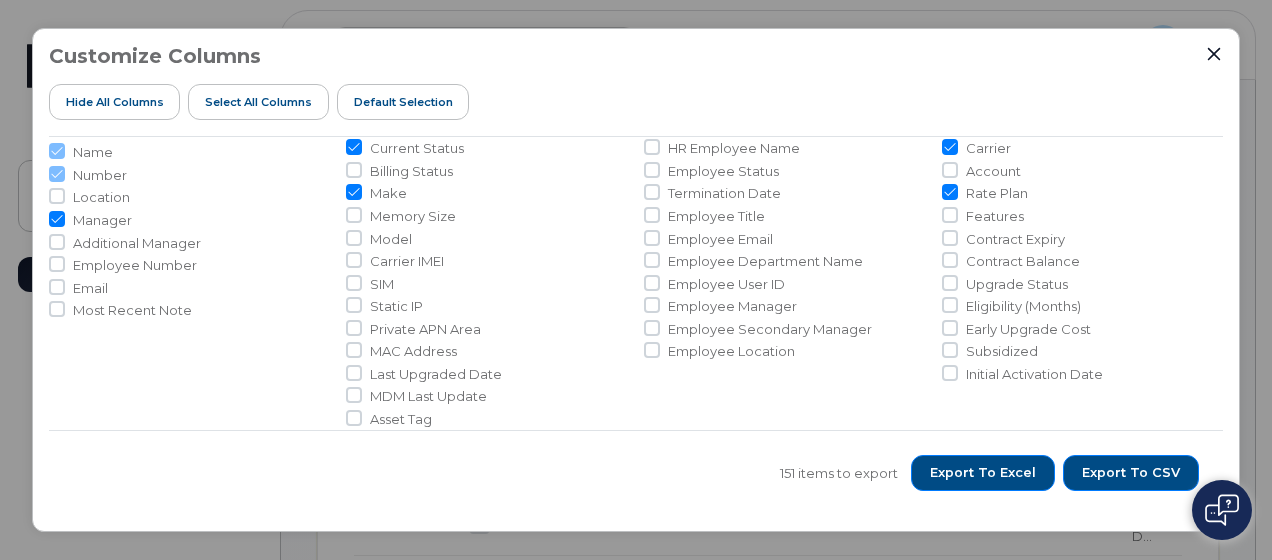 scroll, scrollTop: 88, scrollLeft: 0, axis: vertical 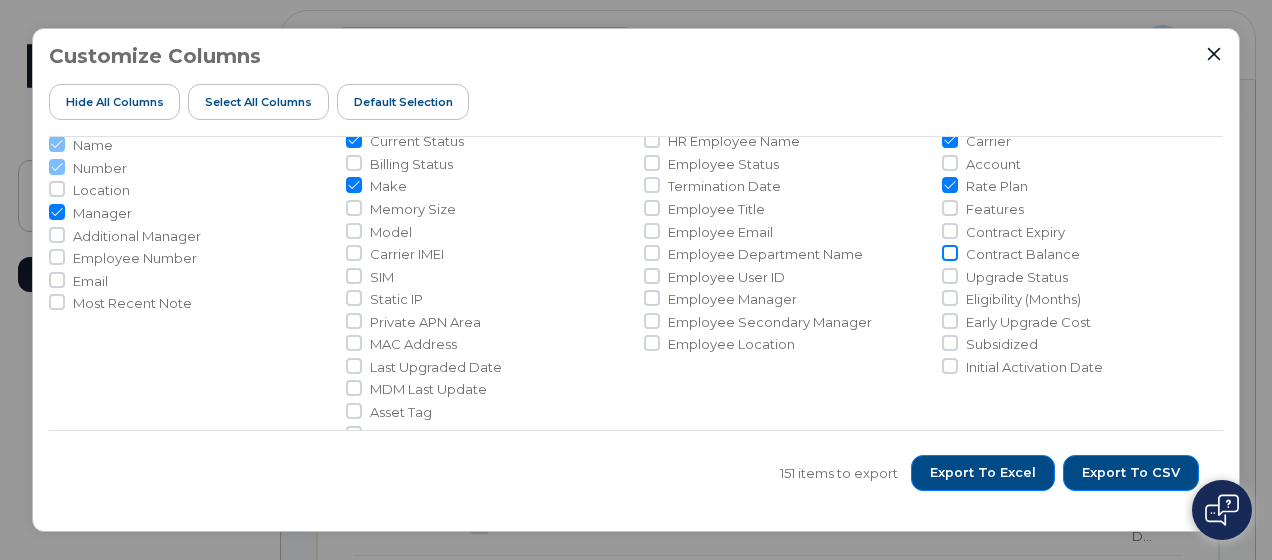 click on "Contract Expiry" at bounding box center [950, 231] 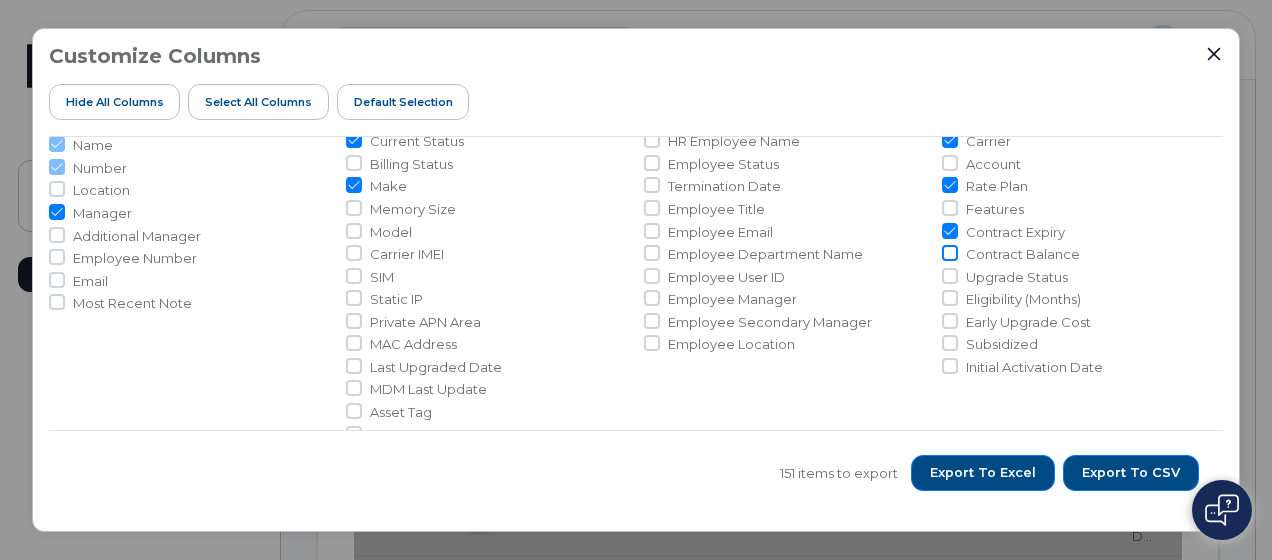 click on "Contract Balance" at bounding box center (950, 253) 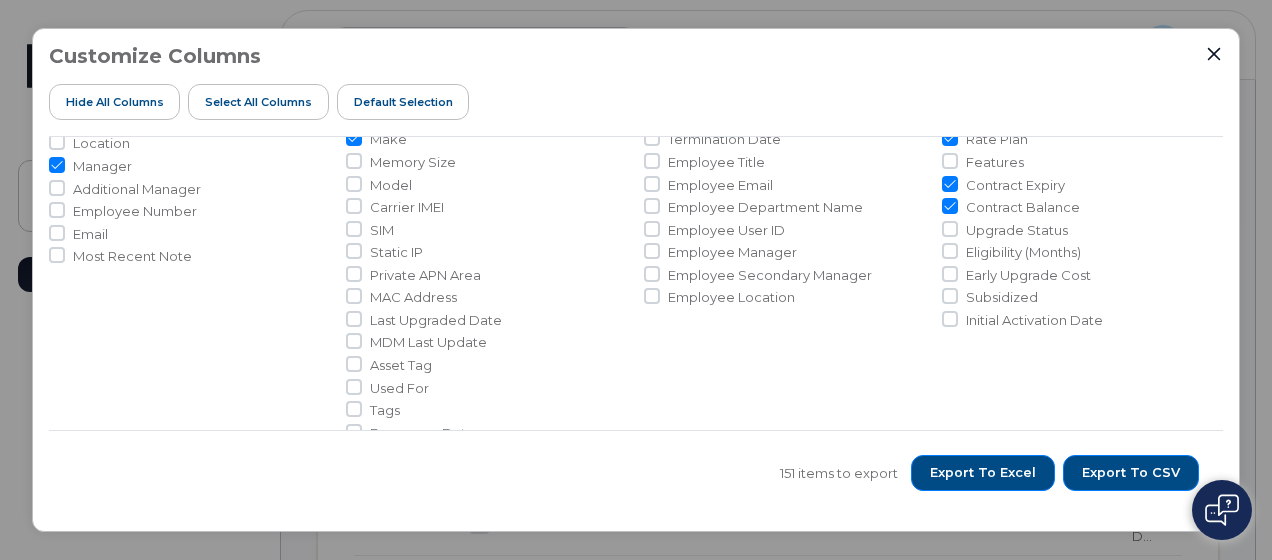 scroll, scrollTop: 129, scrollLeft: 0, axis: vertical 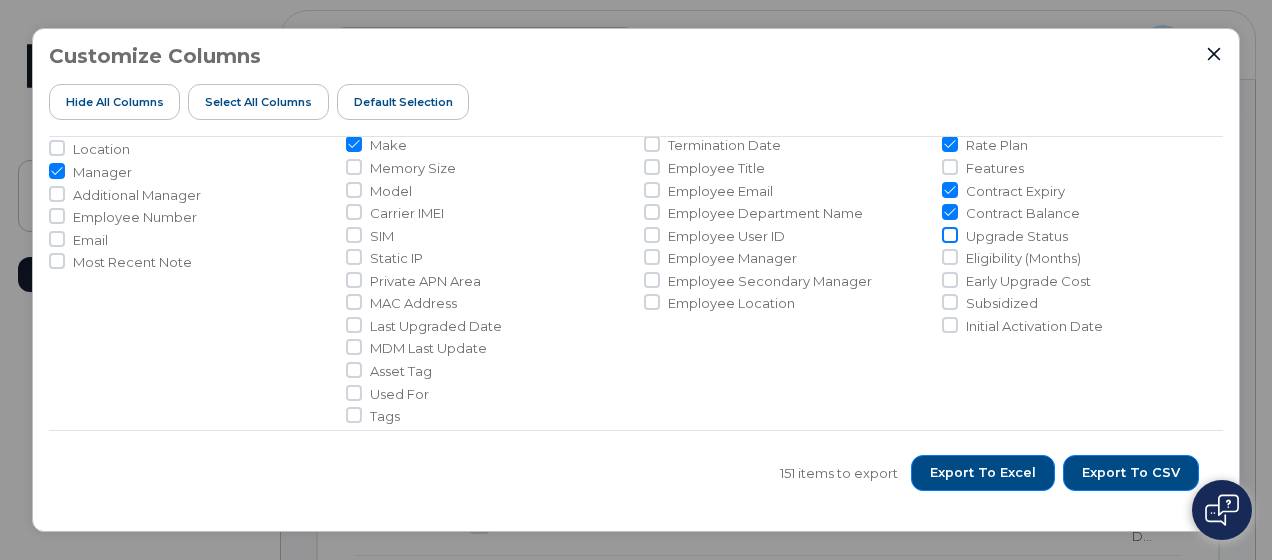 click on "Upgrade Status" at bounding box center [950, 235] 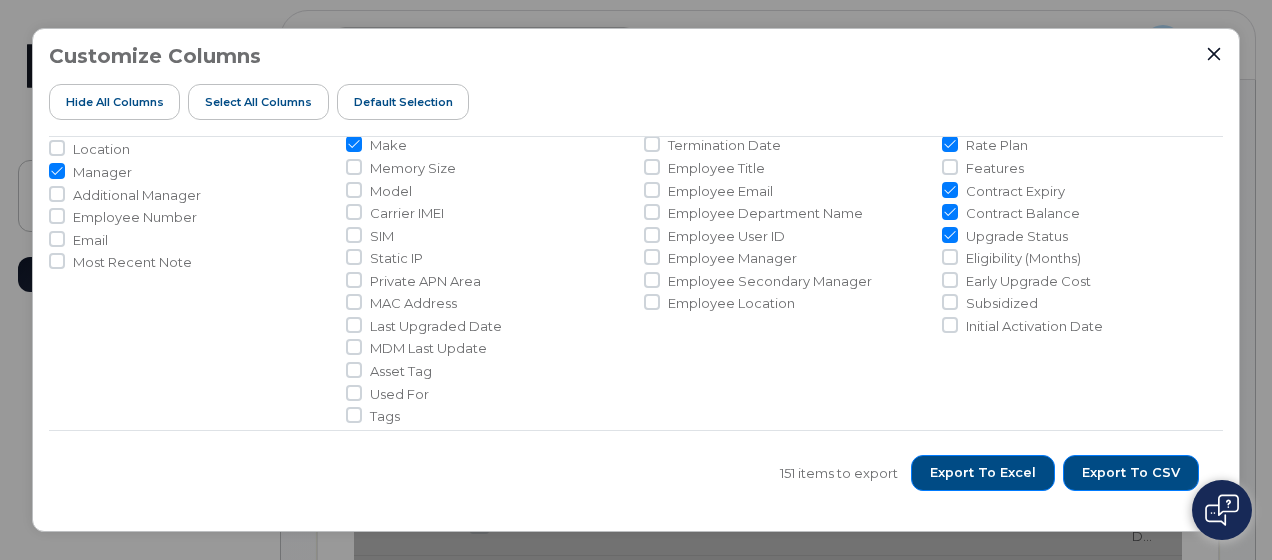 click on "Upgrade Status" at bounding box center [950, 235] 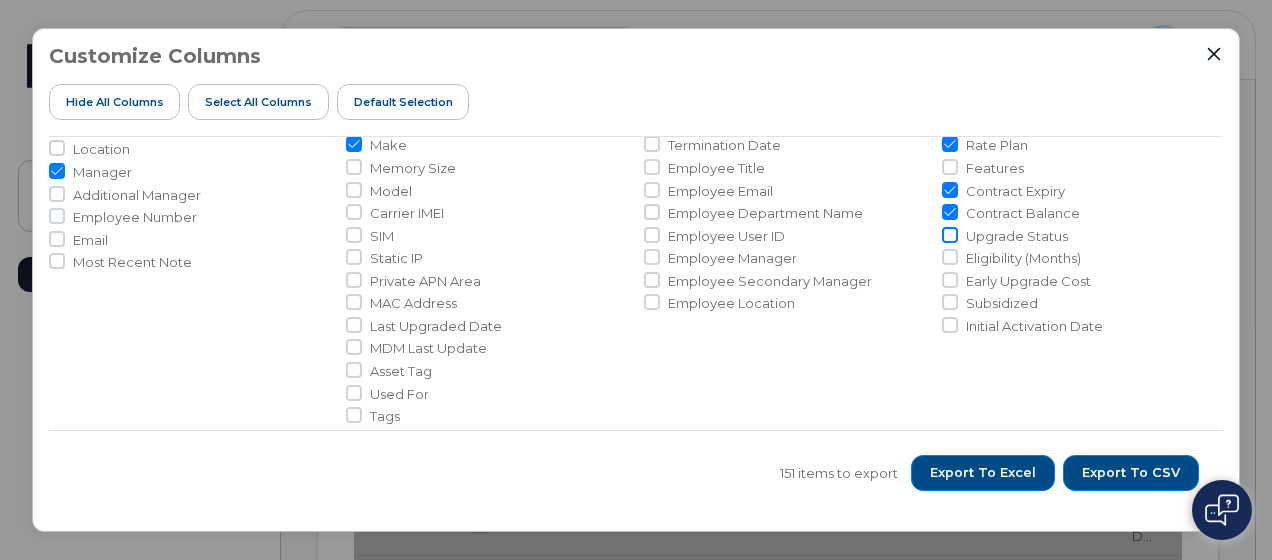 click on "Upgrade Status" at bounding box center [950, 235] 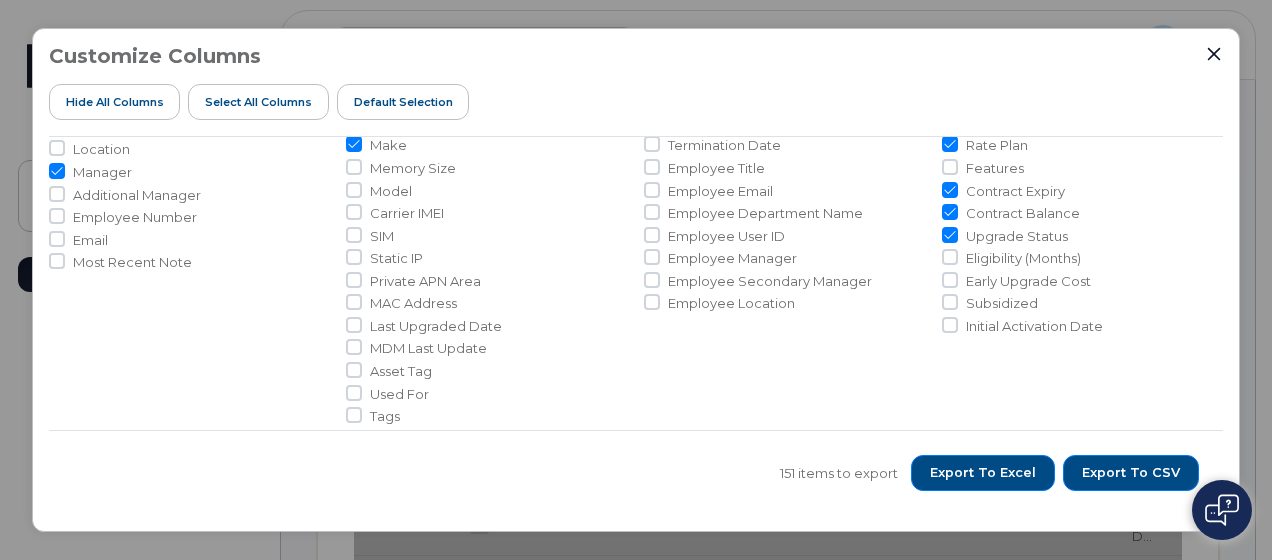scroll, scrollTop: 121, scrollLeft: 0, axis: vertical 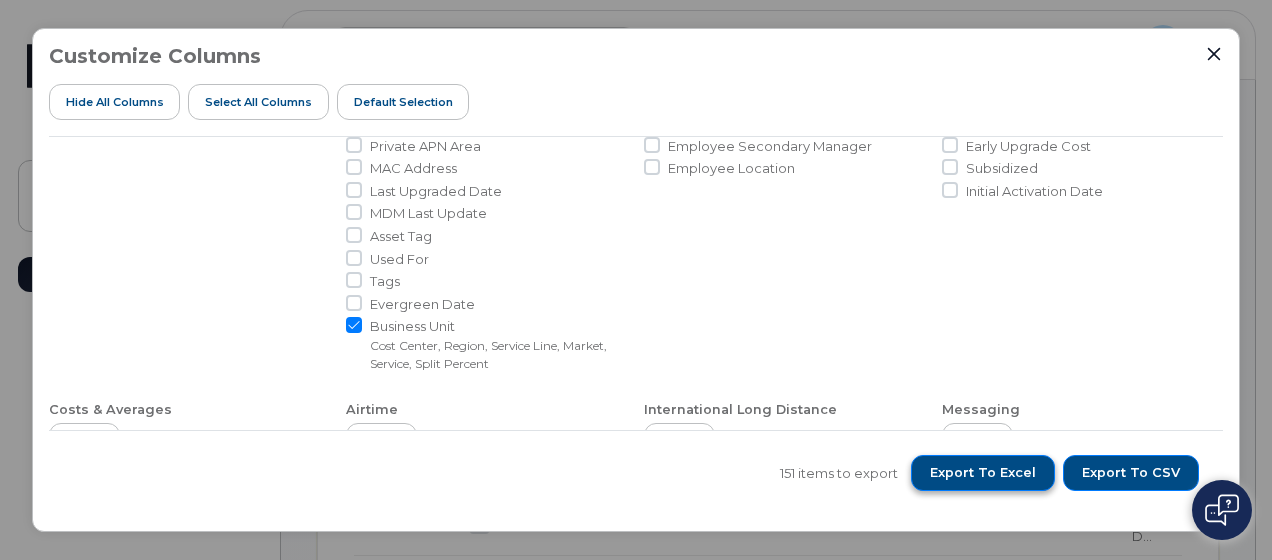 click on "Export to Excel" 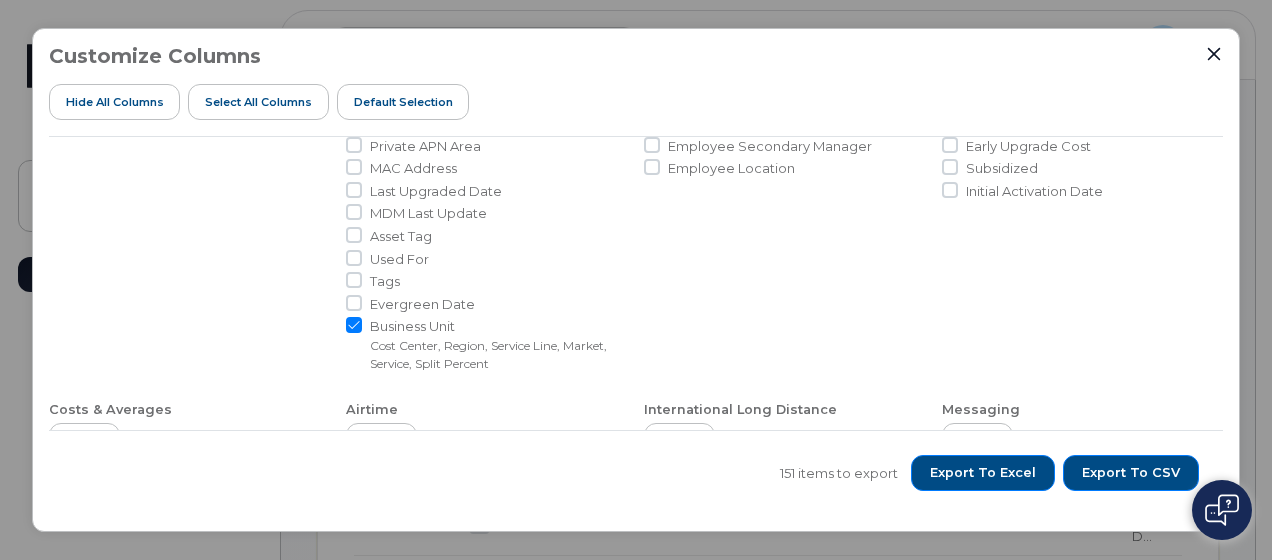 click on "Customize Columns Hide All Columns Select all Columns Default Selection" 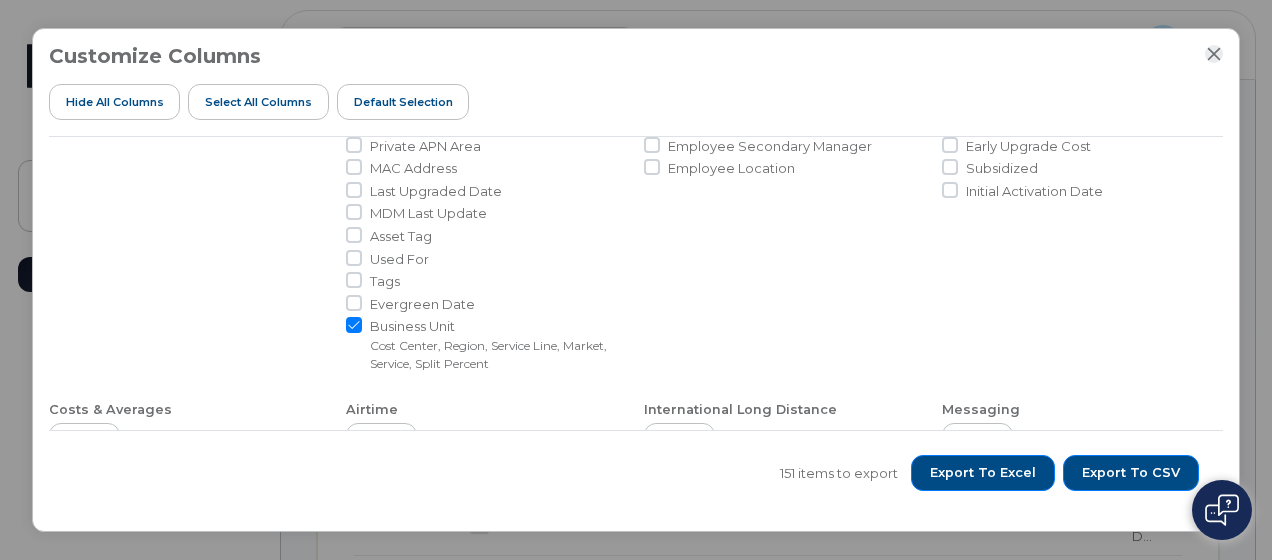 click 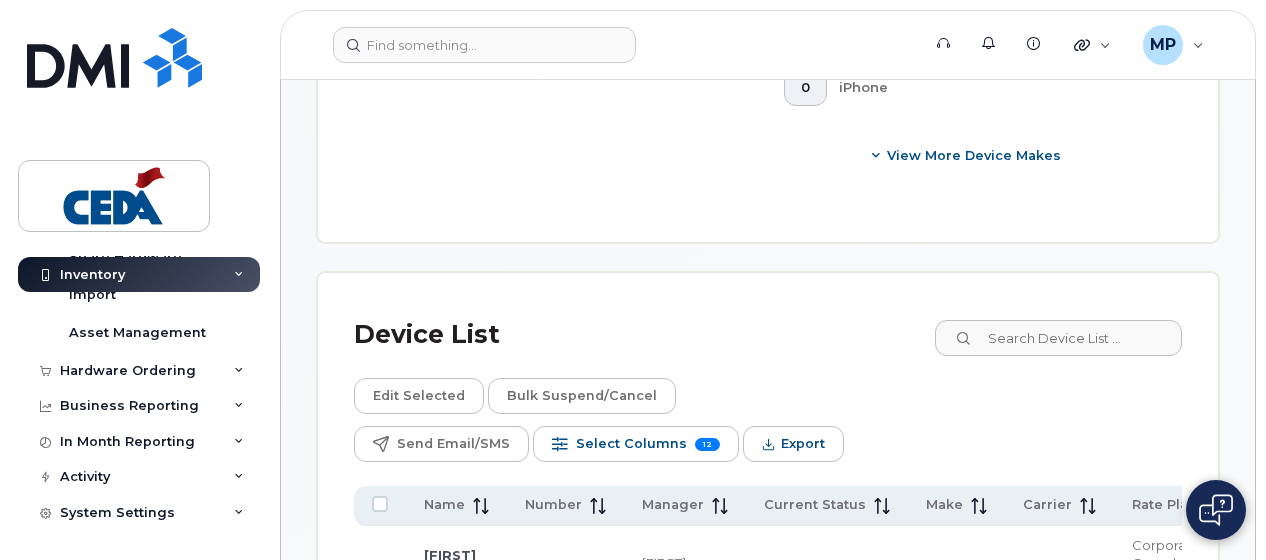 scroll, scrollTop: 1288, scrollLeft: 0, axis: vertical 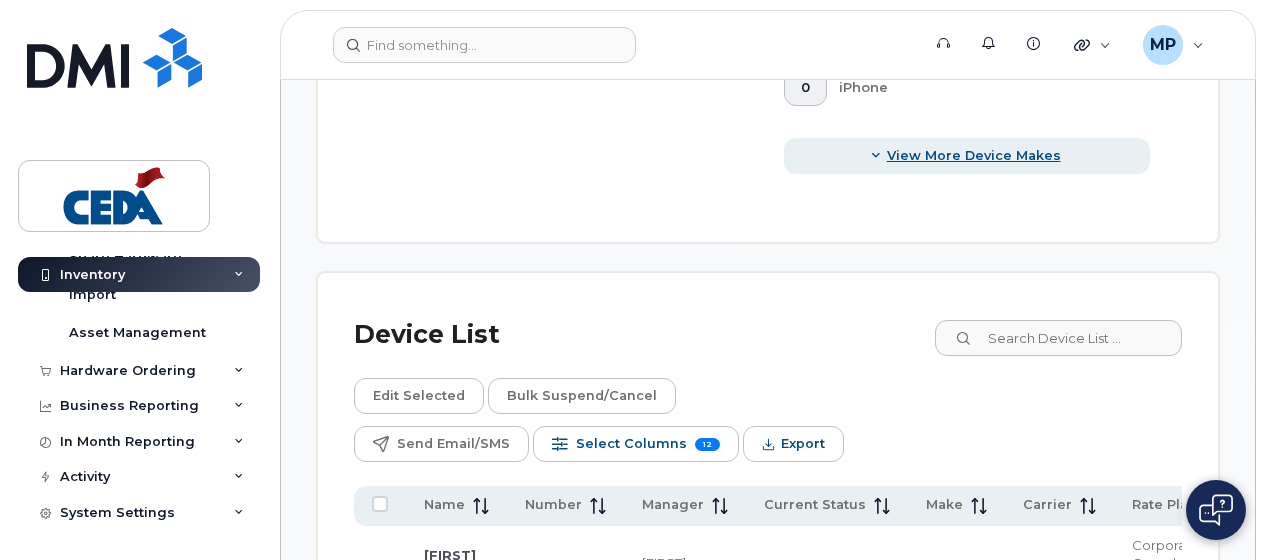 click on "View More Device Makes" at bounding box center [974, 155] 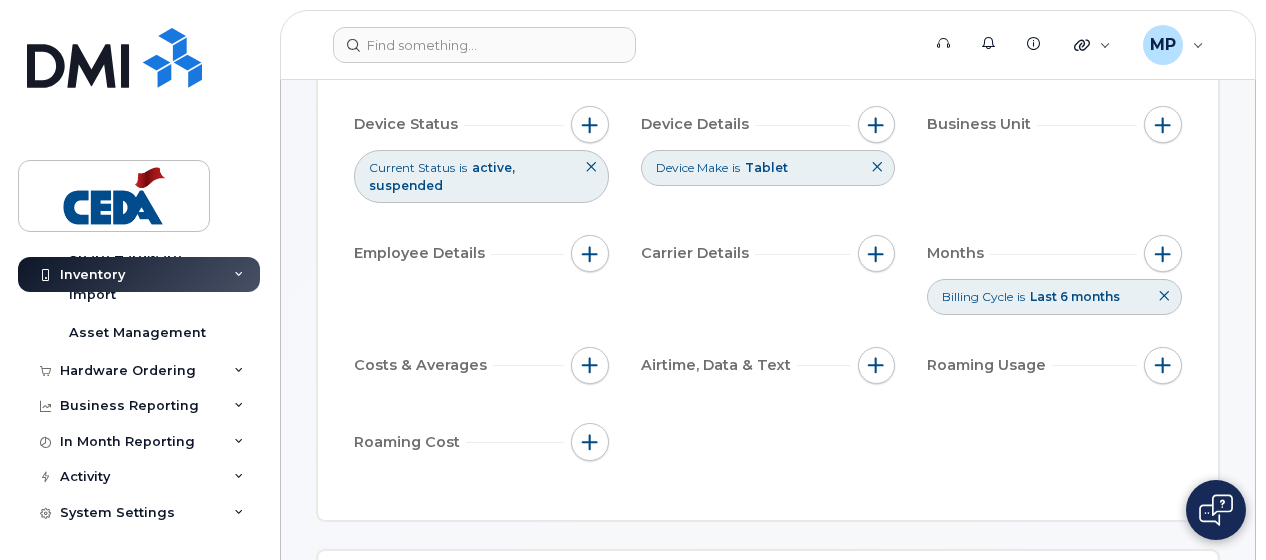 scroll, scrollTop: 236, scrollLeft: 0, axis: vertical 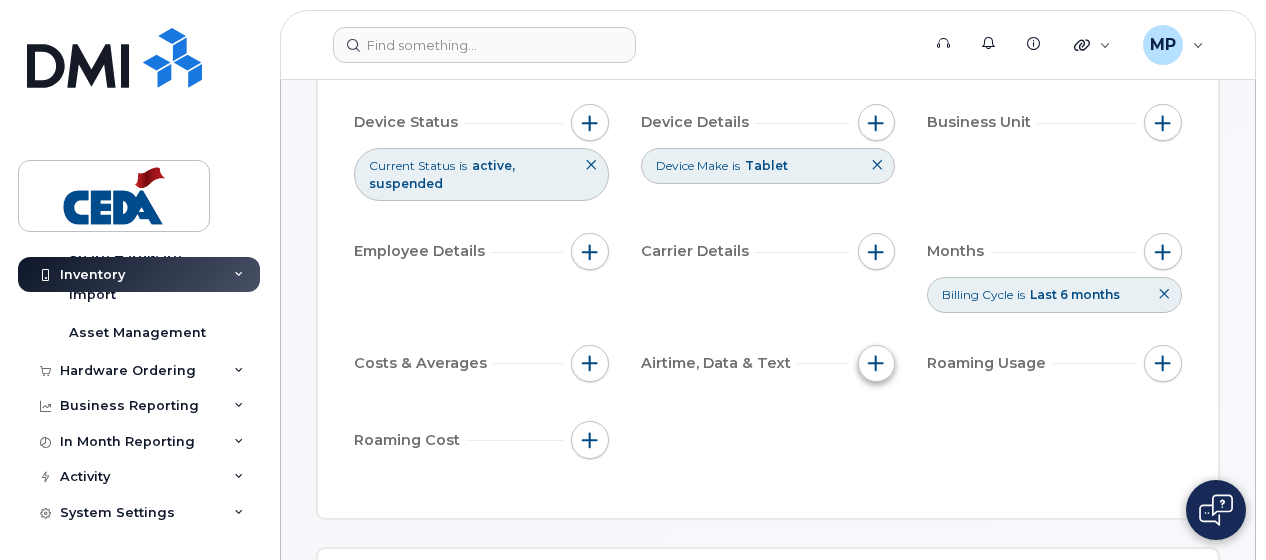 click 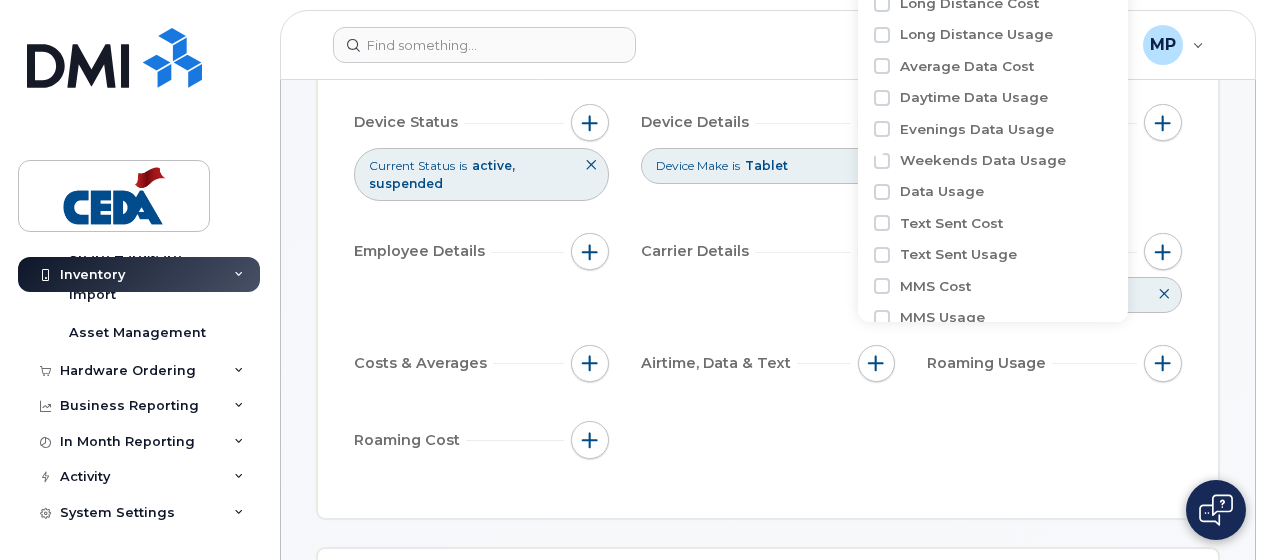 scroll, scrollTop: 174, scrollLeft: 0, axis: vertical 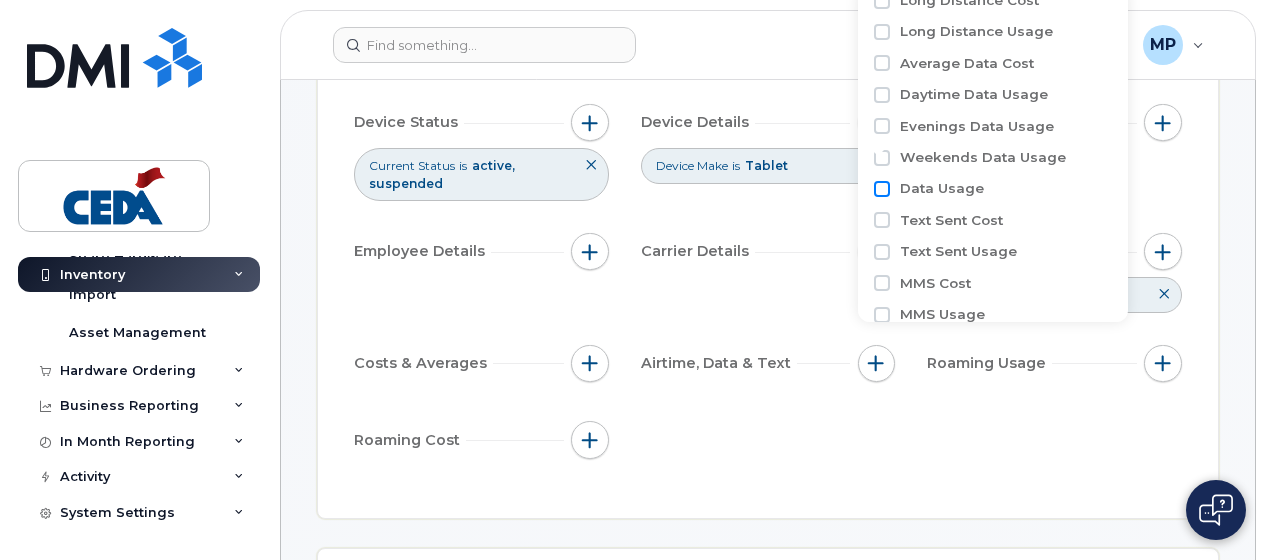 click on "Data Usage" at bounding box center (882, 189) 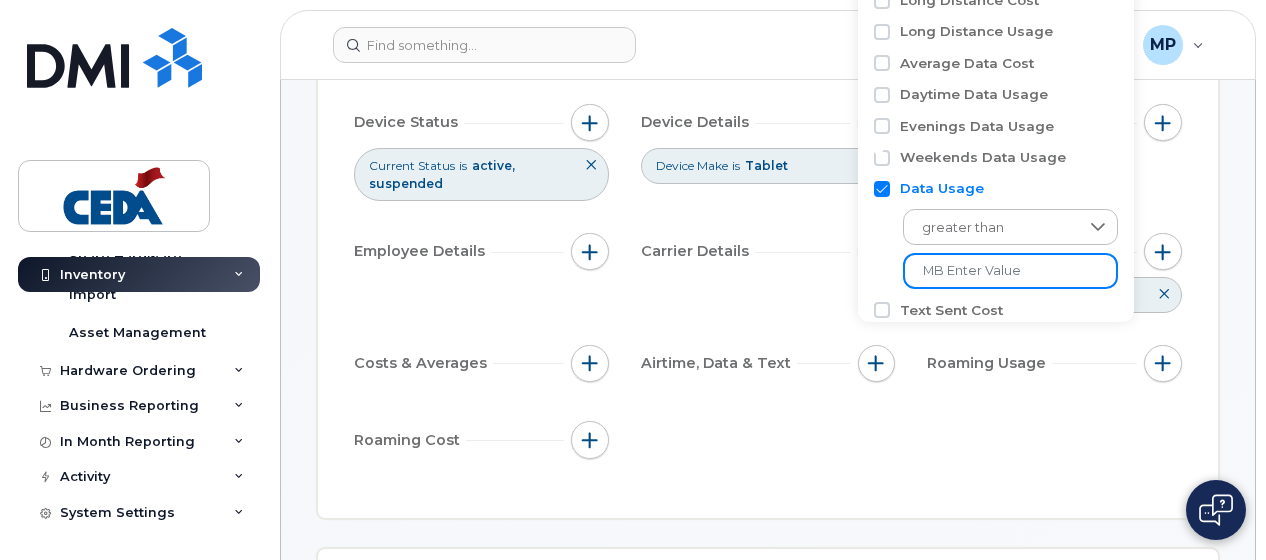 click at bounding box center (1010, 271) 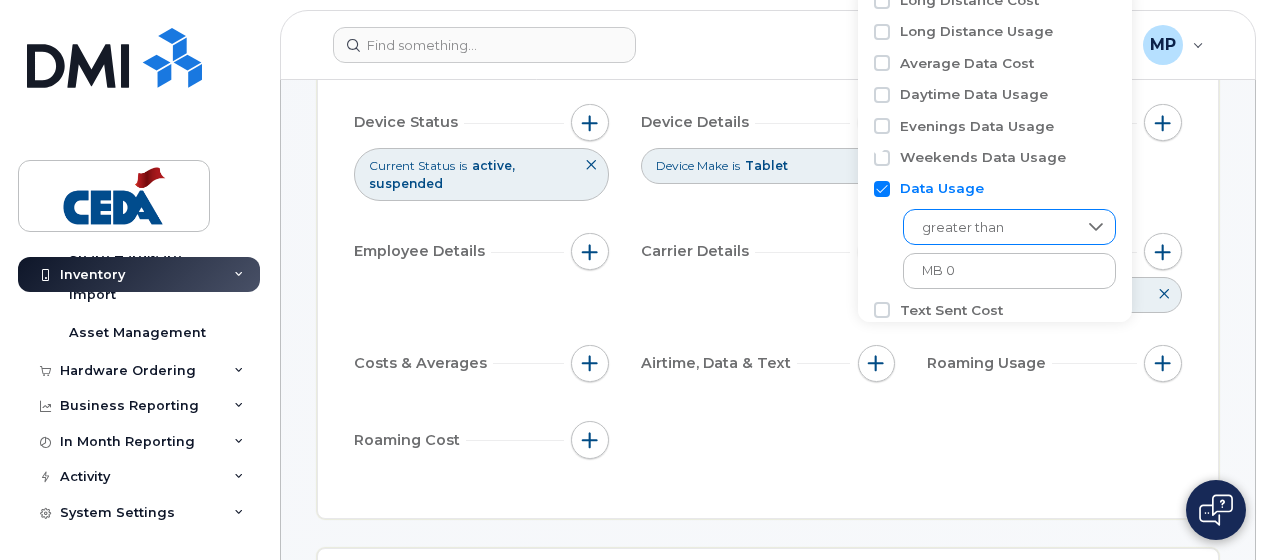 click on "greater than" at bounding box center (990, 228) 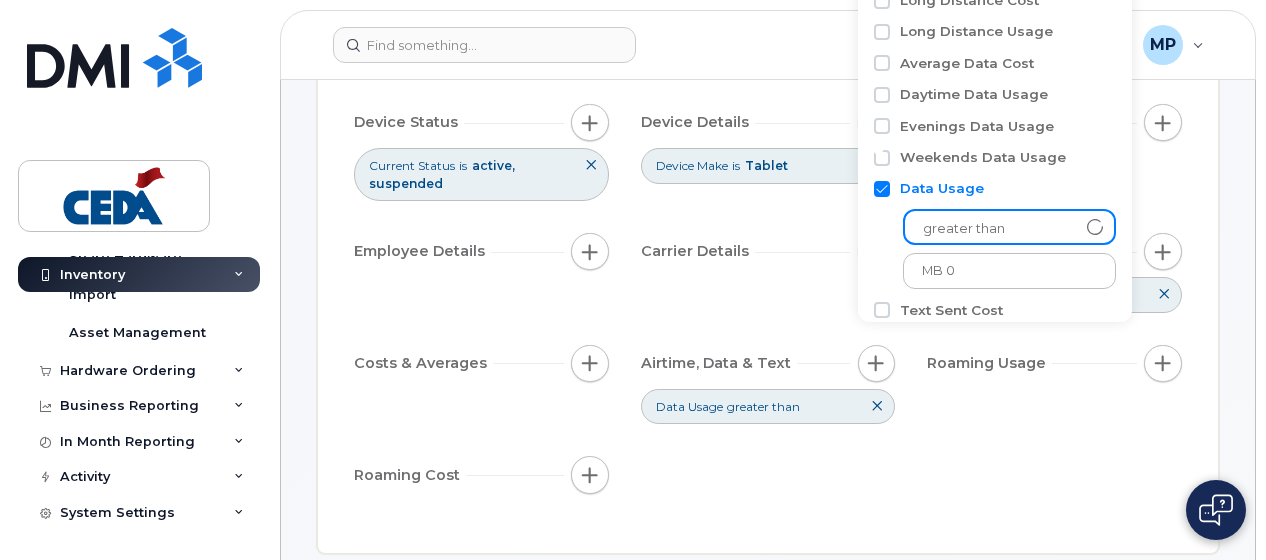 click on "greater than" at bounding box center [990, 229] 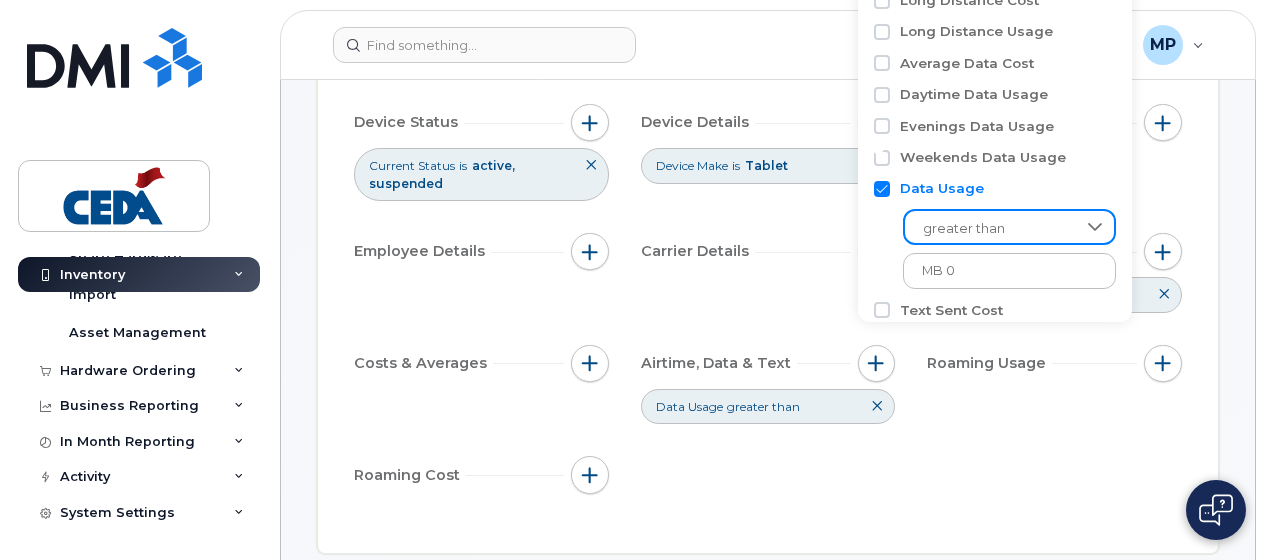 click at bounding box center [1095, 227] 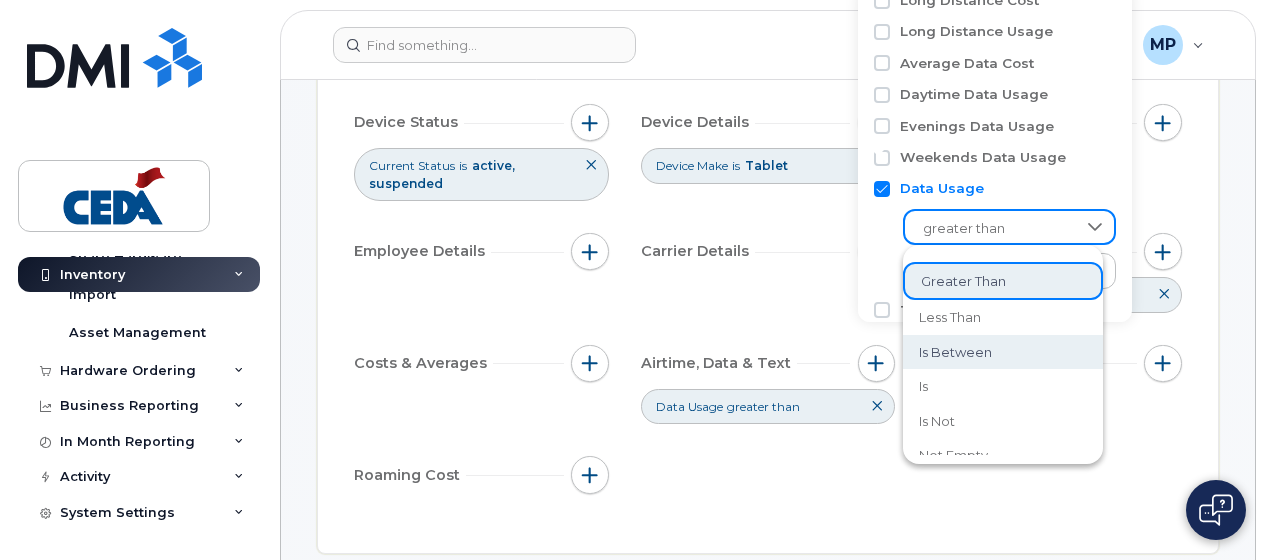 scroll, scrollTop: 0, scrollLeft: 0, axis: both 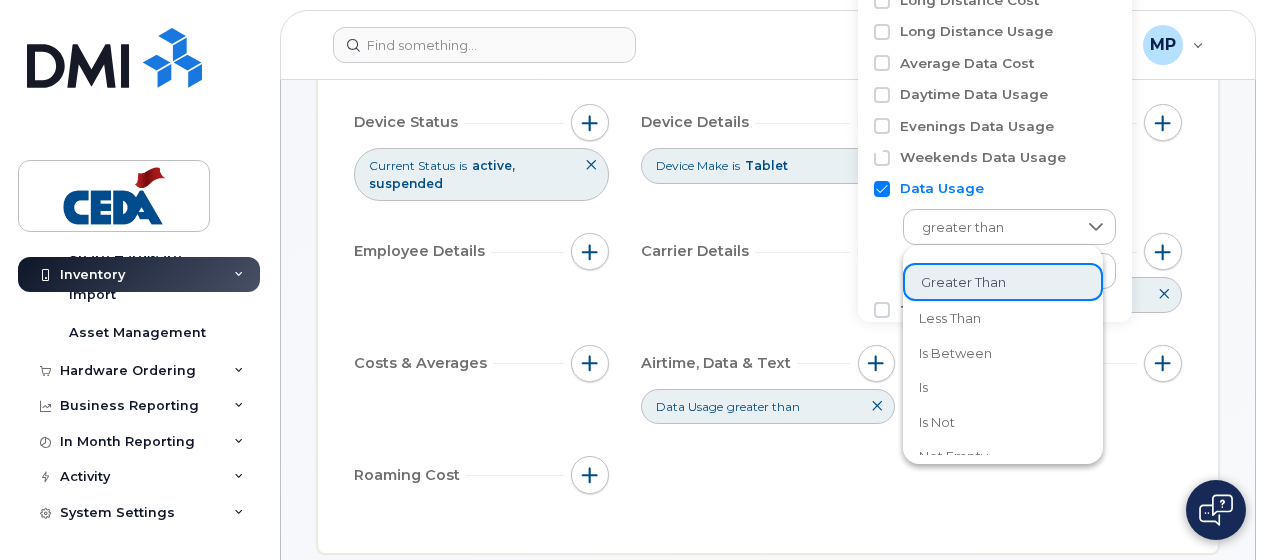 click on "greater than" 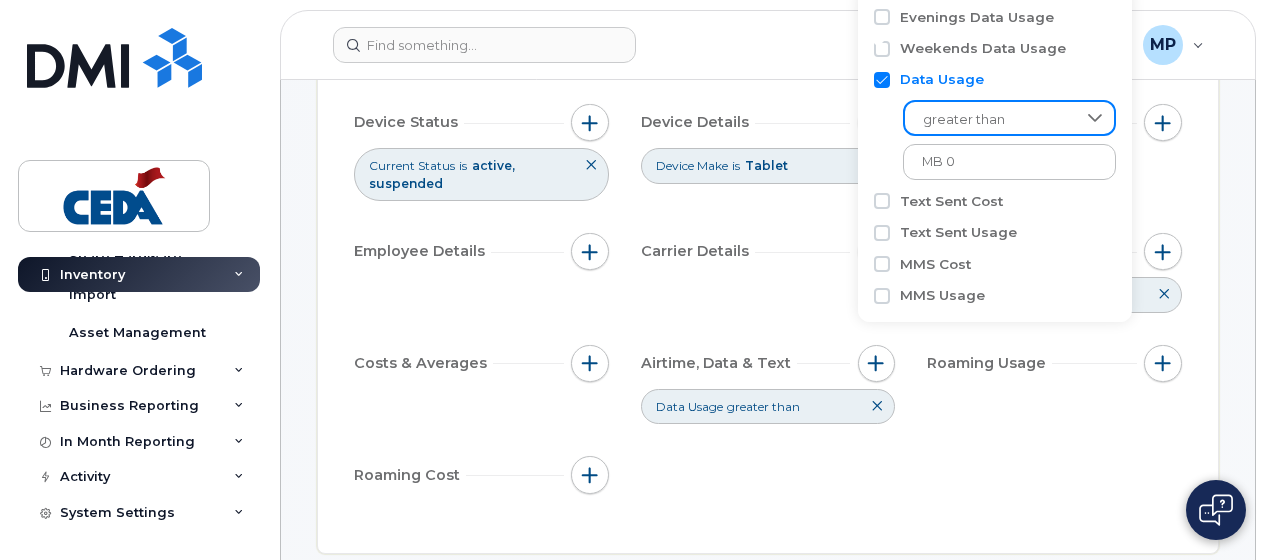 scroll, scrollTop: 288, scrollLeft: 0, axis: vertical 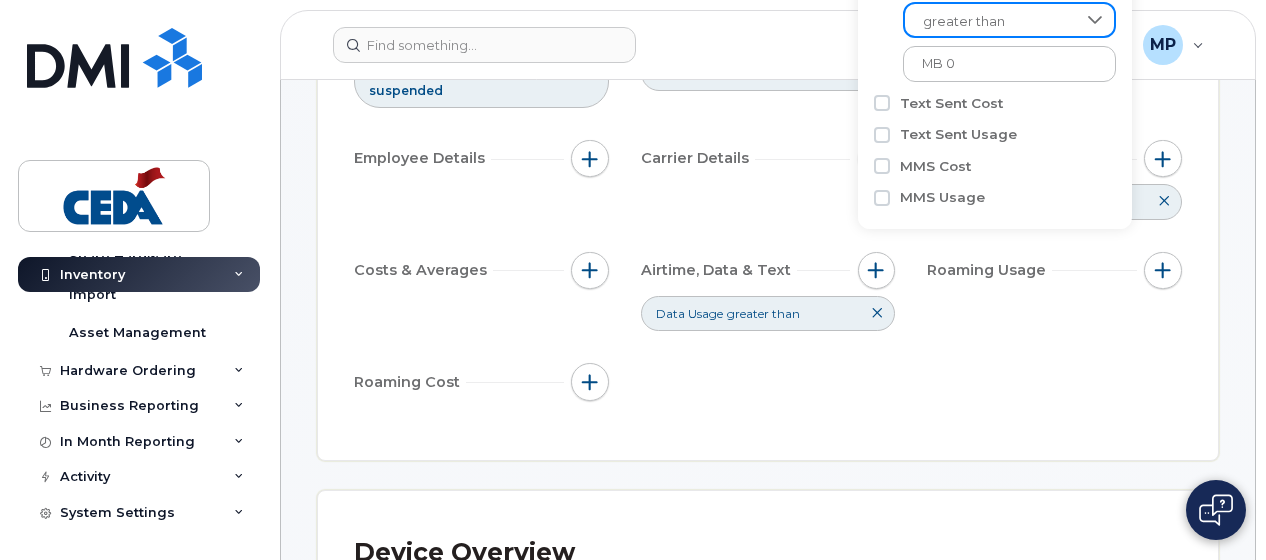 click on "Device Status   Current Status is active suspended Device Details   Device Make is Tablet Business Unit   Employee Details   Carrier Details   Months   Billing Cycle is Last 6 months Costs & Averages   Airtime, Data & Text   Data Usage greater than Roaming Usage   Roaming Cost" 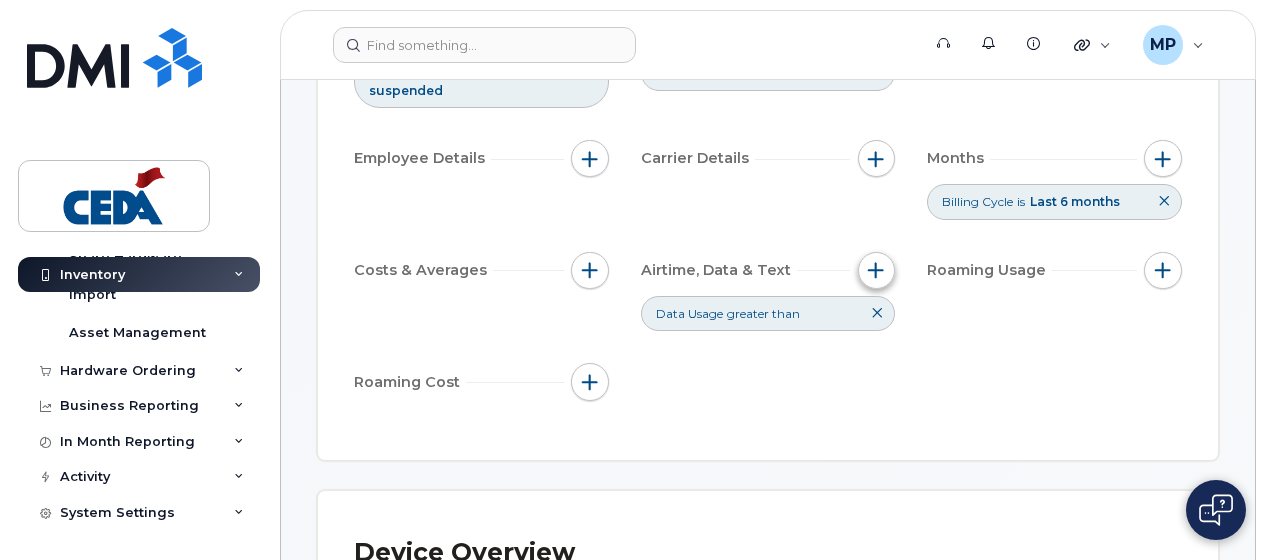 click 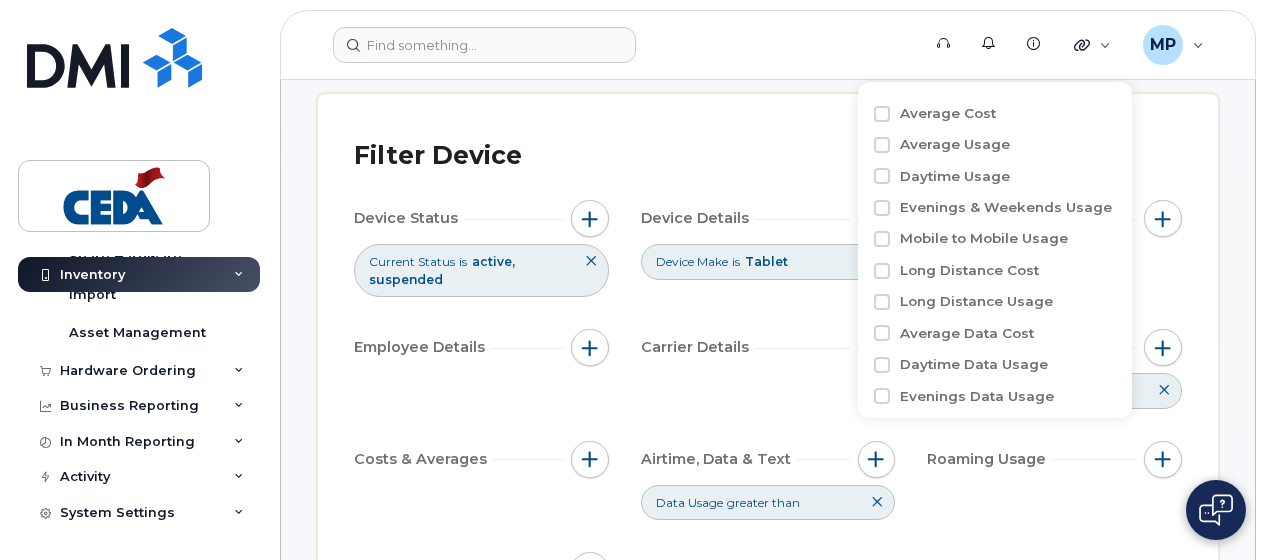 scroll, scrollTop: 139, scrollLeft: 0, axis: vertical 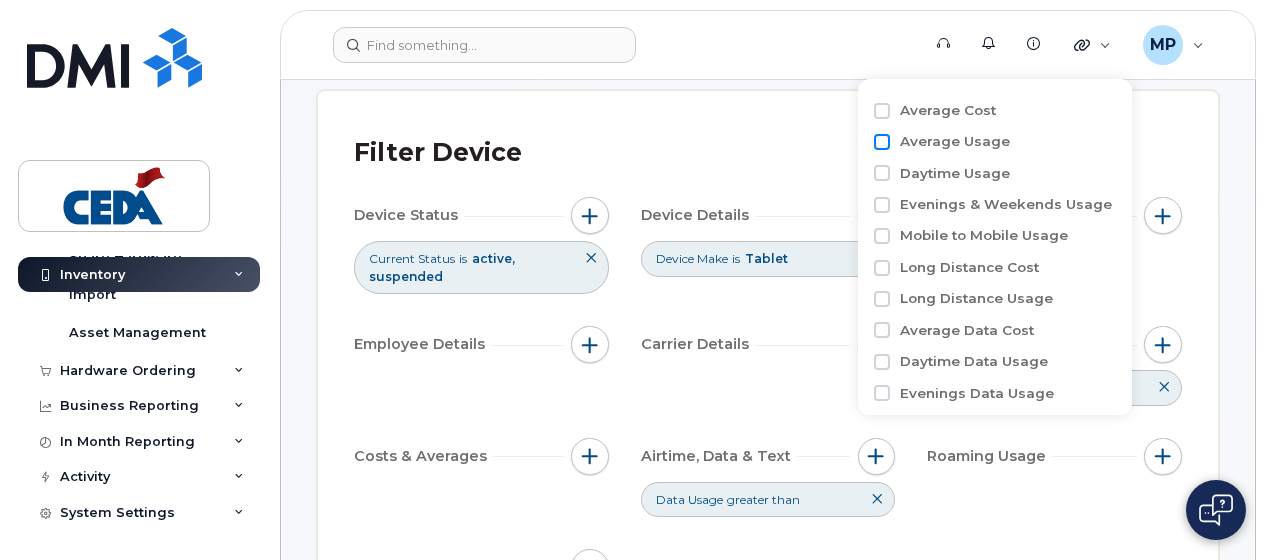 click on "Average Usage" at bounding box center (882, 142) 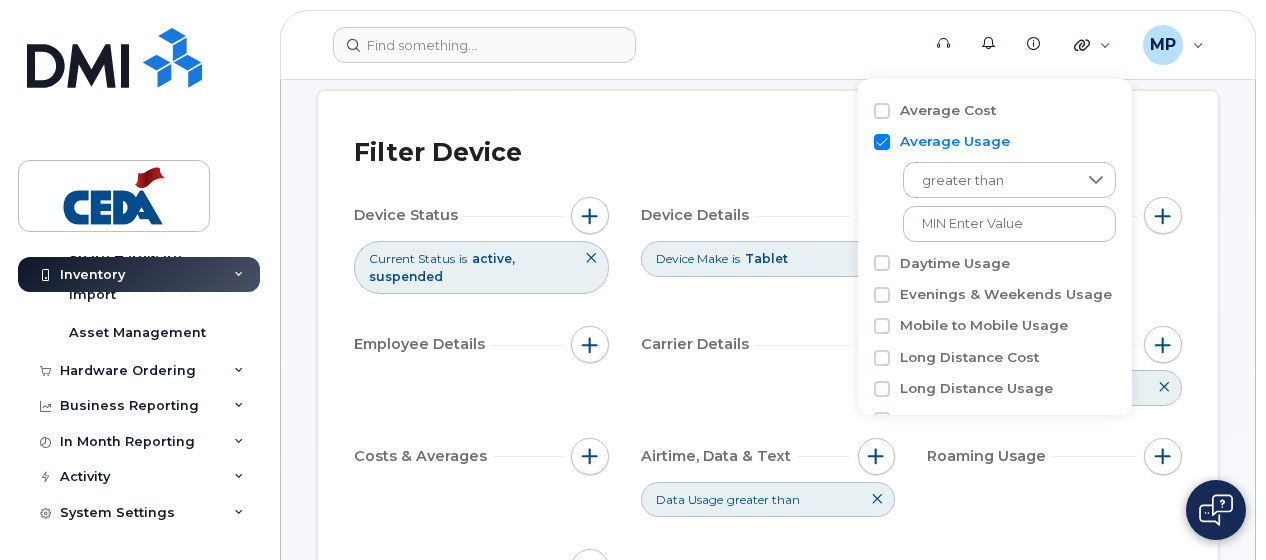 click on "Average Usage" at bounding box center [882, 142] 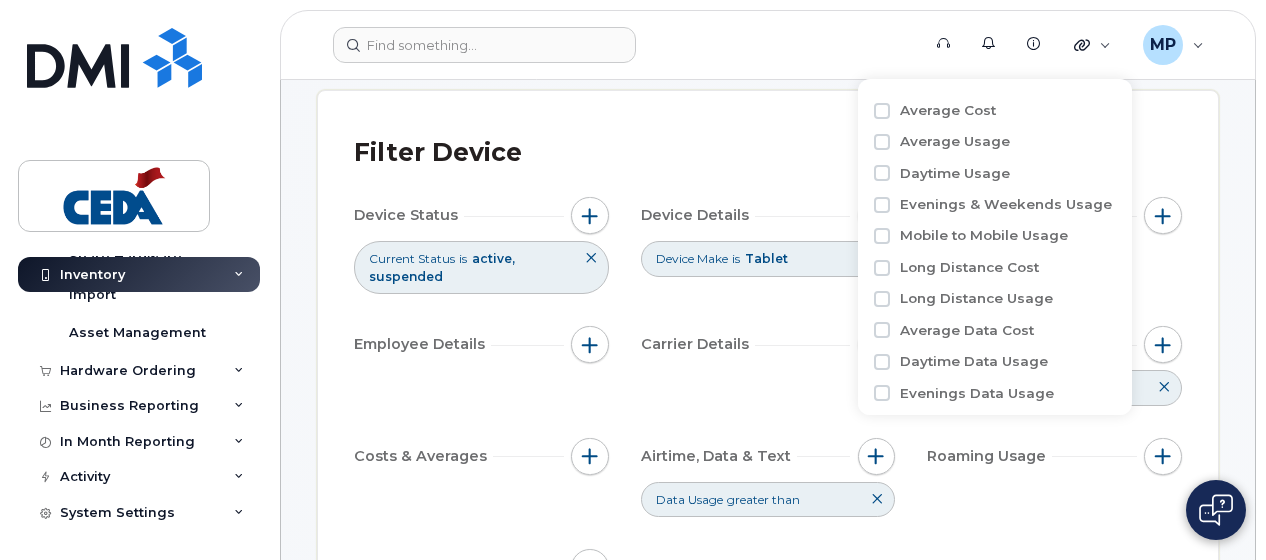 click on "Mobility Devices  Devices Save Report Import from CSV Export to CSV Add Device Filter Device Device Status   Current Status is active suspended Device Details   Device Make is Tablet Business Unit   Employee Details   Carrier Details   Months   Billing Cycle is Last 6 months Costs & Averages   Airtime, Data & Text   Data Usage greater than Roaming Usage   Roaming Cost   Device Overview 122 Active 0 Suspended 122 With Billing 0 Cancelled Last 6 Months cost $4,876.68 Average cost $7.99 122 Subsidized 0 Unsubsidized 1 do not block data 1 do not suspend 0 Aircard 0 Cell Phone 0 GPS 0 HUB 0 iPhone 0 Laptop 0 Modem 122 Tablet 0 Watch View Less Device Makes Device List Edit Selected Bulk Suspend/Cancel Send Email/SMS Select Columns 12  Filter   Refresh  Export Name Number Manager Current Status Make Carrier Rate Plan Contract Expiry Contract Balance Upgrade Status Cost Center Region Service Line Market Service Split Percent Pete Massicotte 226-349-4299 Tyler McBean Active Tablet Telus $0.00 1504  ROC  PV" at bounding box center (768, 3349) 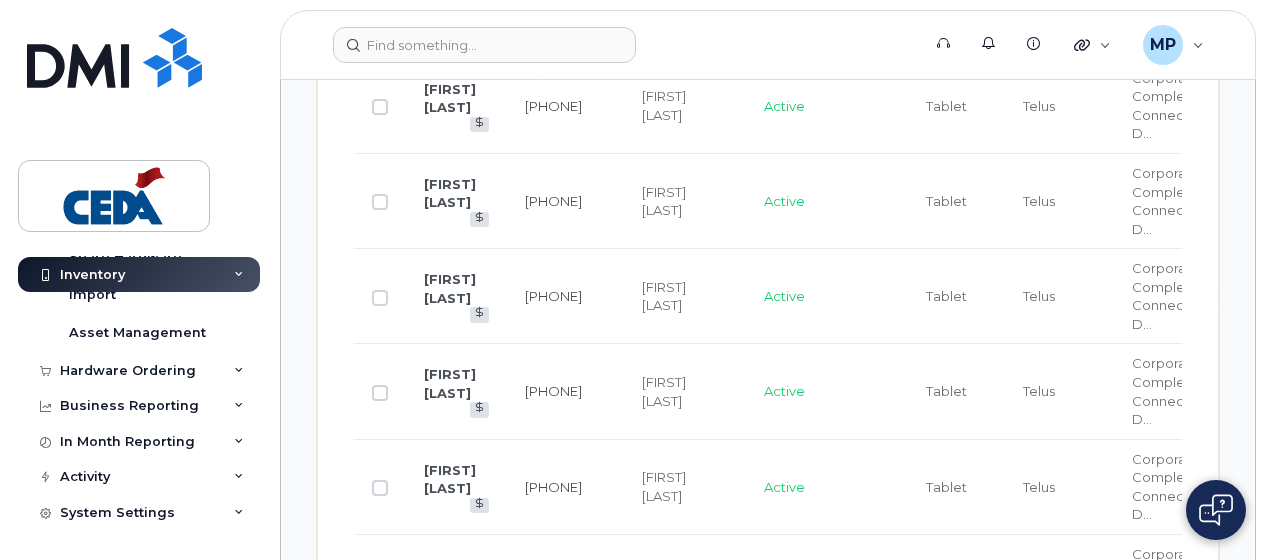 scroll, scrollTop: 1994, scrollLeft: 0, axis: vertical 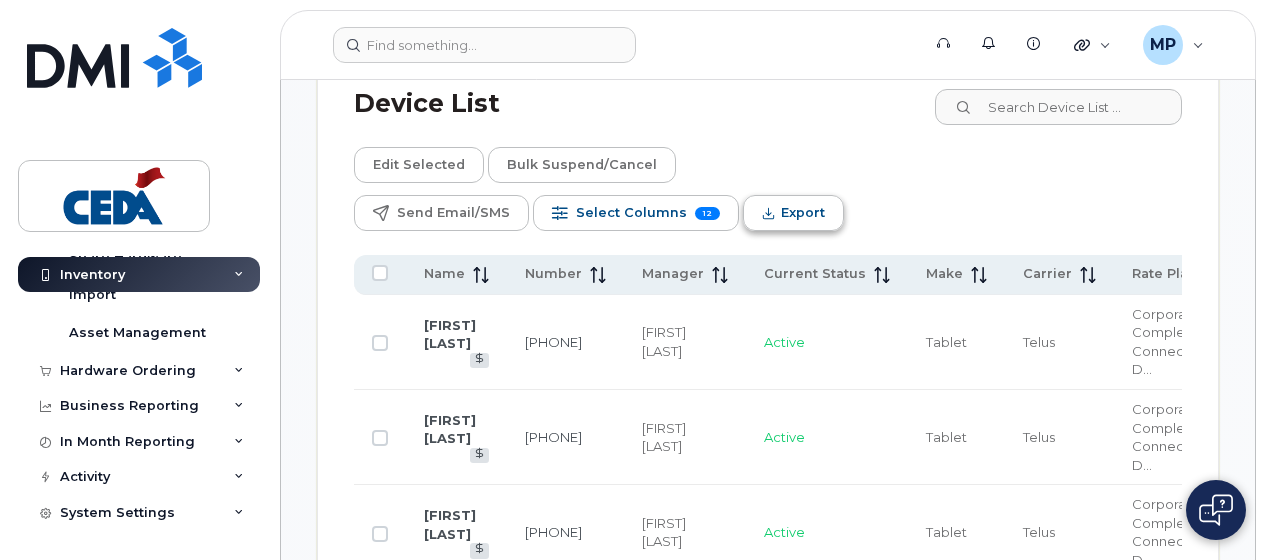 click on "Export" 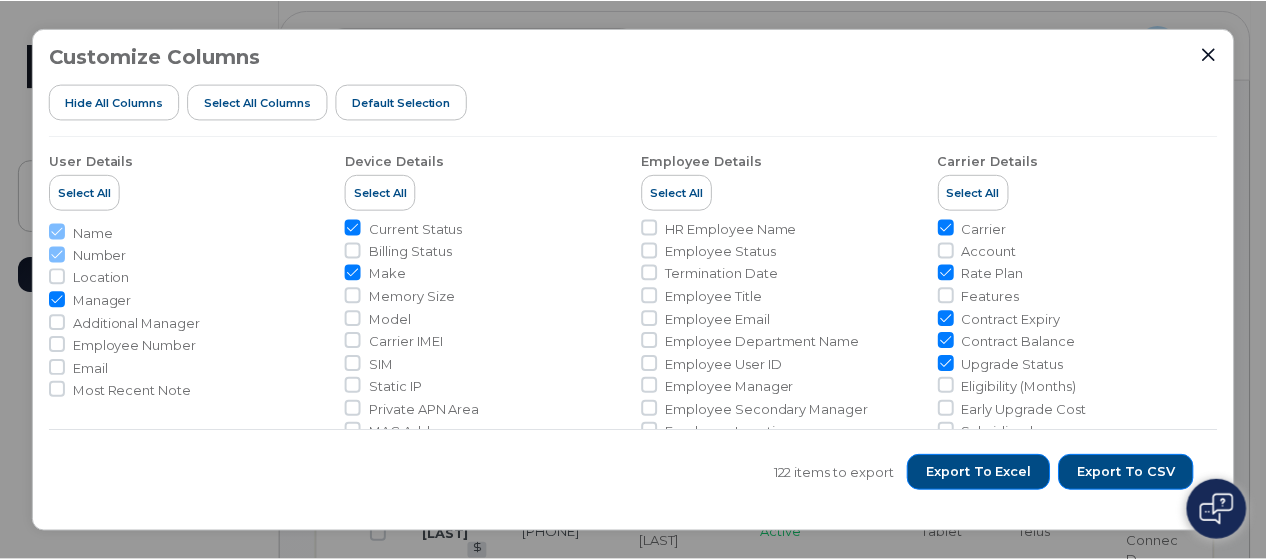 scroll, scrollTop: 0, scrollLeft: 0, axis: both 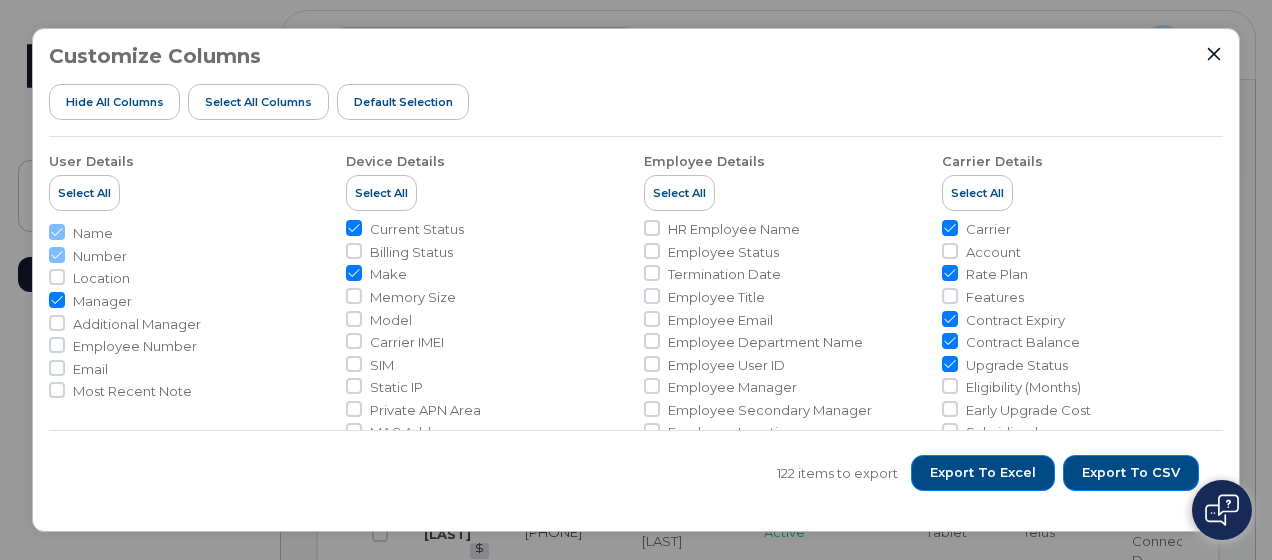 click on "Customize Columns Hide All Columns Select all Columns Default Selection" 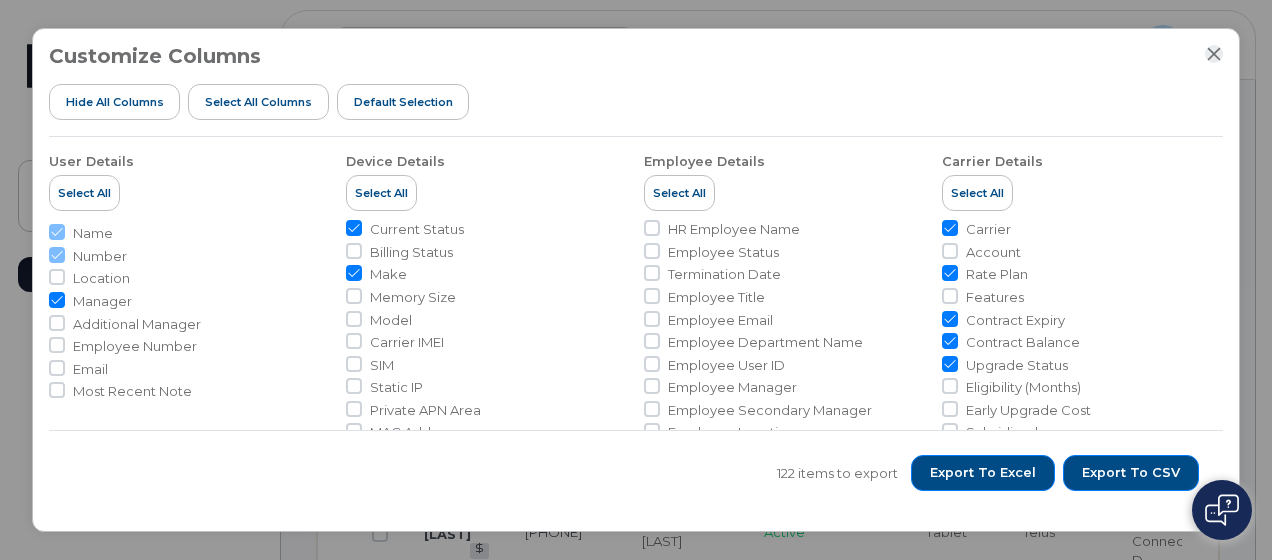 click 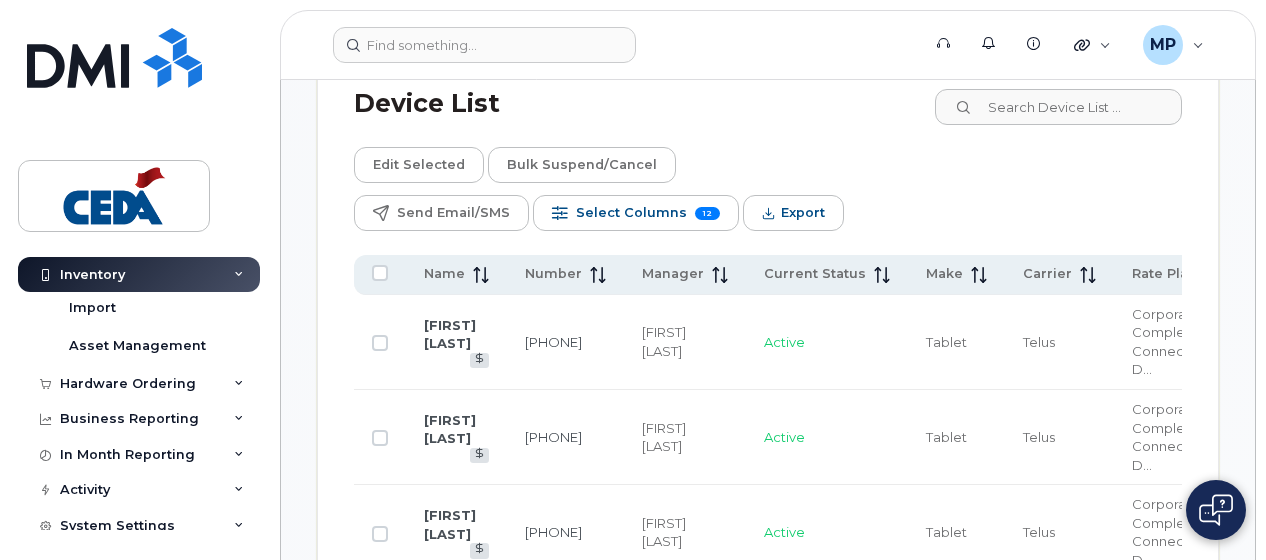 scroll, scrollTop: 202, scrollLeft: 0, axis: vertical 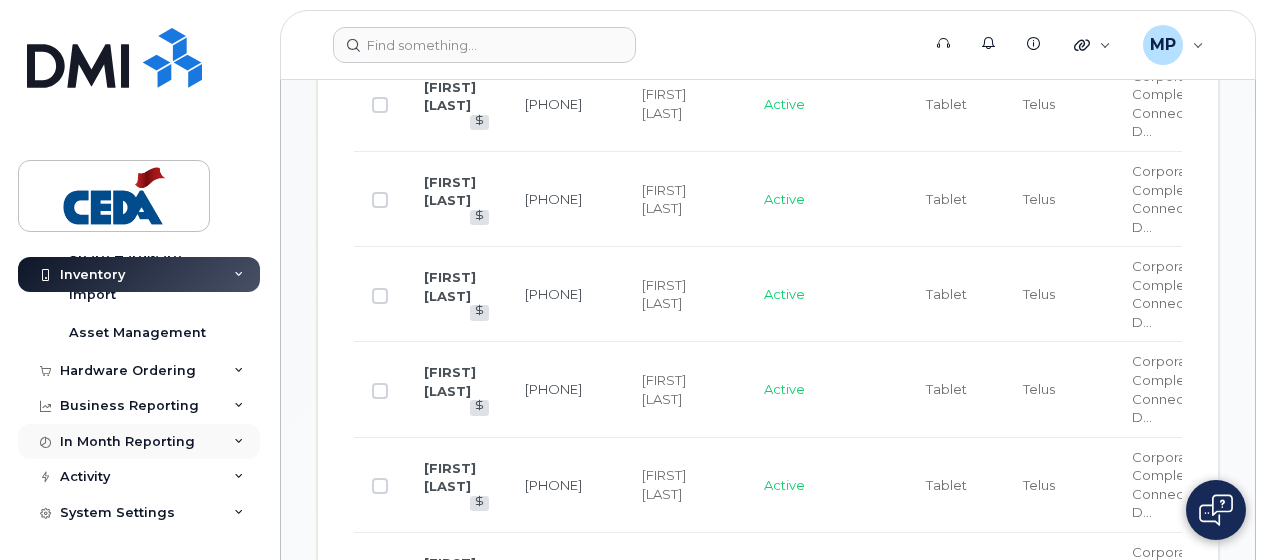 click on "In Month Reporting" at bounding box center (139, 442) 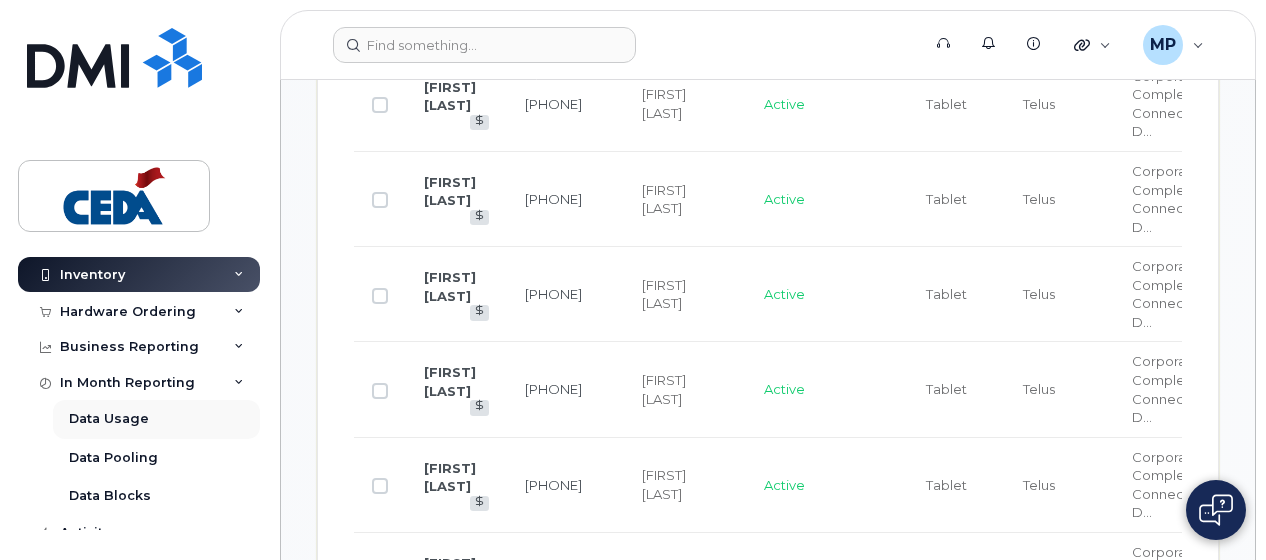 scroll, scrollTop: 262, scrollLeft: 0, axis: vertical 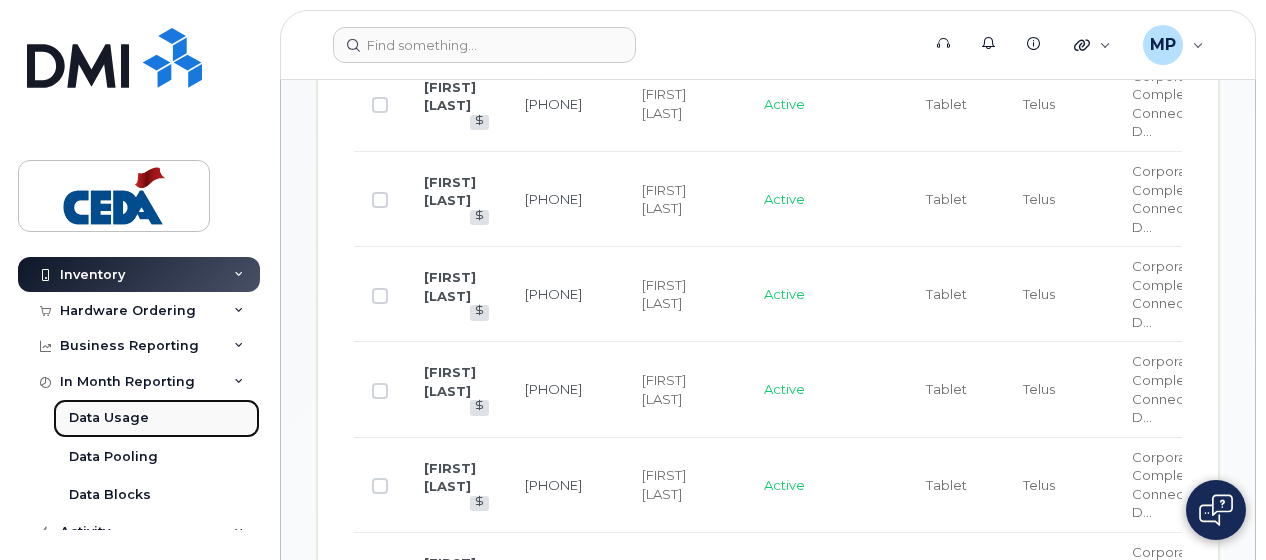 click on "Data Usage" at bounding box center [156, 418] 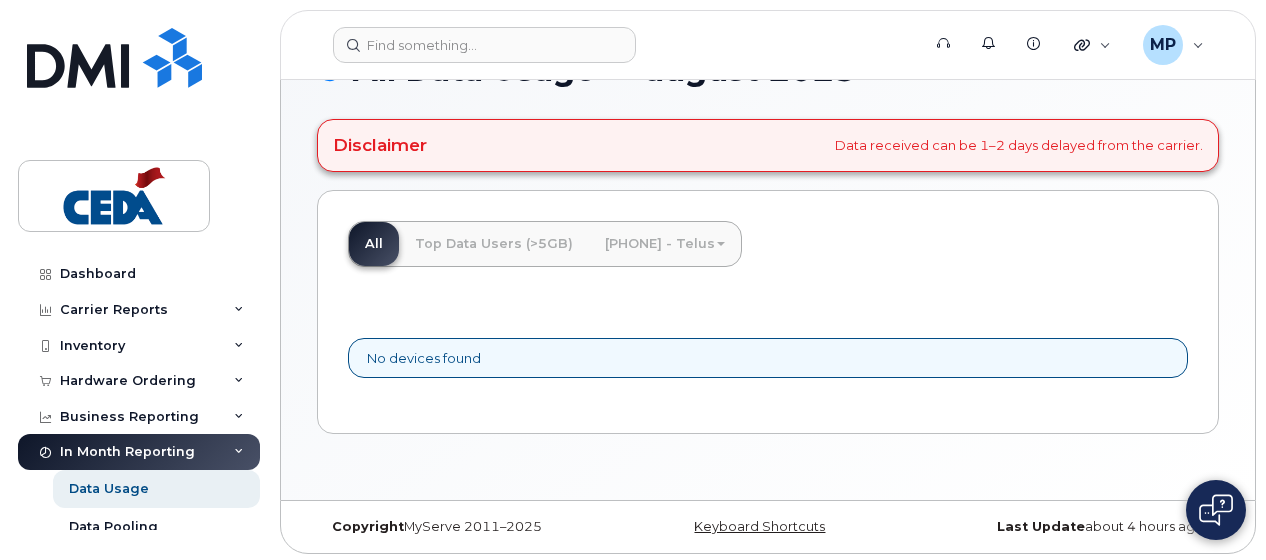 scroll, scrollTop: 64, scrollLeft: 0, axis: vertical 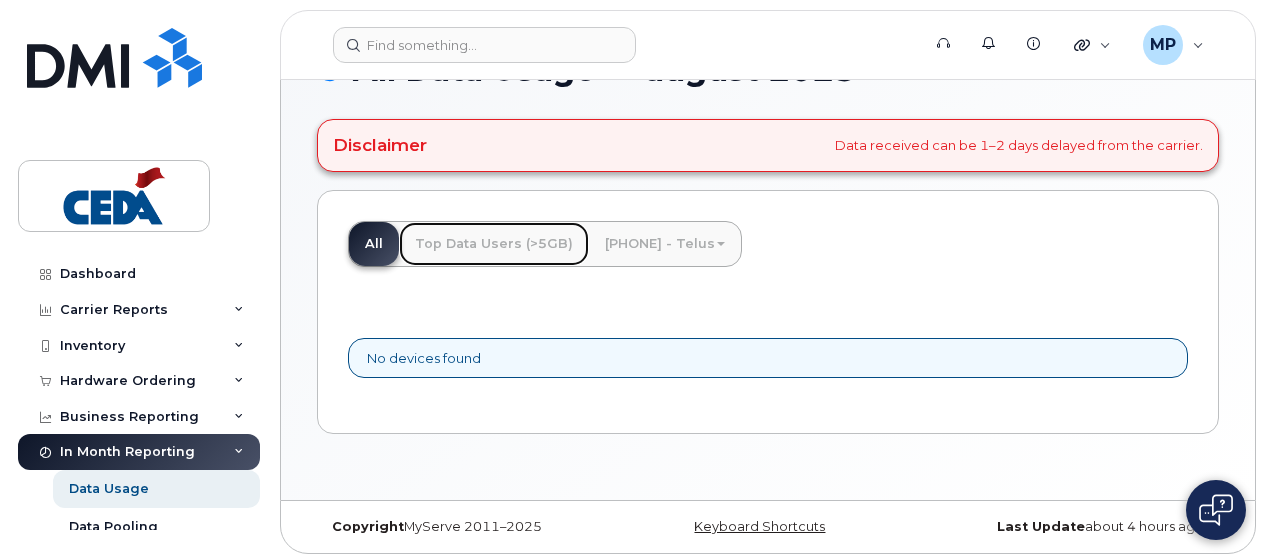 click on "Top Data Users (>5GB)" at bounding box center [494, 244] 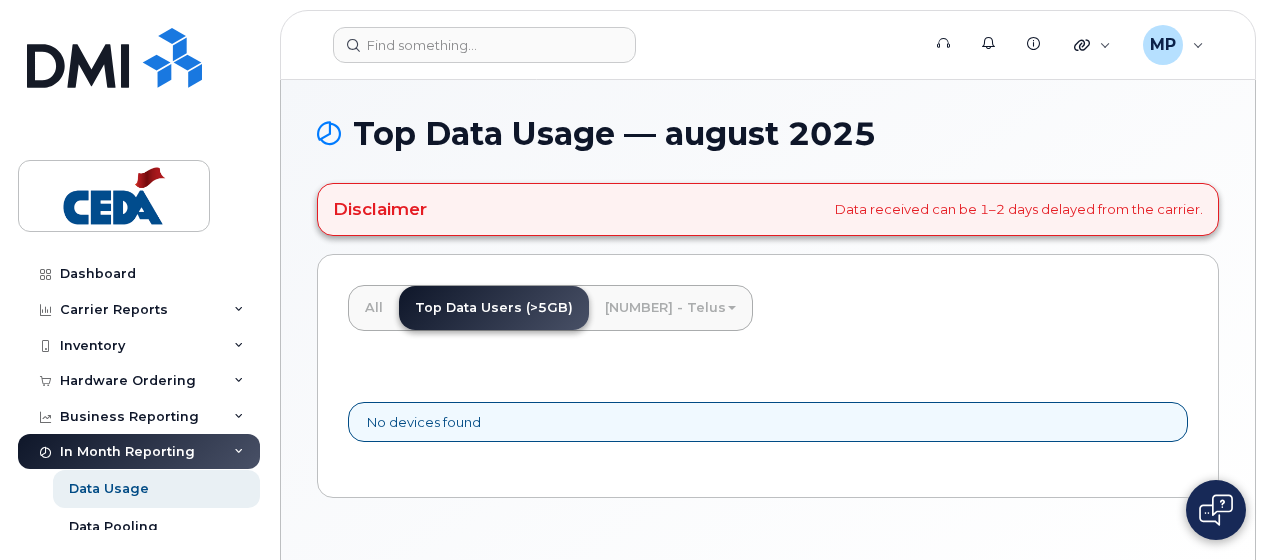 scroll, scrollTop: 0, scrollLeft: 0, axis: both 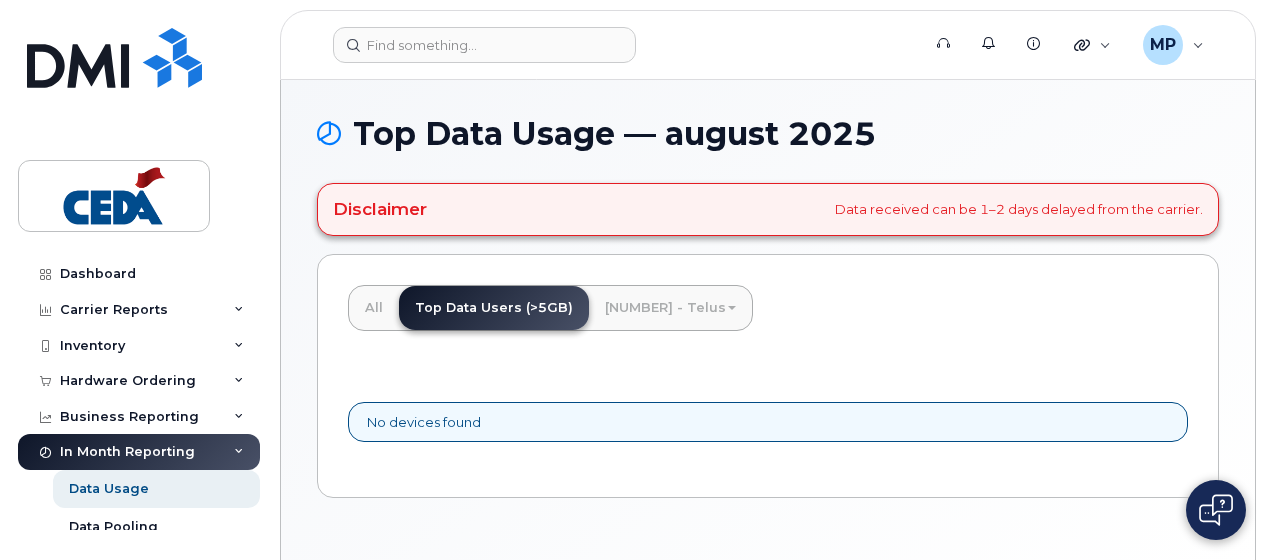 click on "[NUMBER] - Telus" at bounding box center (670, 308) 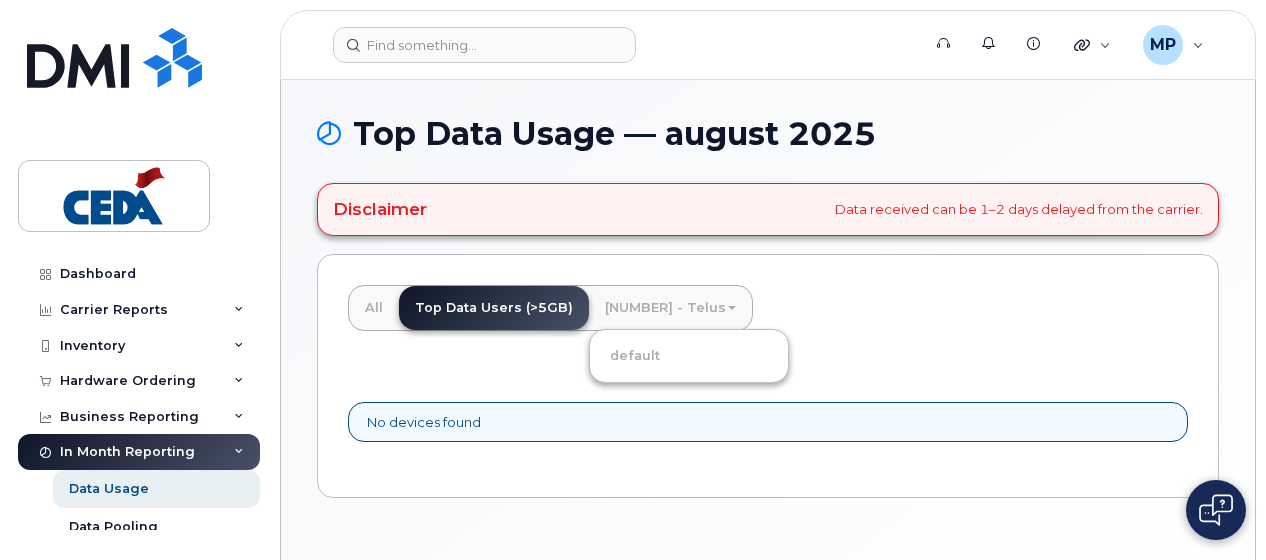 click on "[NUMBER] - Telus" at bounding box center [670, 308] 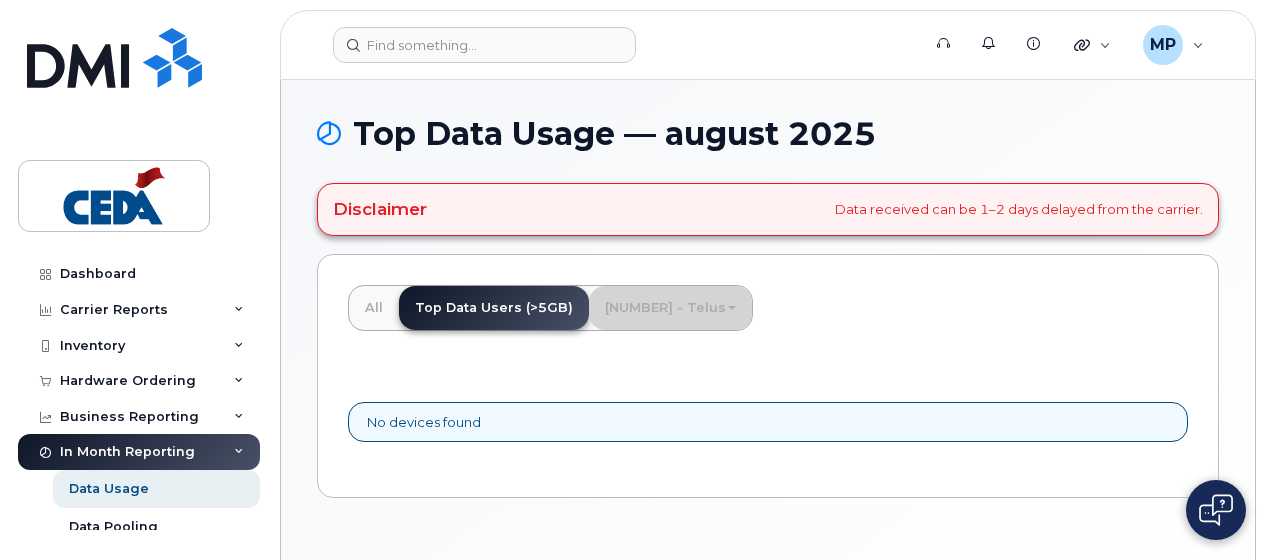 scroll, scrollTop: 64, scrollLeft: 0, axis: vertical 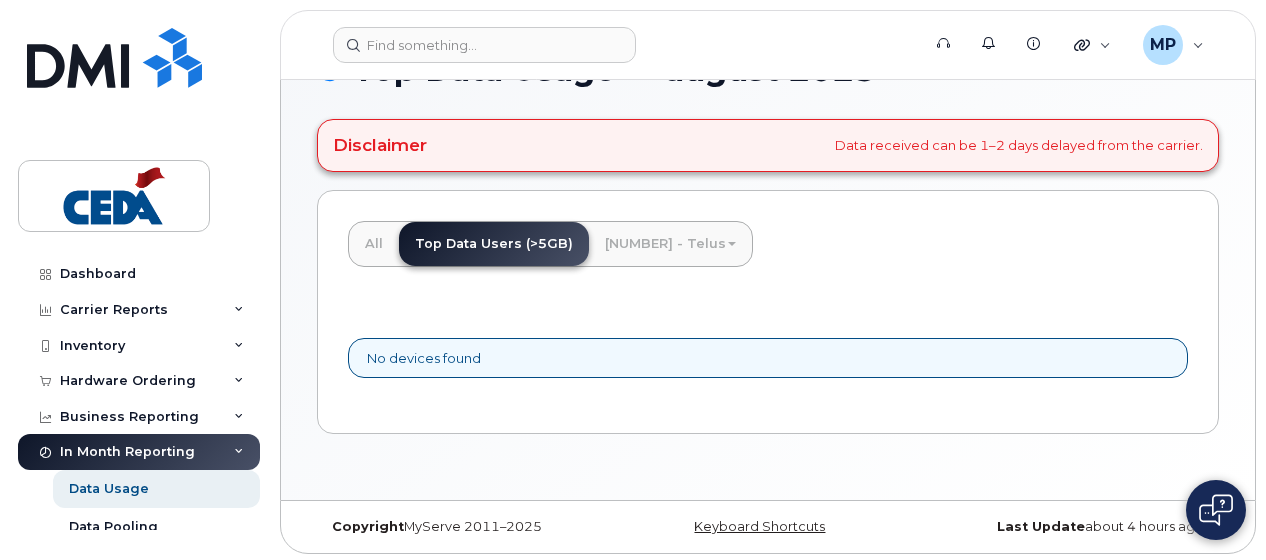 click on "[NUMBER] - Telus" at bounding box center [670, 244] 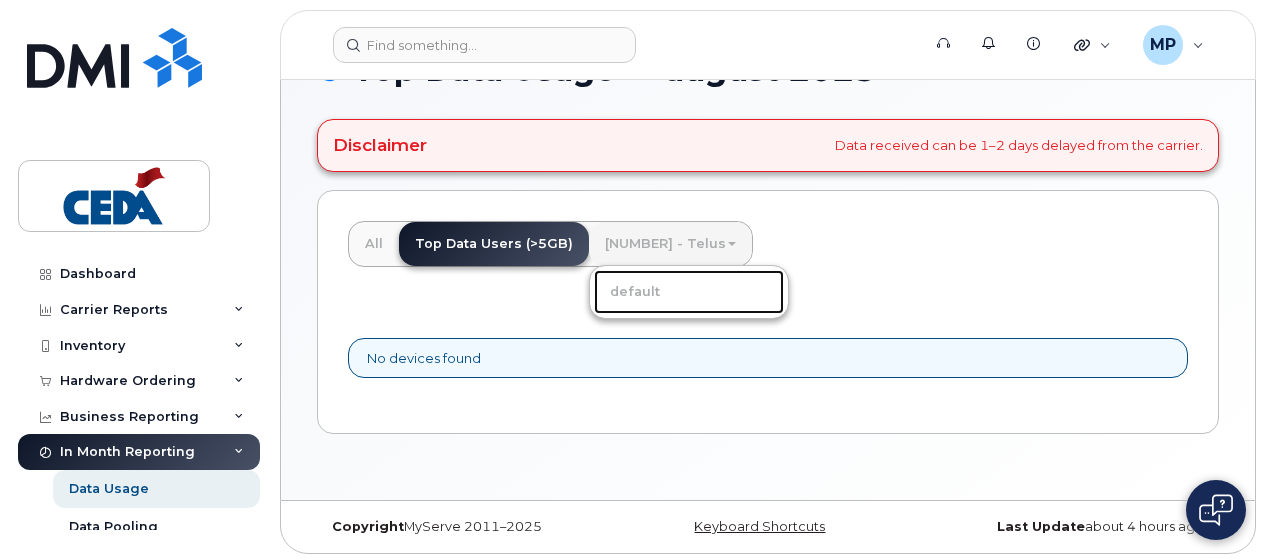 click on "default" at bounding box center (689, 292) 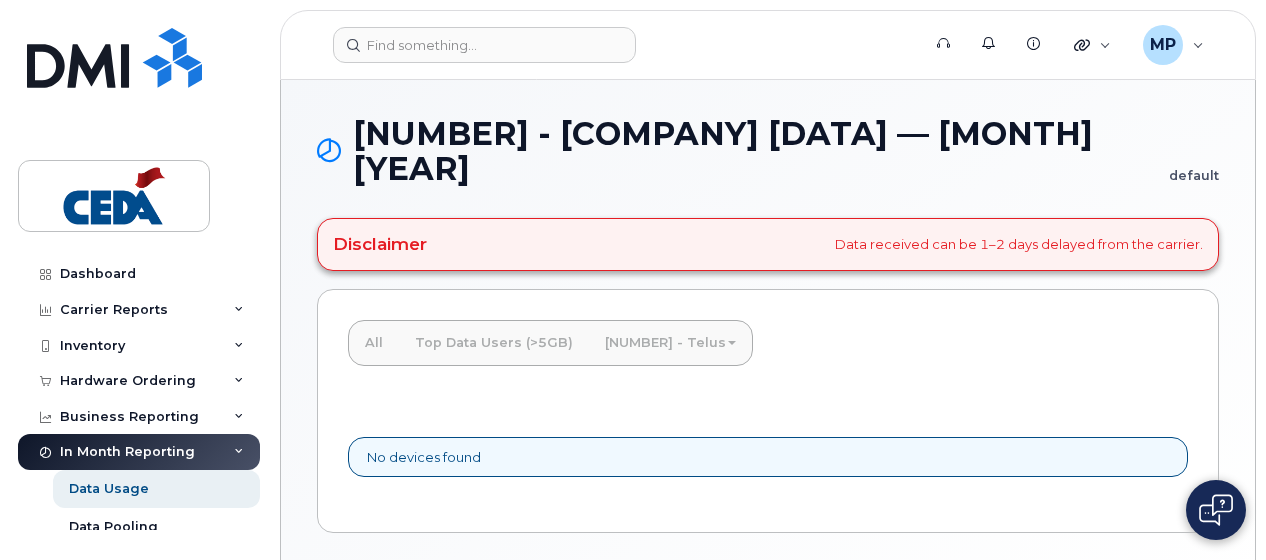 scroll, scrollTop: 64, scrollLeft: 0, axis: vertical 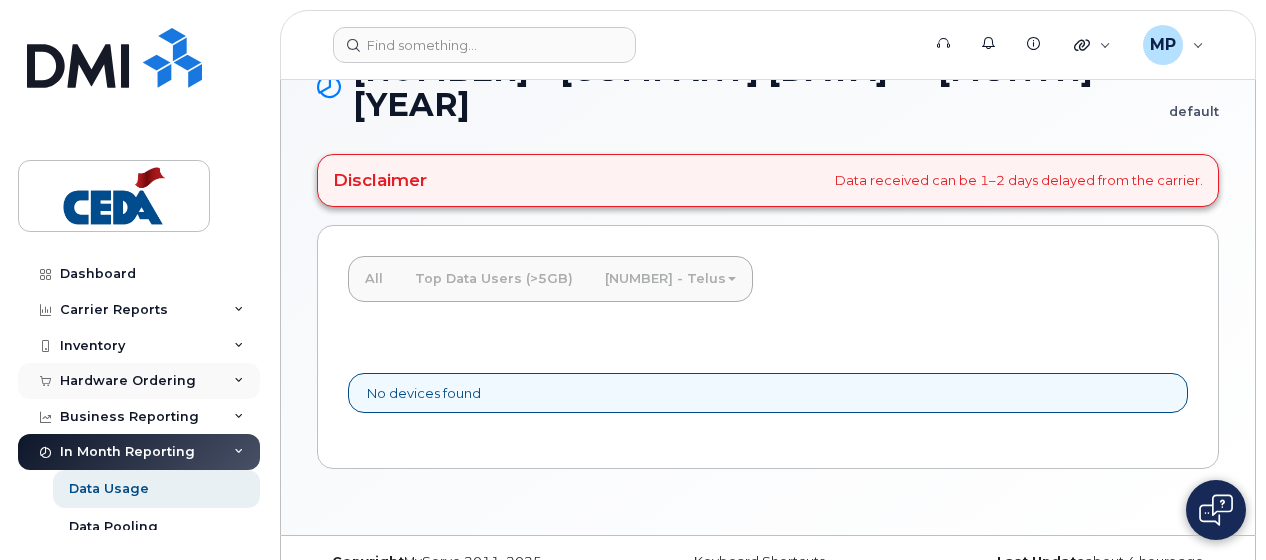 click on "Hardware Ordering" at bounding box center [139, 381] 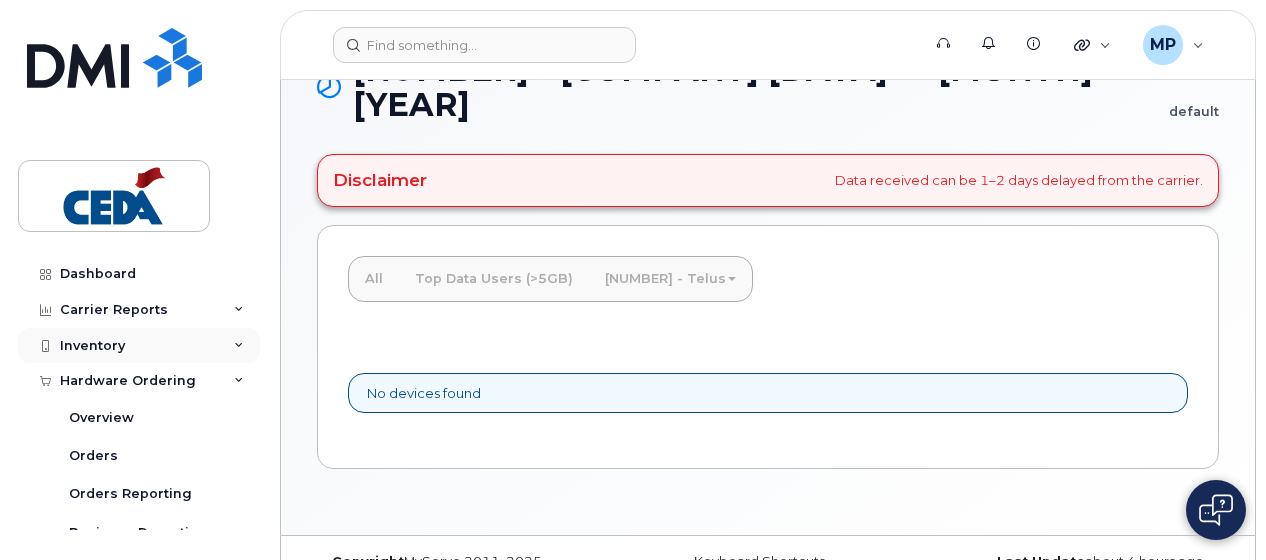 click on "Inventory" at bounding box center [139, 346] 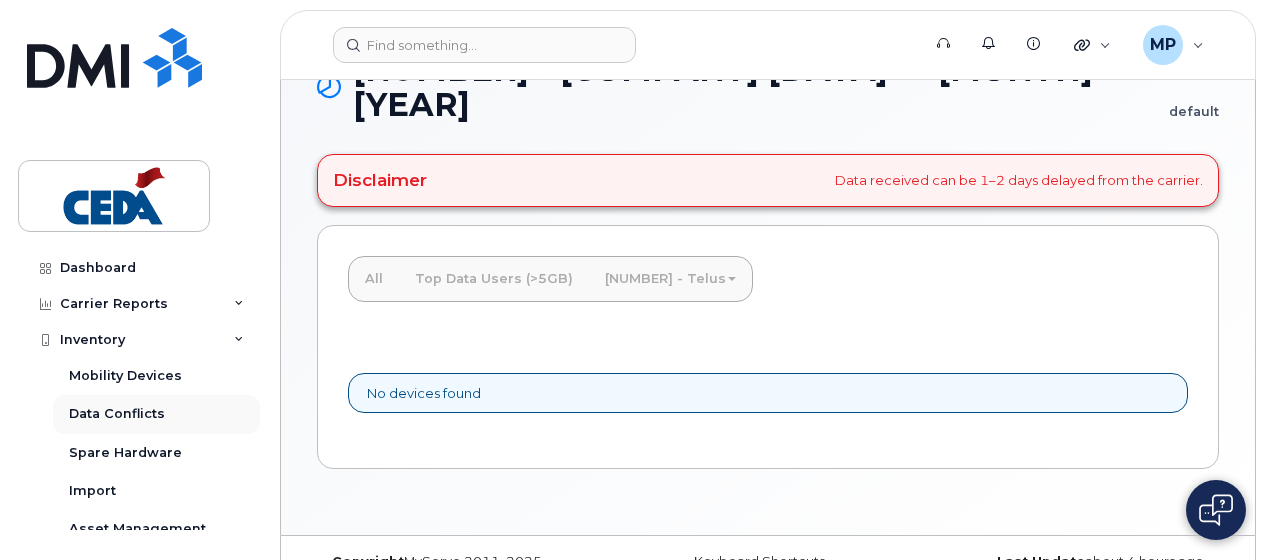 scroll, scrollTop: 0, scrollLeft: 0, axis: both 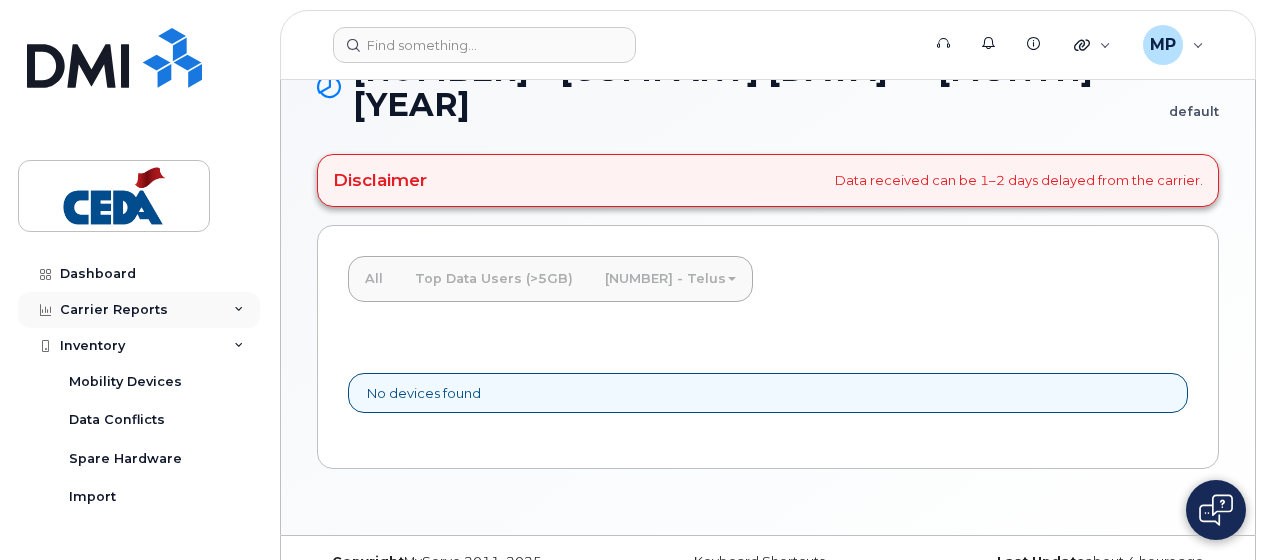 click on "Carrier Reports" at bounding box center [139, 310] 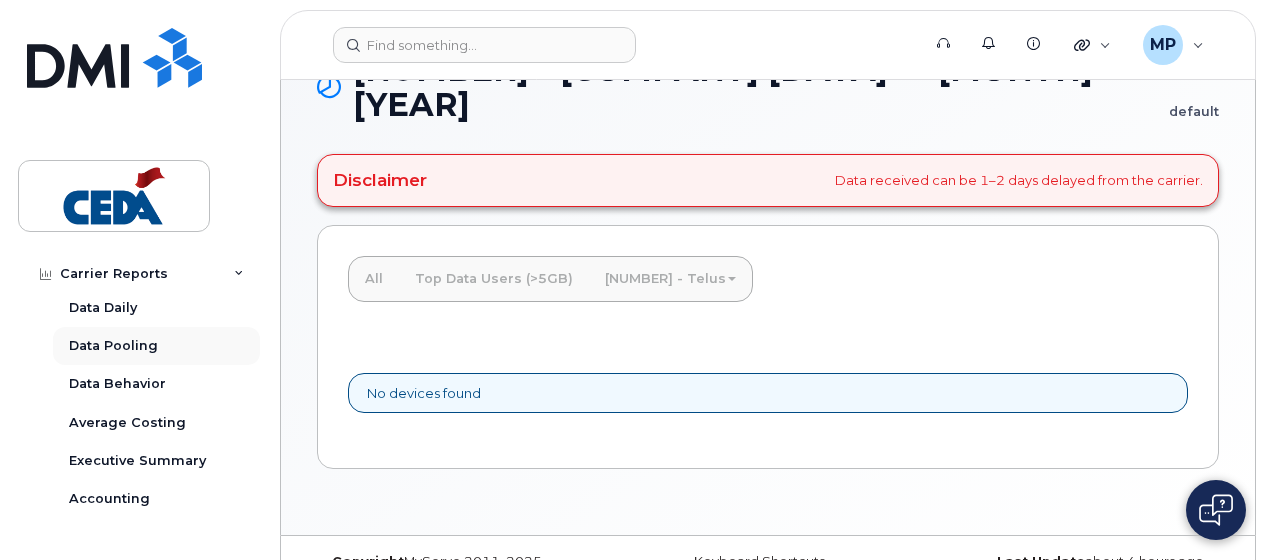 scroll, scrollTop: 78, scrollLeft: 0, axis: vertical 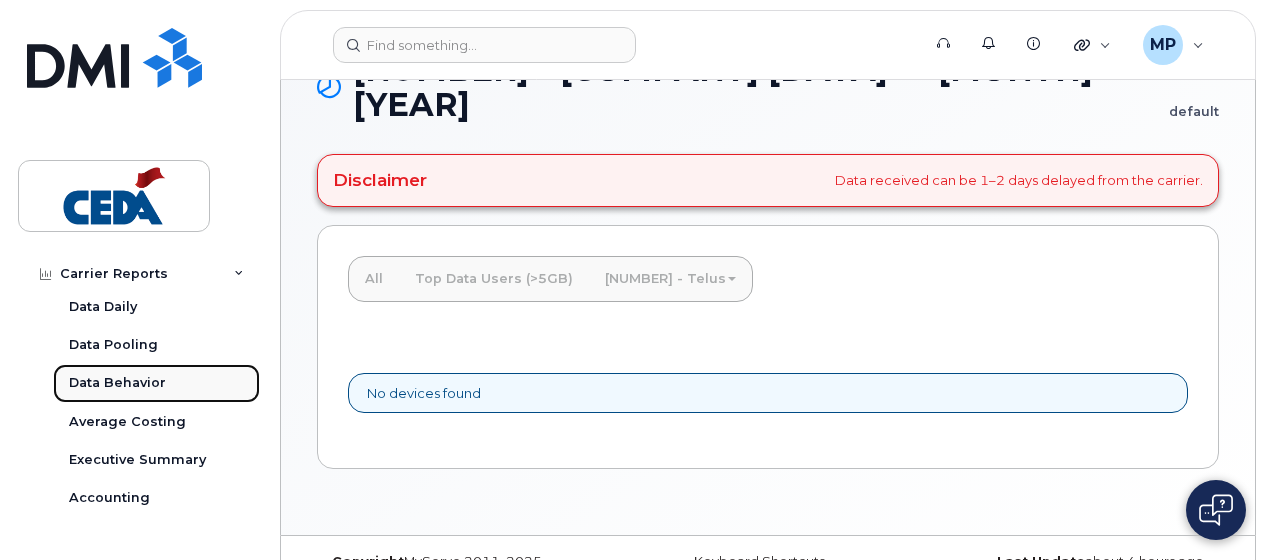 click on "Data Behavior" at bounding box center [117, 383] 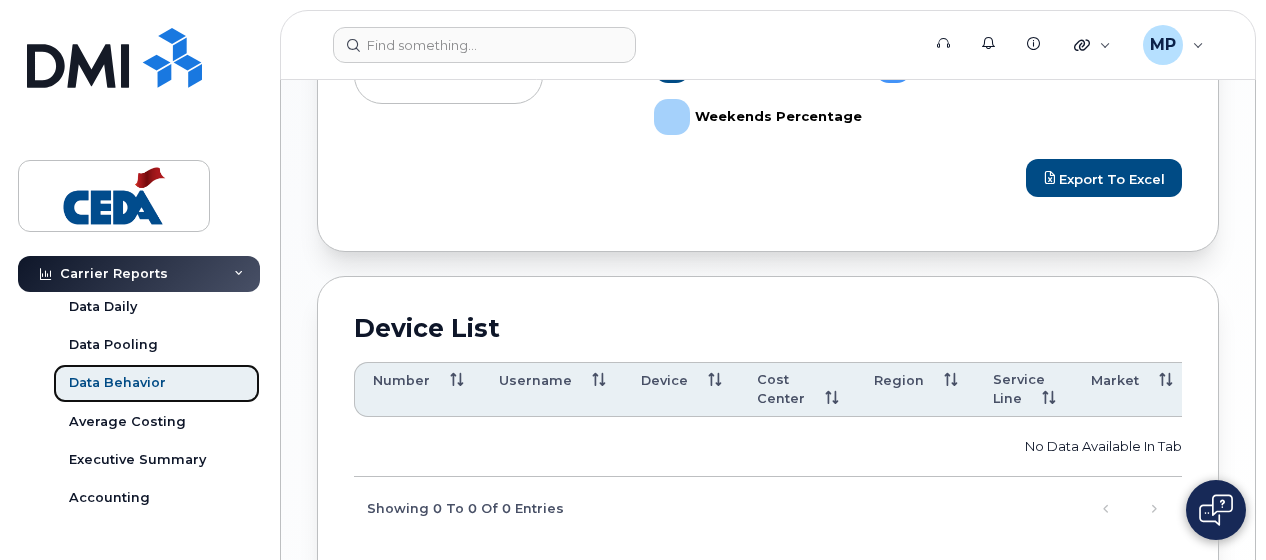 scroll, scrollTop: 926, scrollLeft: 0, axis: vertical 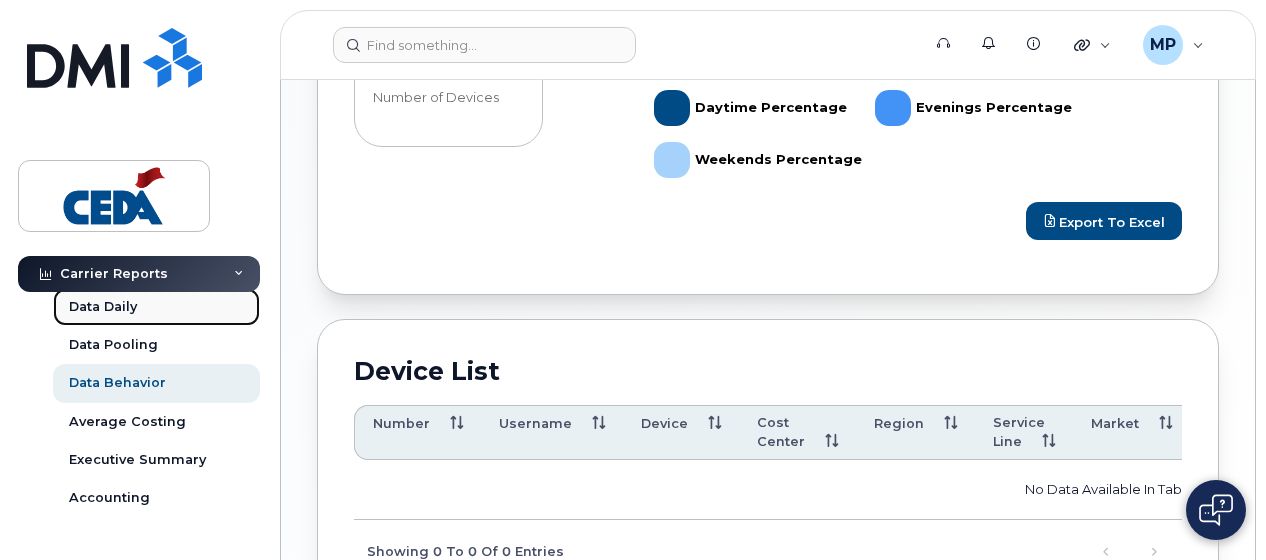 click on "Data Daily" at bounding box center (156, 307) 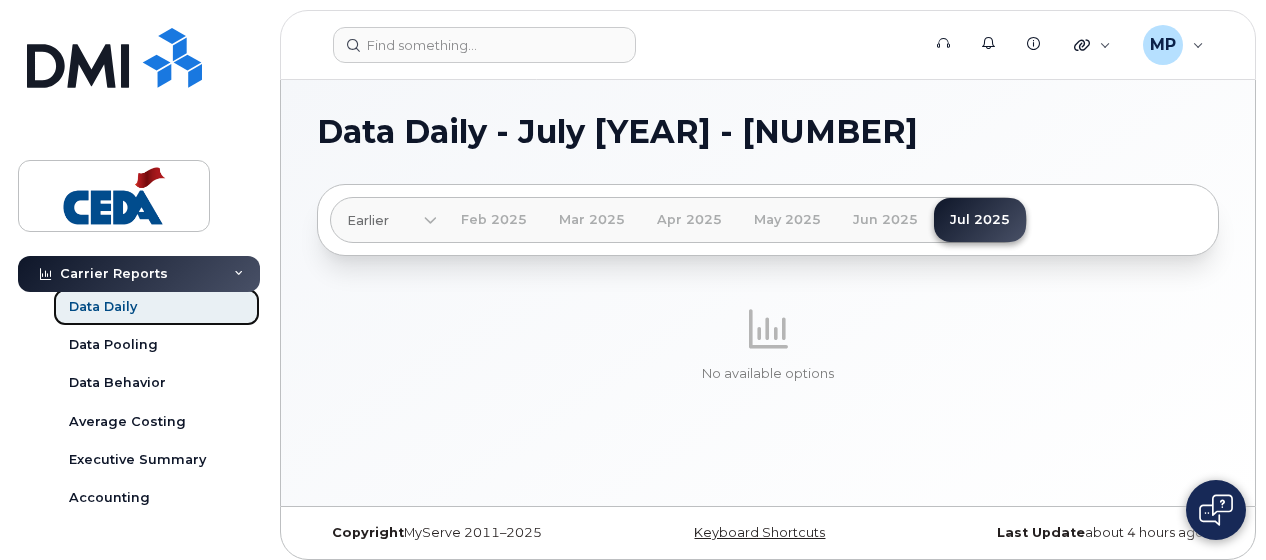 scroll, scrollTop: 9, scrollLeft: 0, axis: vertical 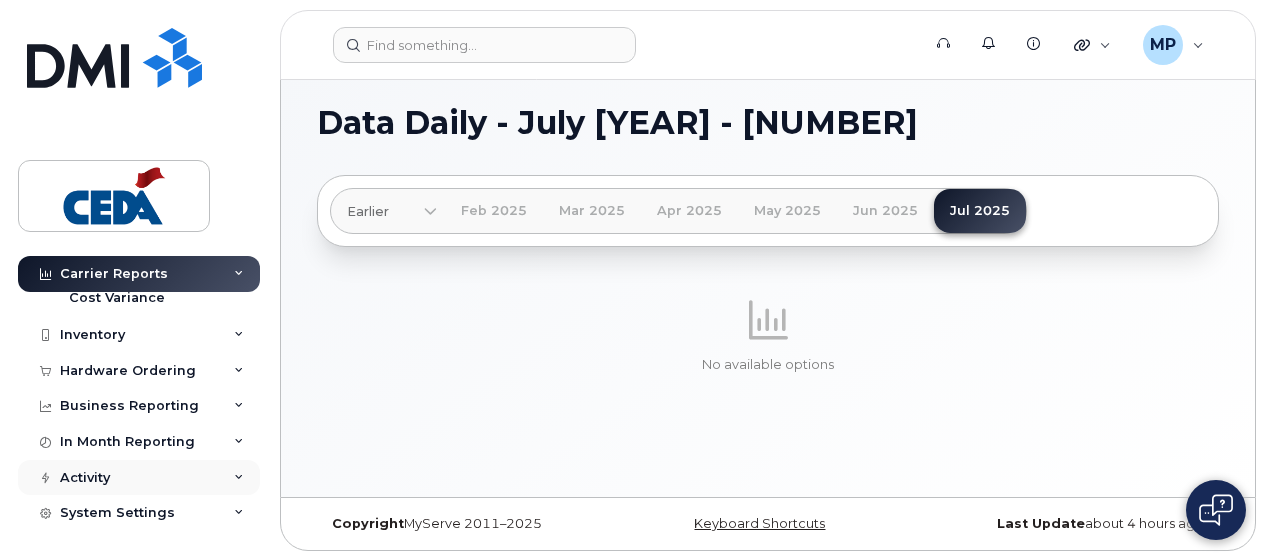 click on "Activity" at bounding box center (139, 478) 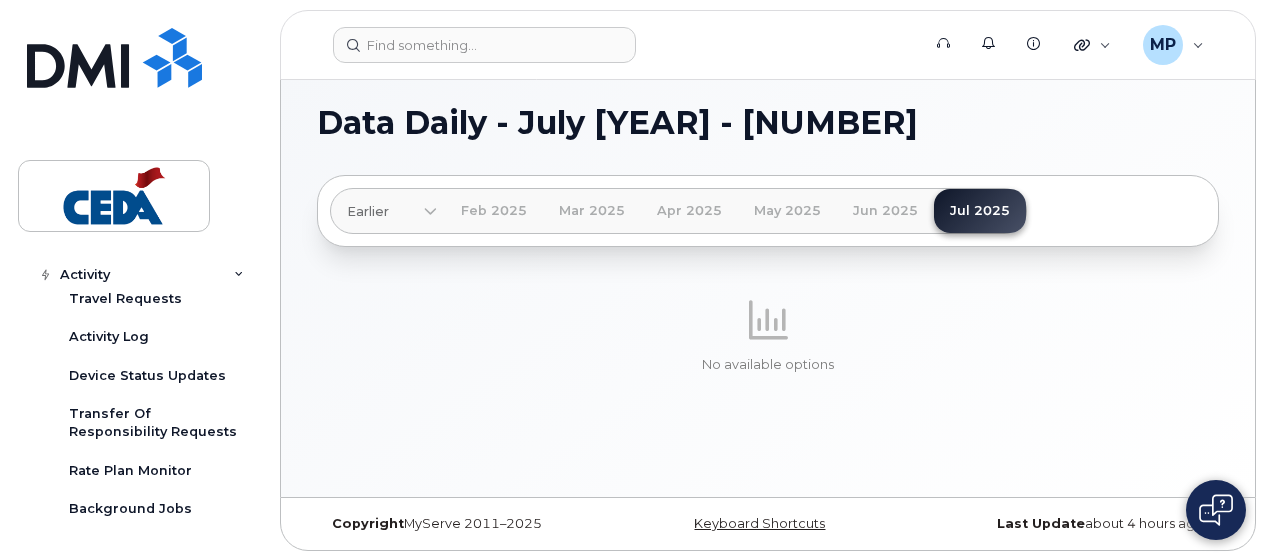 scroll, scrollTop: 756, scrollLeft: 0, axis: vertical 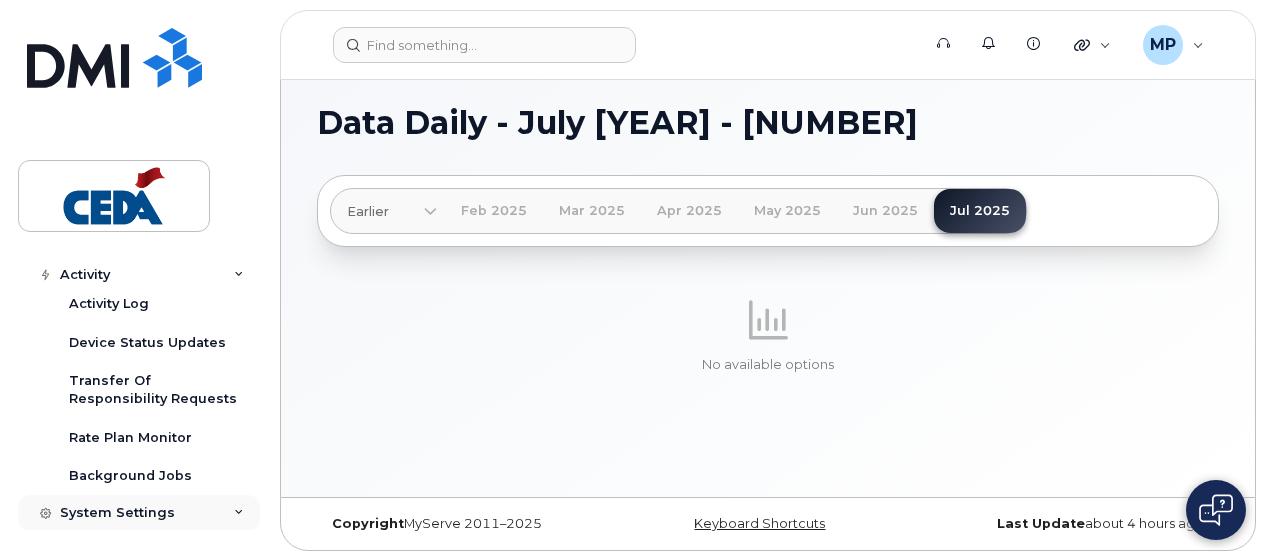 click on "System Settings" at bounding box center [139, 513] 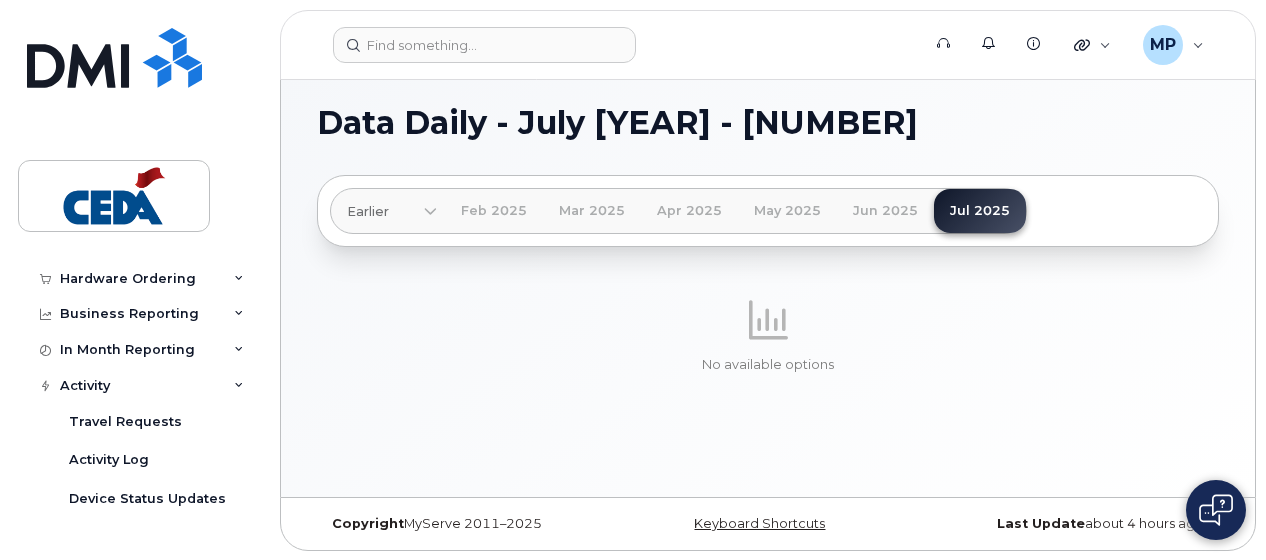 scroll, scrollTop: 585, scrollLeft: 0, axis: vertical 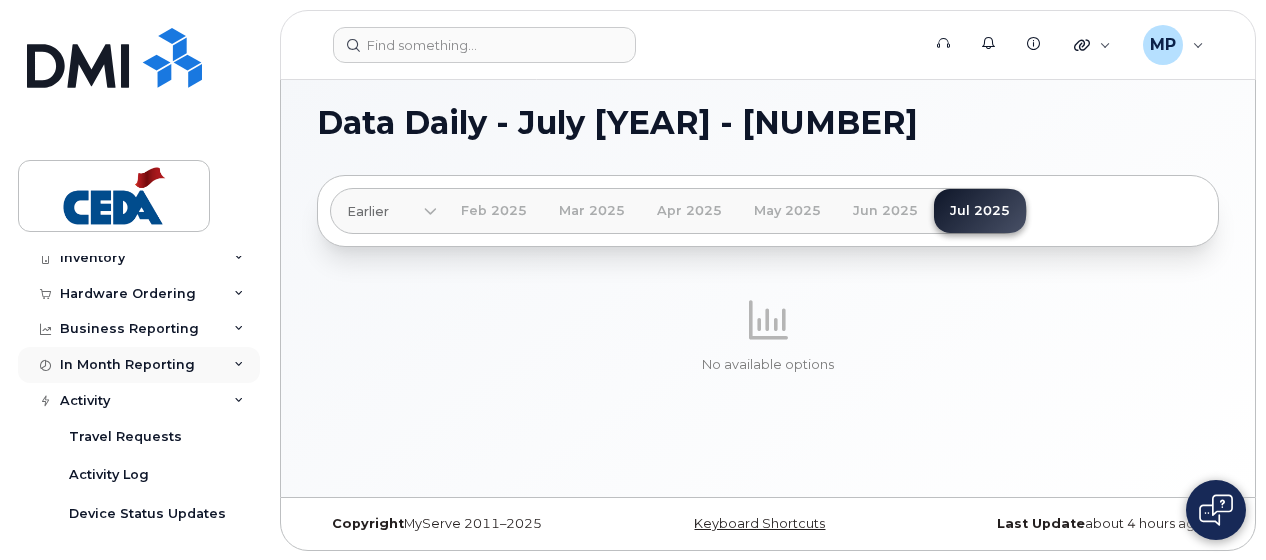click on "In Month Reporting" at bounding box center (139, 365) 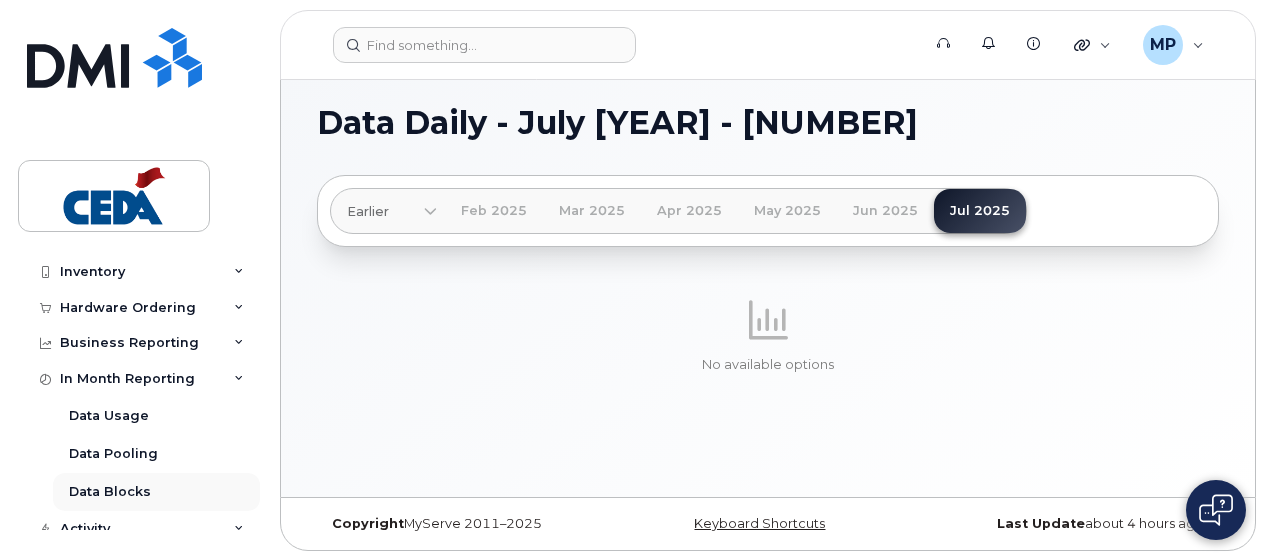 scroll, scrollTop: 568, scrollLeft: 0, axis: vertical 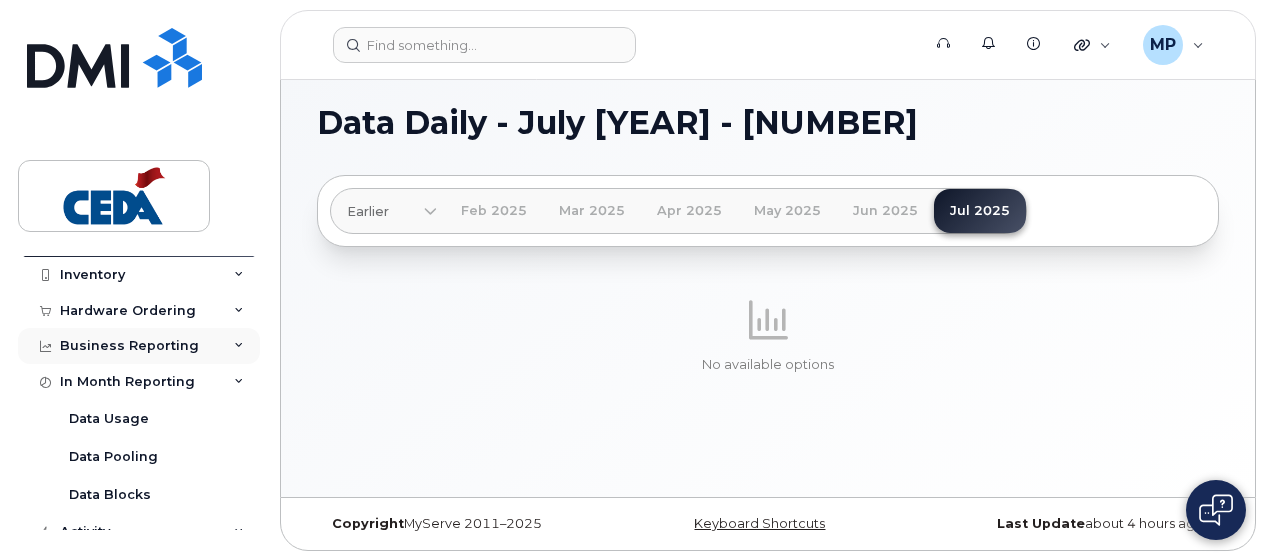 click on "Business Reporting" at bounding box center [139, 346] 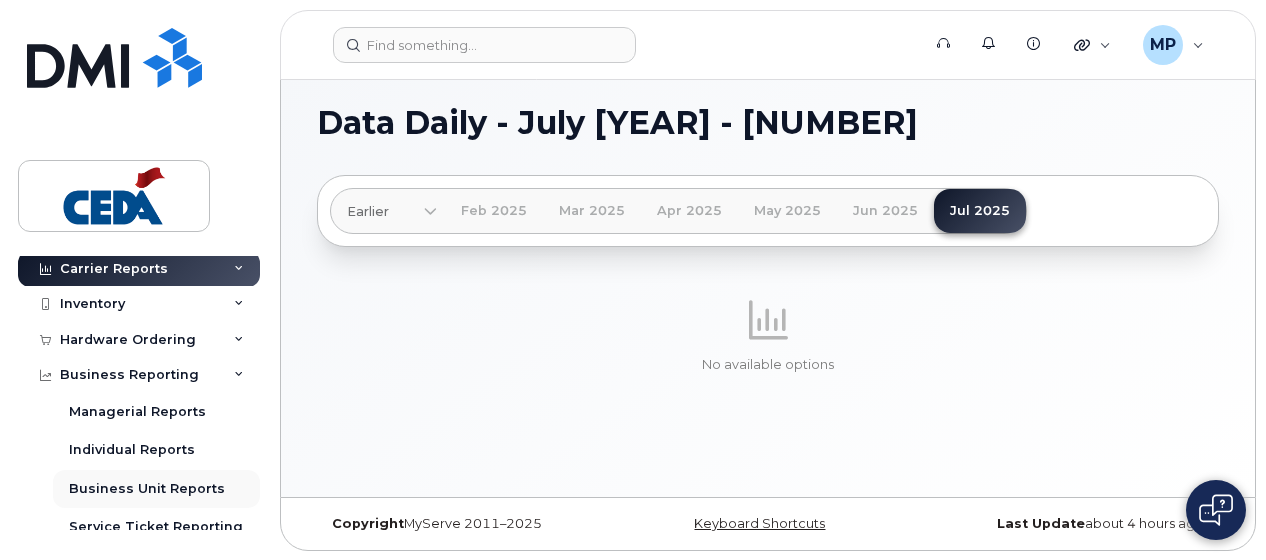 scroll, scrollTop: 534, scrollLeft: 0, axis: vertical 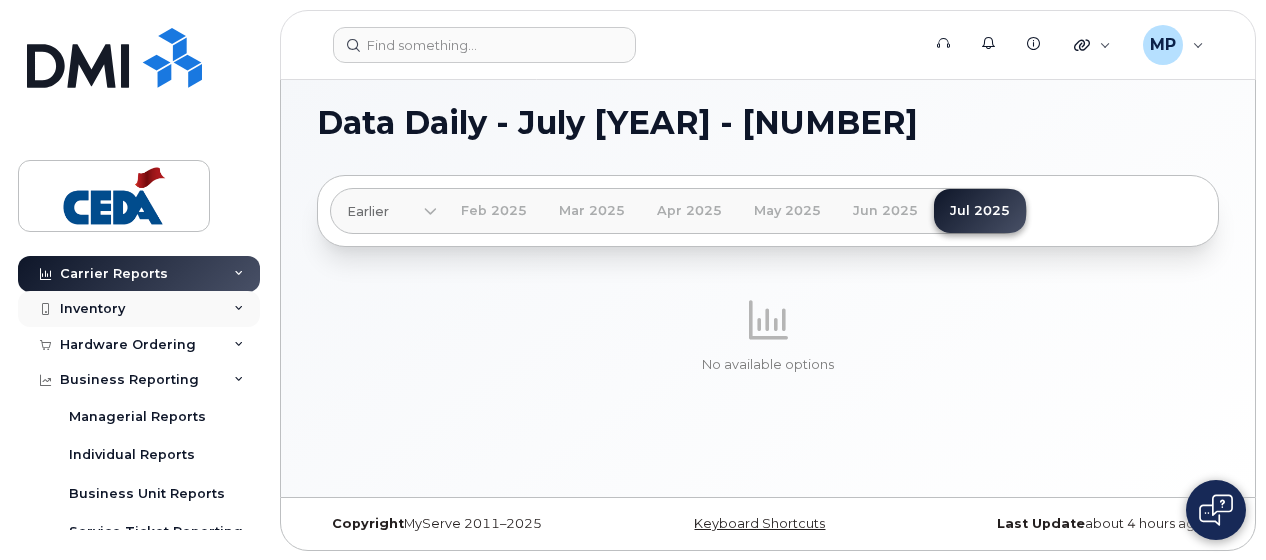 click on "Inventory" at bounding box center [139, 309] 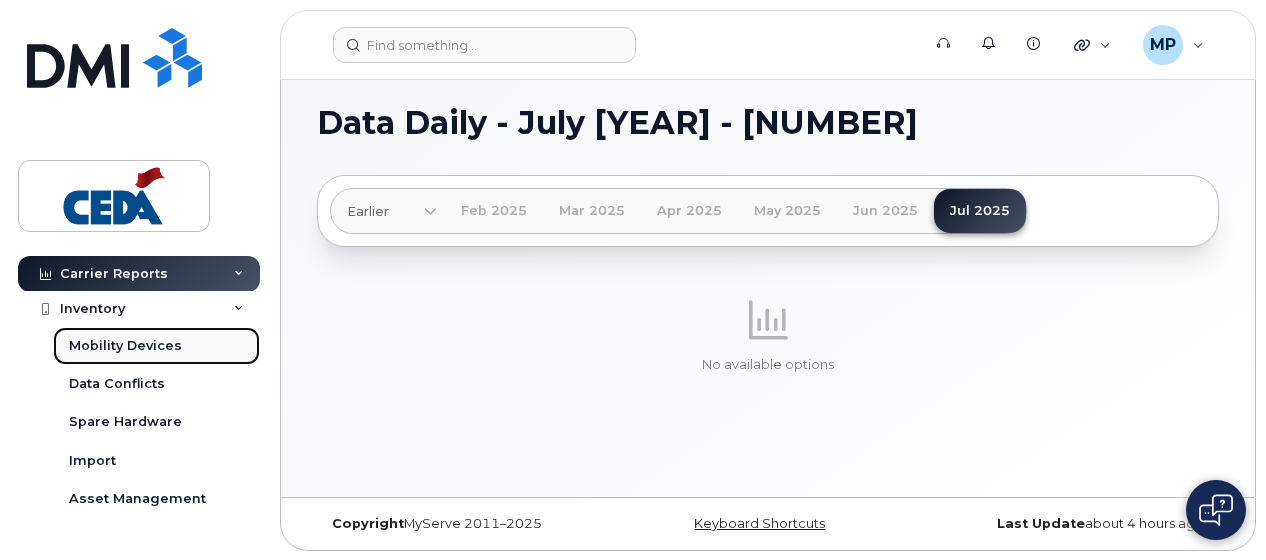 click on "Mobility Devices" at bounding box center (156, 346) 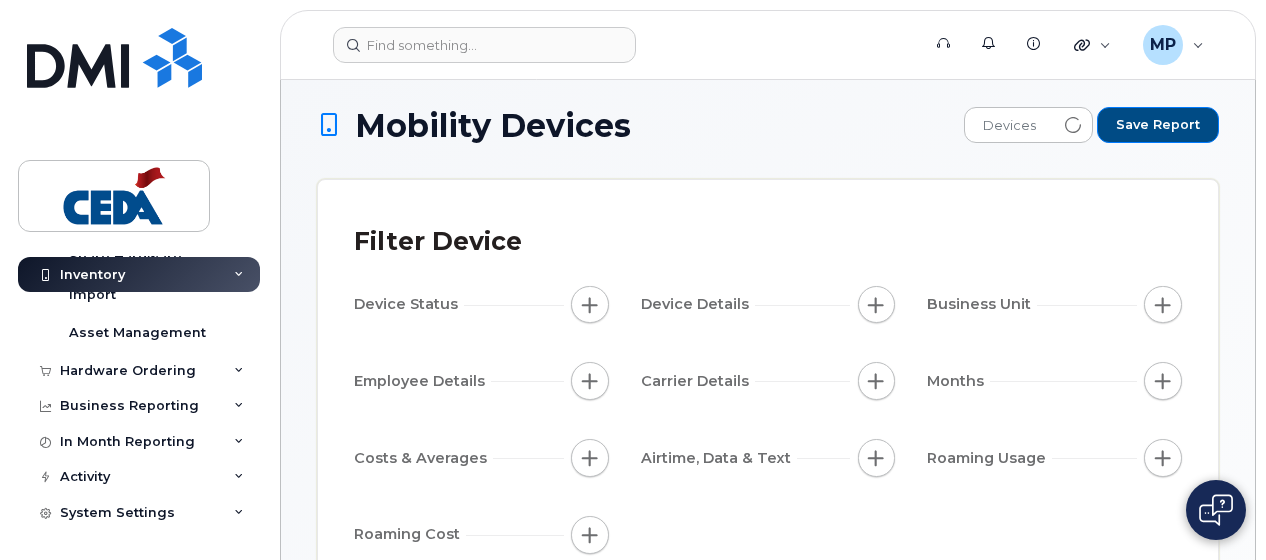 scroll, scrollTop: 0, scrollLeft: 0, axis: both 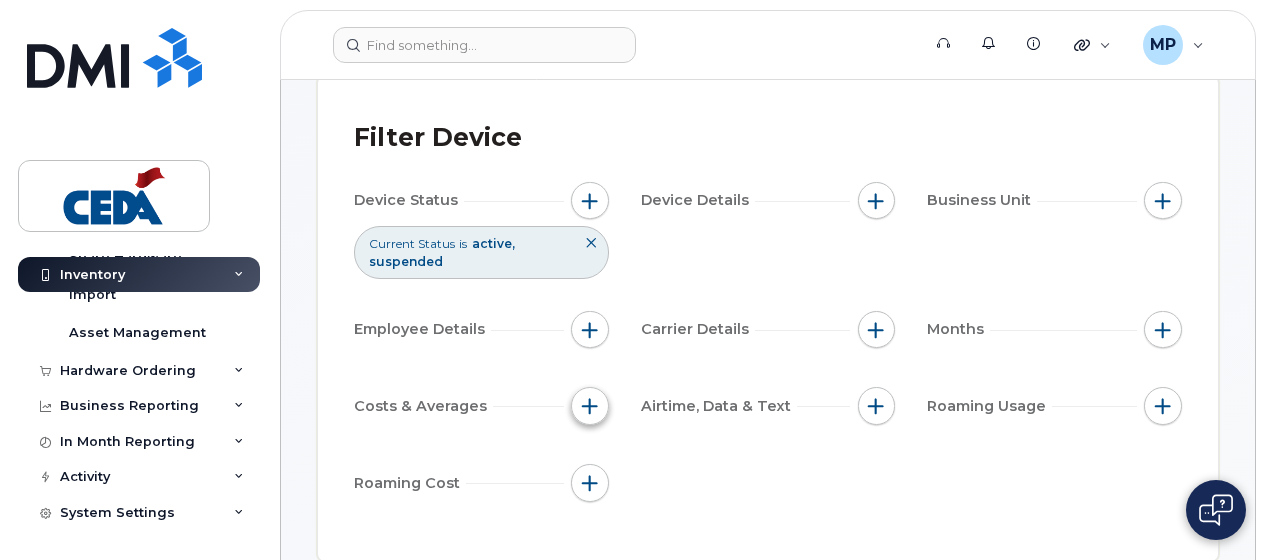 click 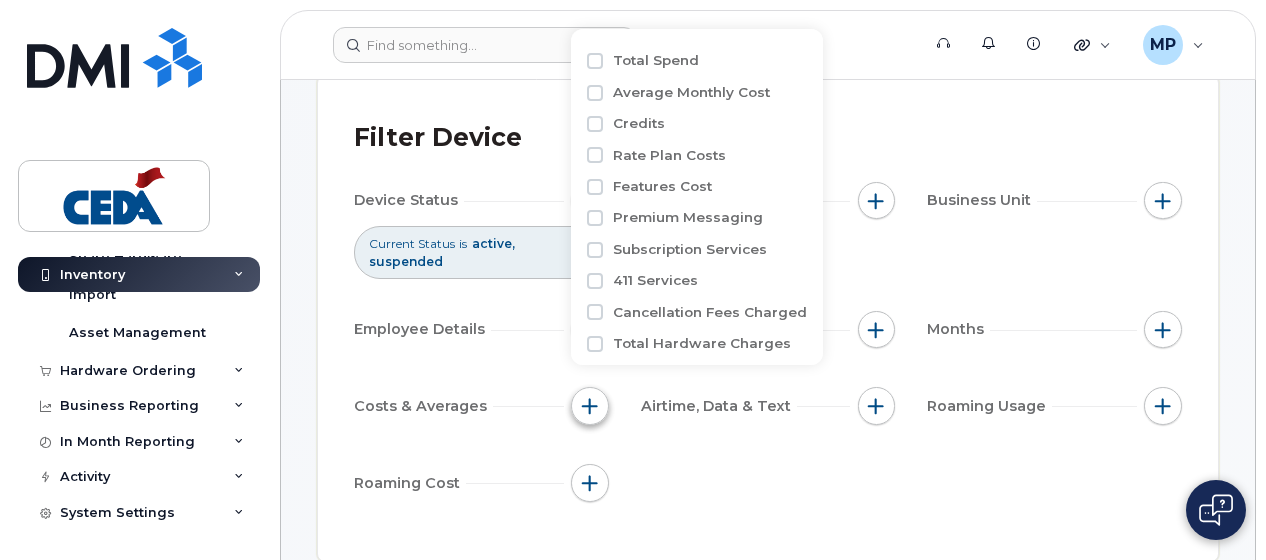 click 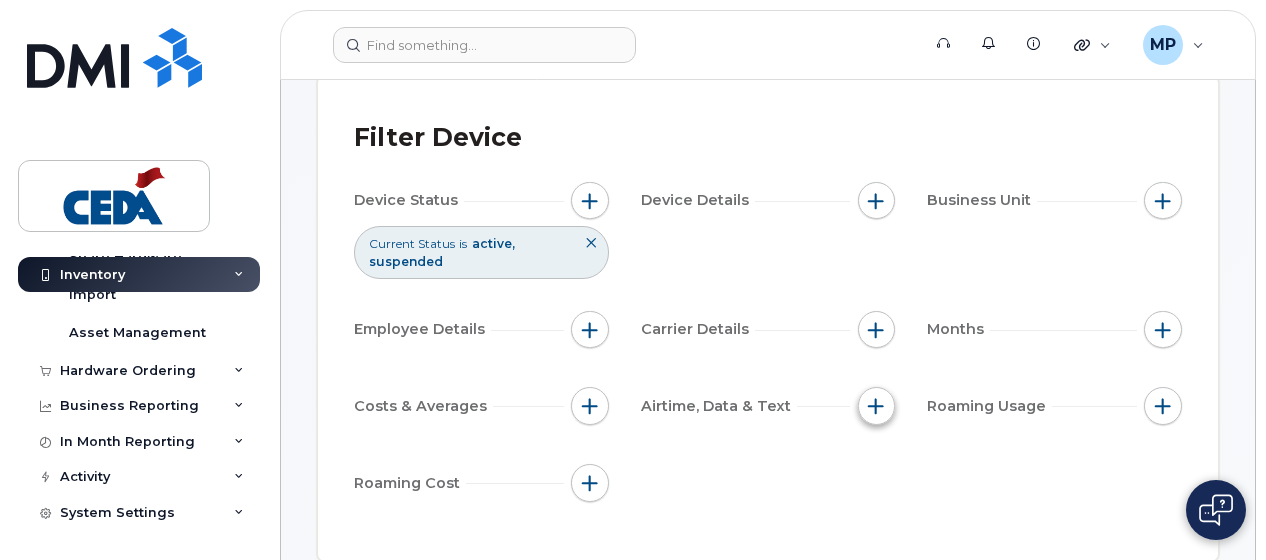 click at bounding box center [877, 406] 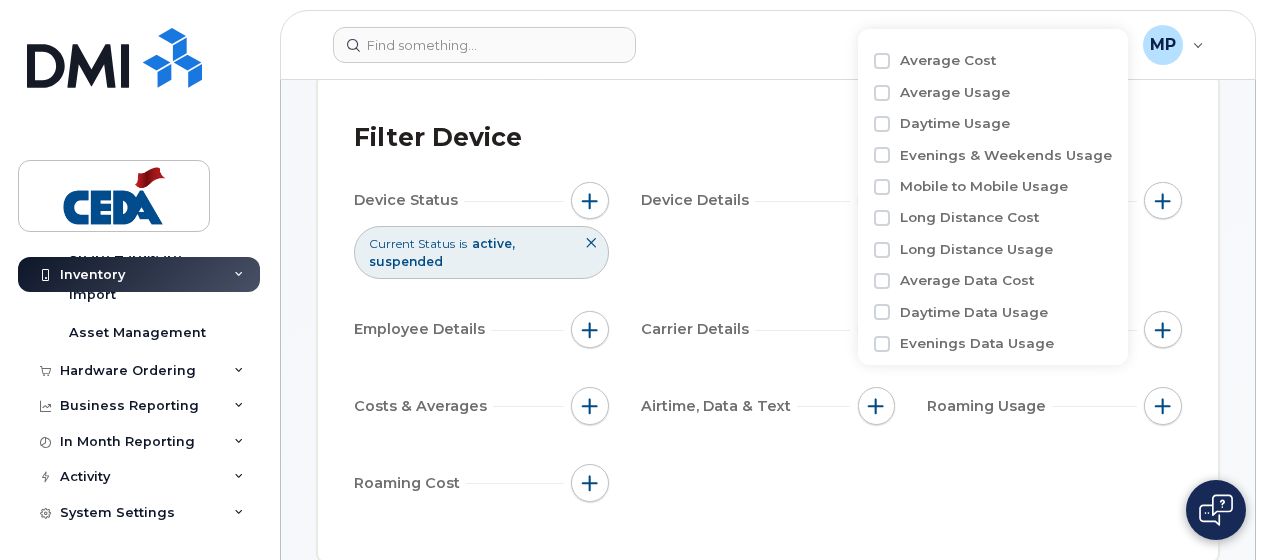 click on "Device Status   Current Status is active suspended Device Details   Business Unit   Employee Details   Carrier Details   Months   Costs & Averages   Airtime, Data & Text   Roaming Usage   Roaming Cost" 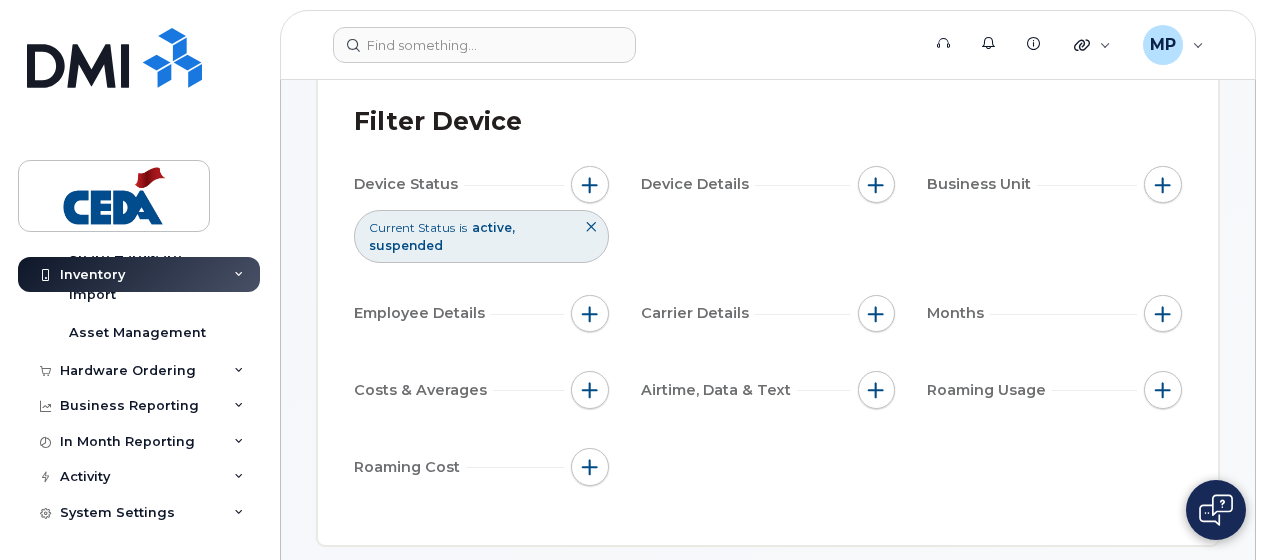 scroll, scrollTop: 172, scrollLeft: 0, axis: vertical 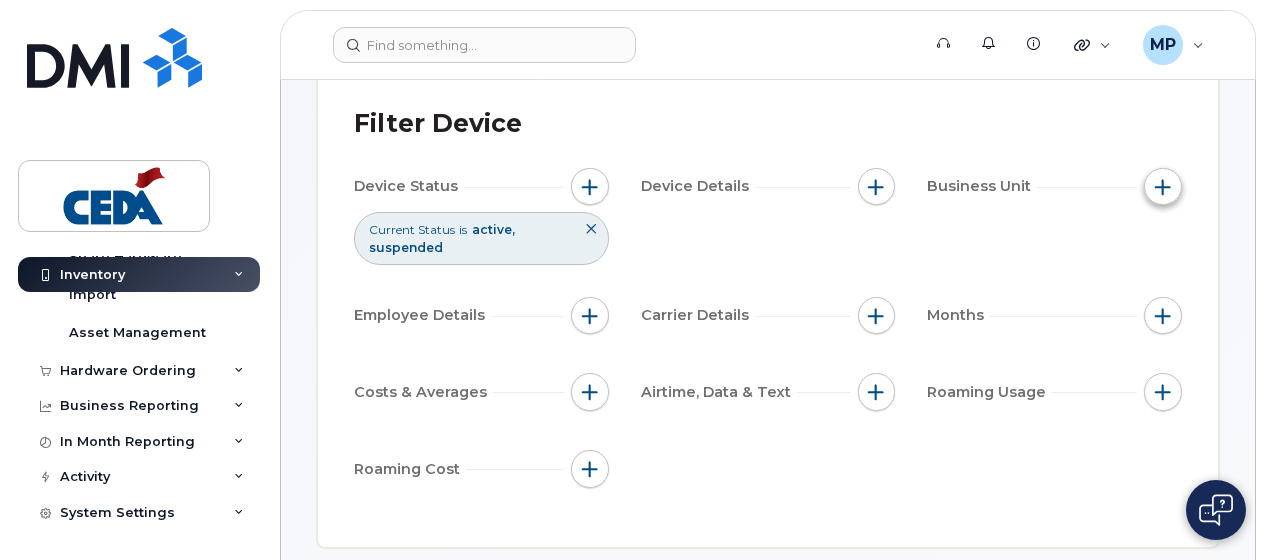 click at bounding box center (1163, 187) 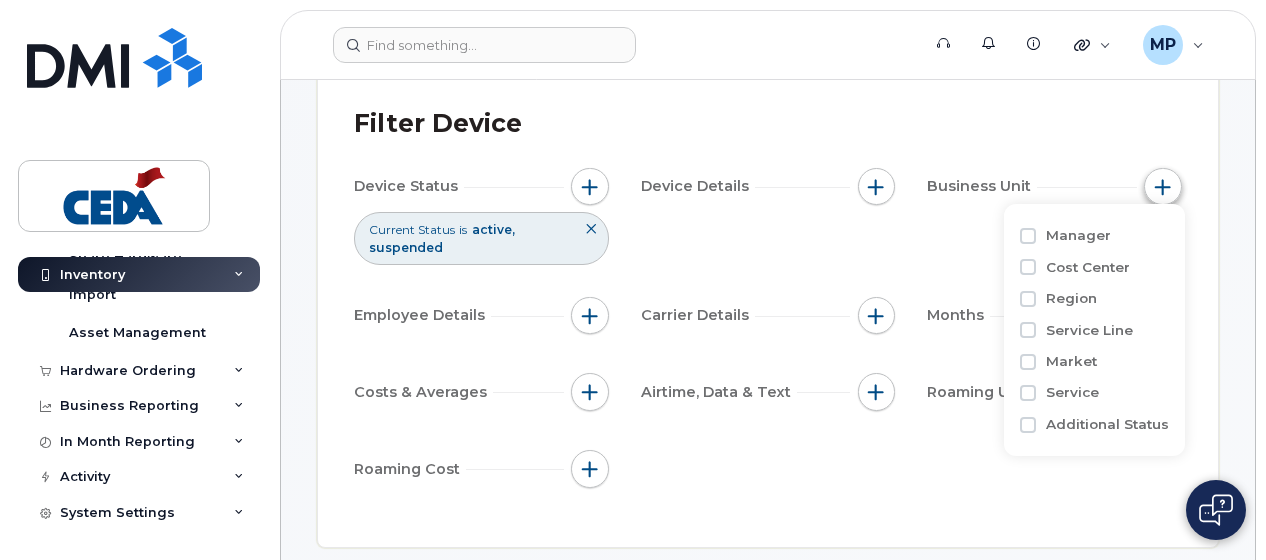 click at bounding box center (1163, 187) 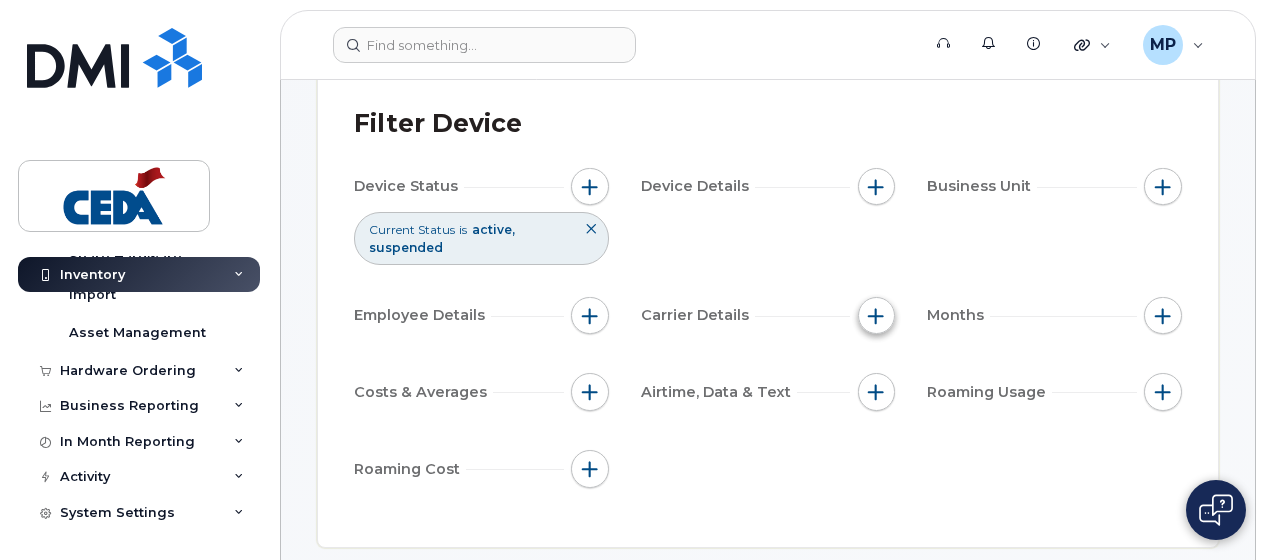 click 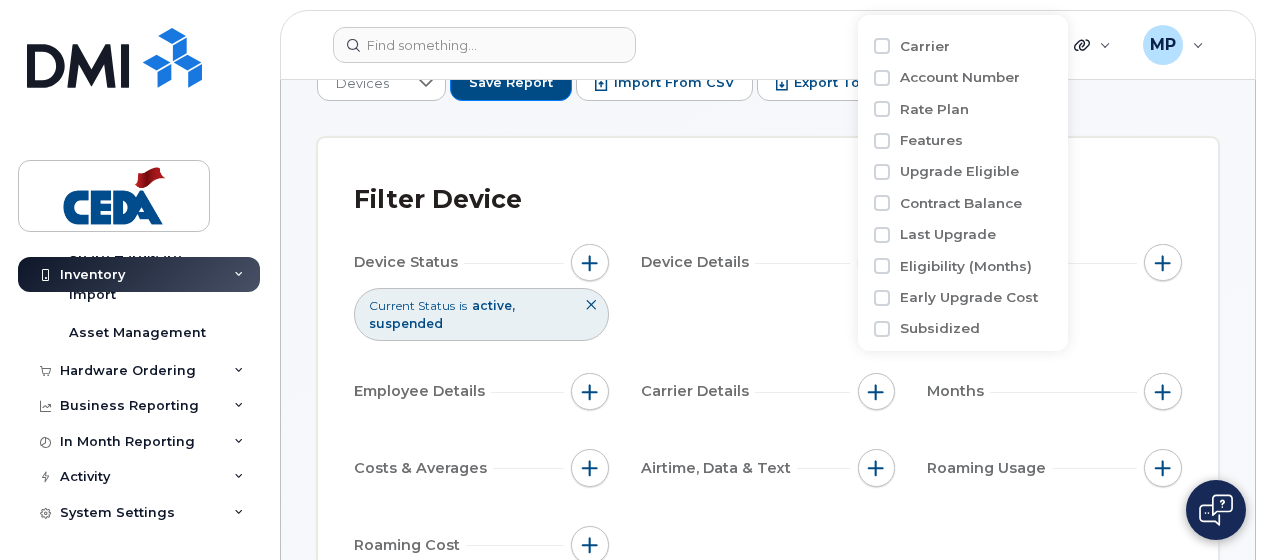 scroll, scrollTop: 99, scrollLeft: 0, axis: vertical 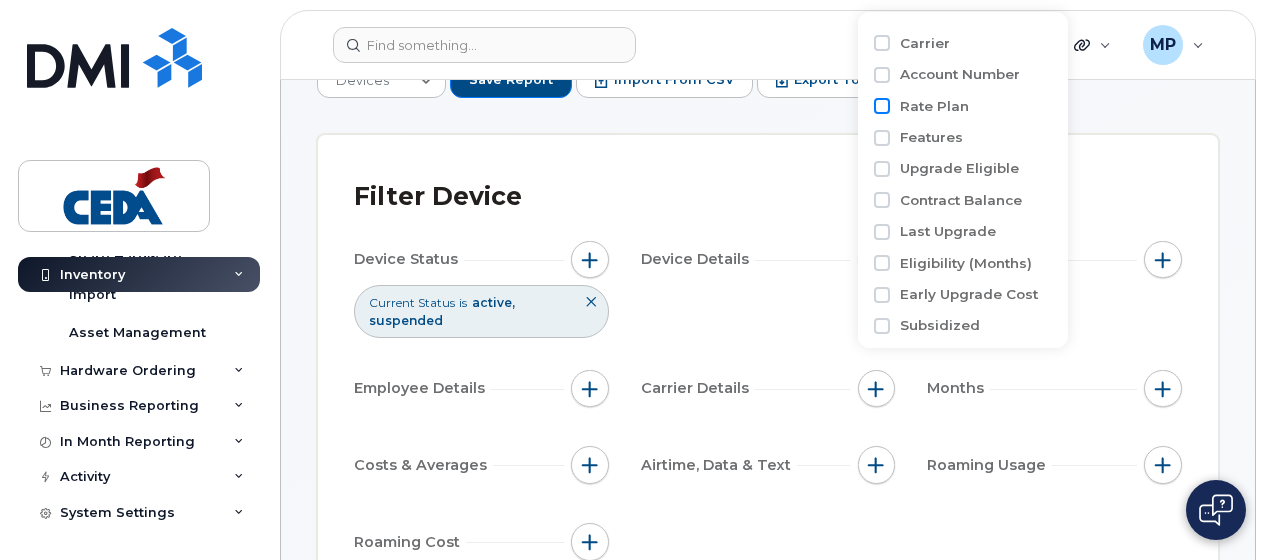 click on "Rate Plan" at bounding box center [882, 106] 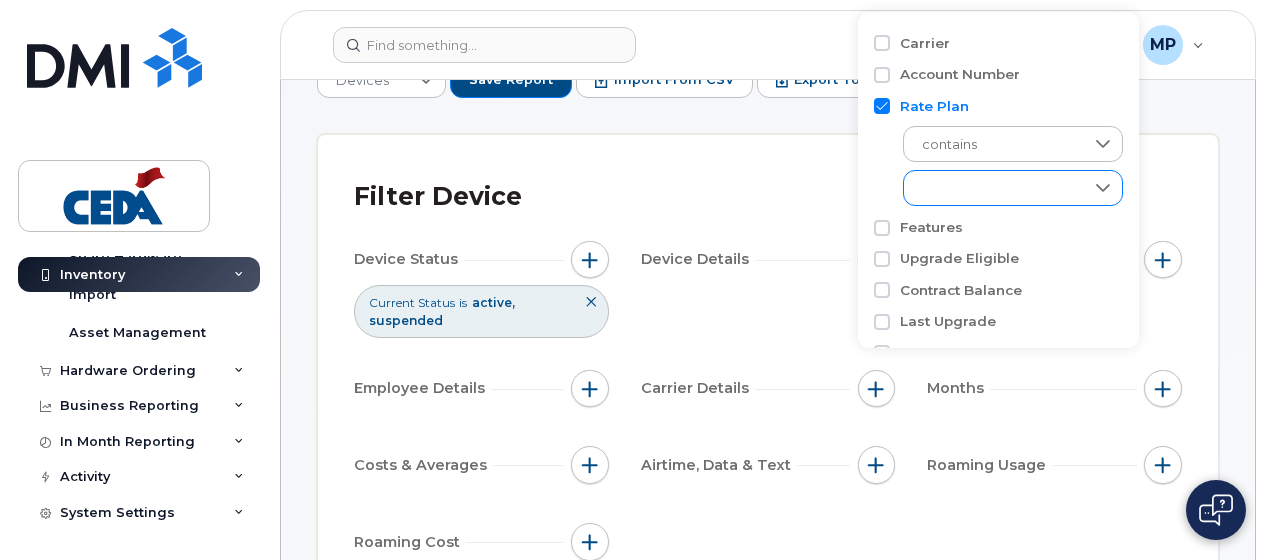 click on "empty" at bounding box center (994, 188) 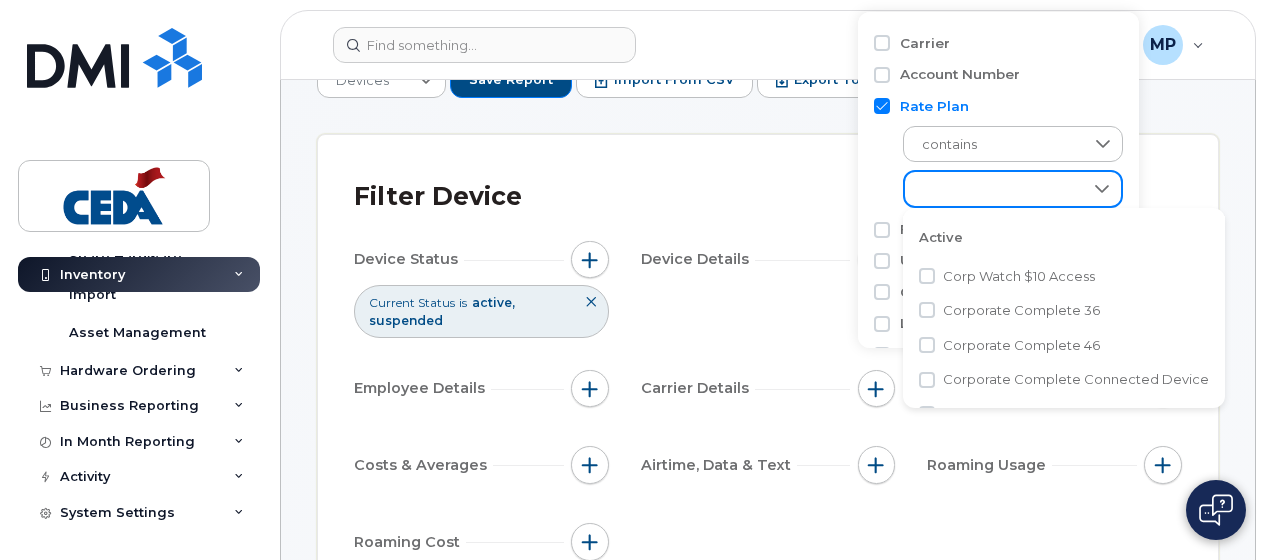 scroll, scrollTop: 10, scrollLeft: 80, axis: both 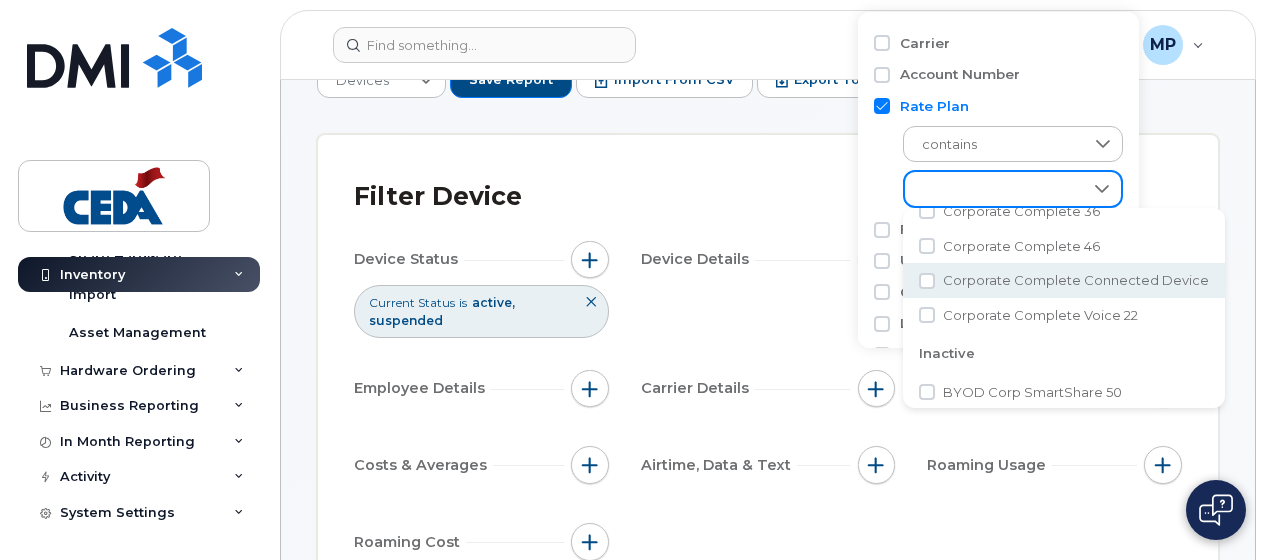 click on "Corporate Complete Connected Device" 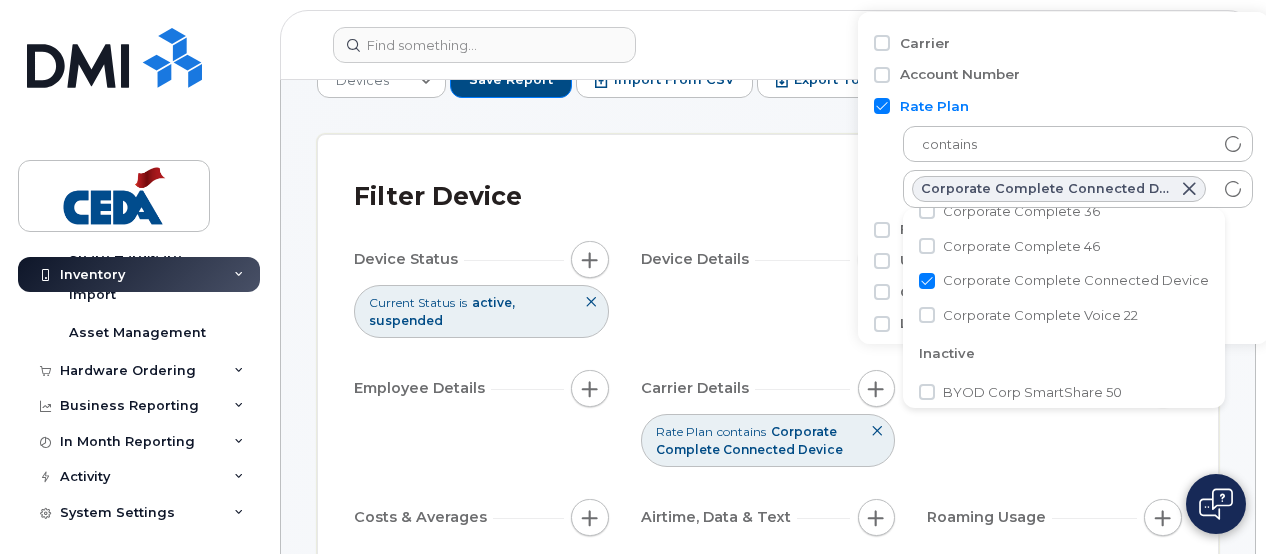 click on "[FIRST] [LAST] [PHONE] [FIRST] [LAST] Active iPhone Telus Corporate Complete 46 Mar 2026 [PRICE] [PRICE] 1504 ROC PV SAR 0100 1" at bounding box center [768, 2618] 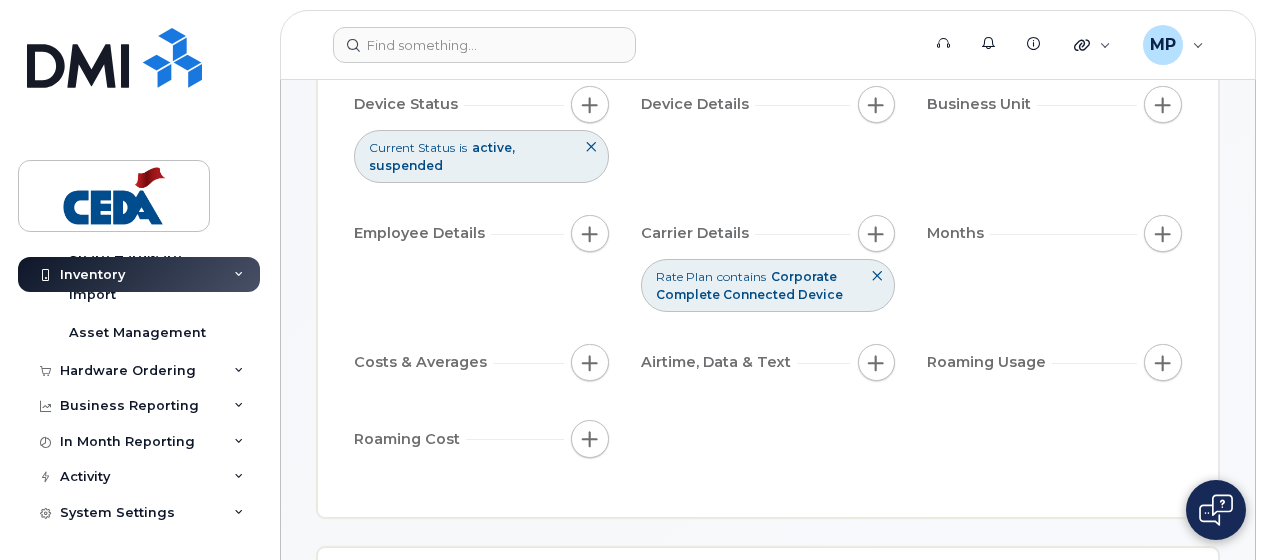 scroll, scrollTop: 255, scrollLeft: 0, axis: vertical 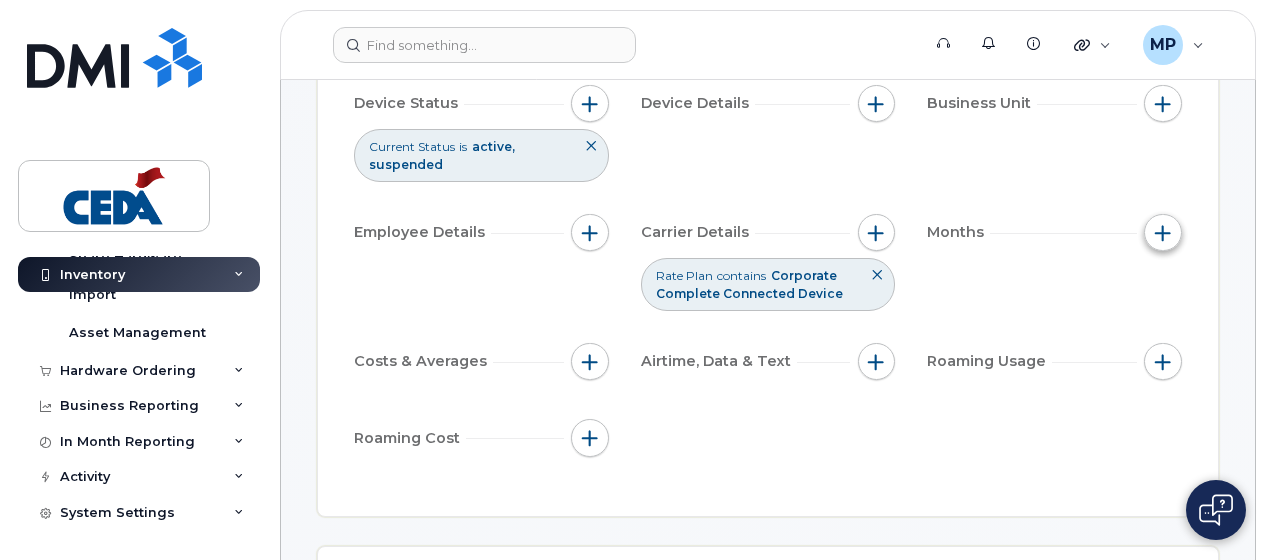 click 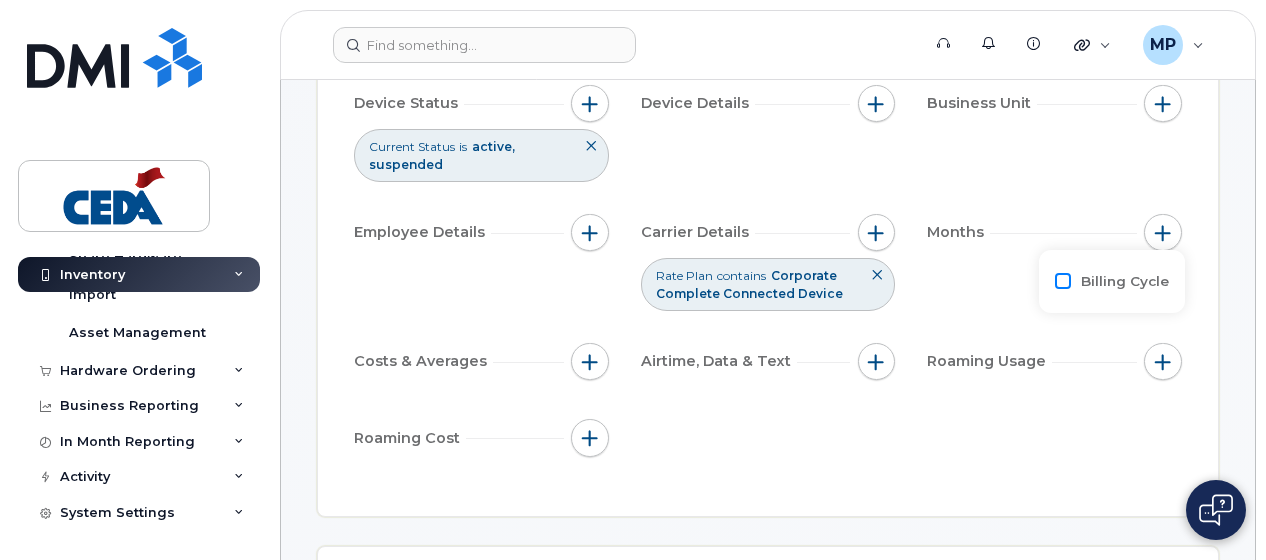 click on "Billing Cycle" at bounding box center (1063, 281) 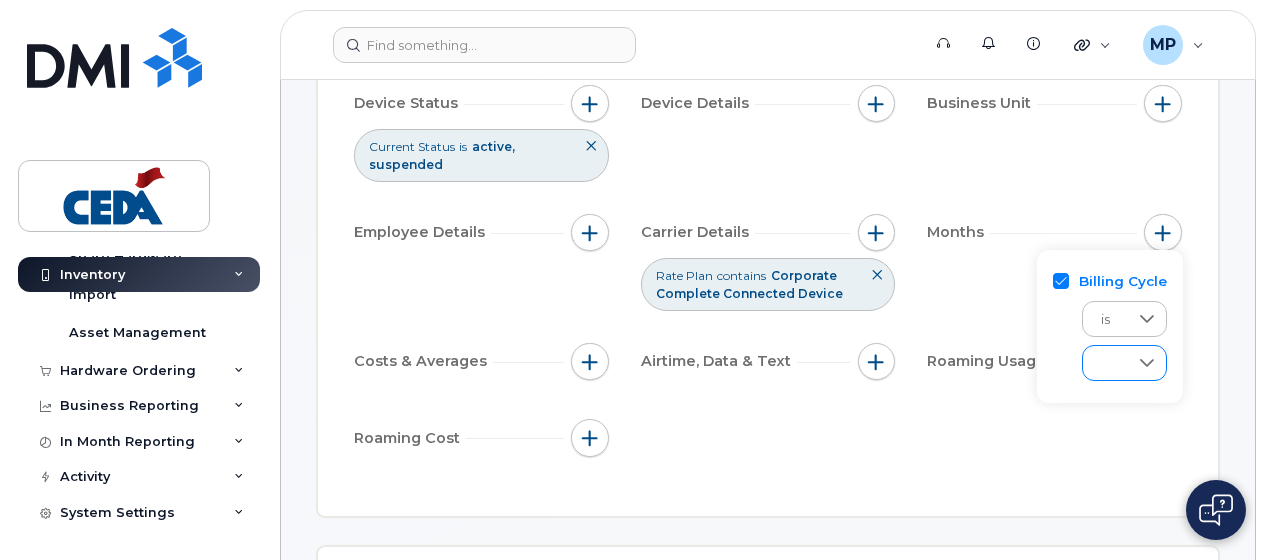 click at bounding box center [1147, 363] 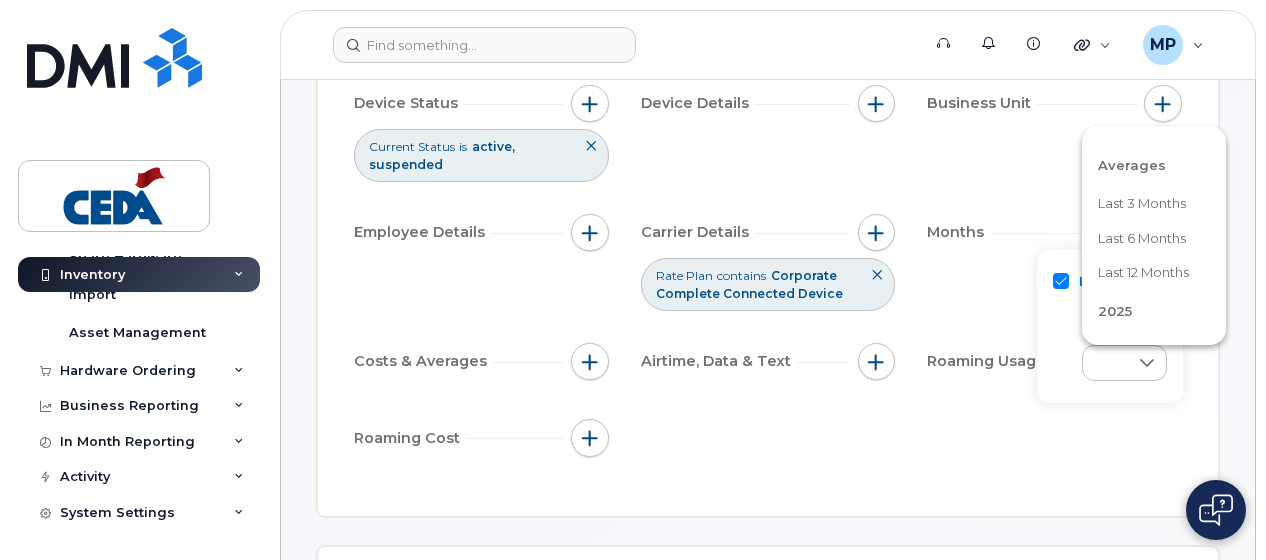 click on "Last 6 months" 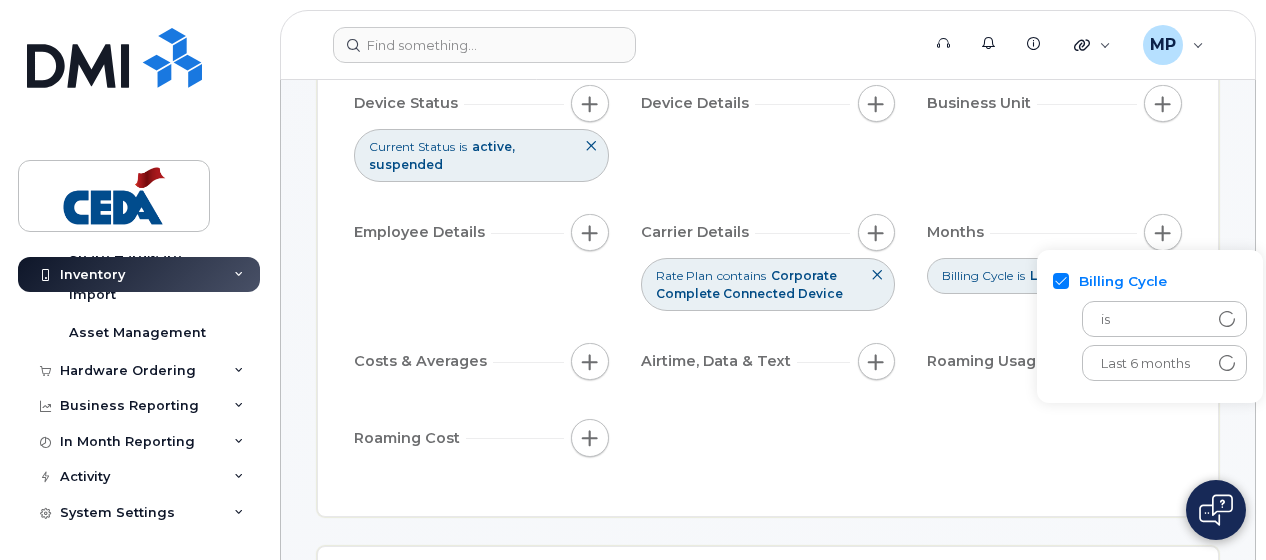click on "Mobility Devices  Devices Save Report Import from CSV Export to CSV Add Device Filter Device Device Status   Current Status is active suspended Device Details   Business Unit   Employee Details   Carrier Details   Rate Plan contains Corporate Complete Connected Device Months   Billing Cycle is Last 6 months Costs & Averages   Airtime, Data & Text   Roaming Usage   Roaming Cost   Device Overview 182 Active 0 Suspended 182 With Billing 0 Cancelled July 2025 cost $1,682.49 Average cost $9.24 177 Subsidized 0 Unsubsidized 1 do not block data 1 do not suspend 12 Aircard 4 Cell Phone 0 GPS 1 HUB 10 iPhone View More Device Makes Device List Edit Selected Bulk Suspend/Cancel Send Email/SMS Select Columns 12  Filter   Refresh  Export Name Number Manager Current Status Make Carrier Rate Plan Contract Expiry Contract Balance Upgrade Status Cost Center Region Service Line Market Service Split Percent Pete Massicotte 226-349-4299 Tyler McBean Active Tablet Telus Corporate Complete Connected D... $0.00 1504  PV" at bounding box center (768, 3095) 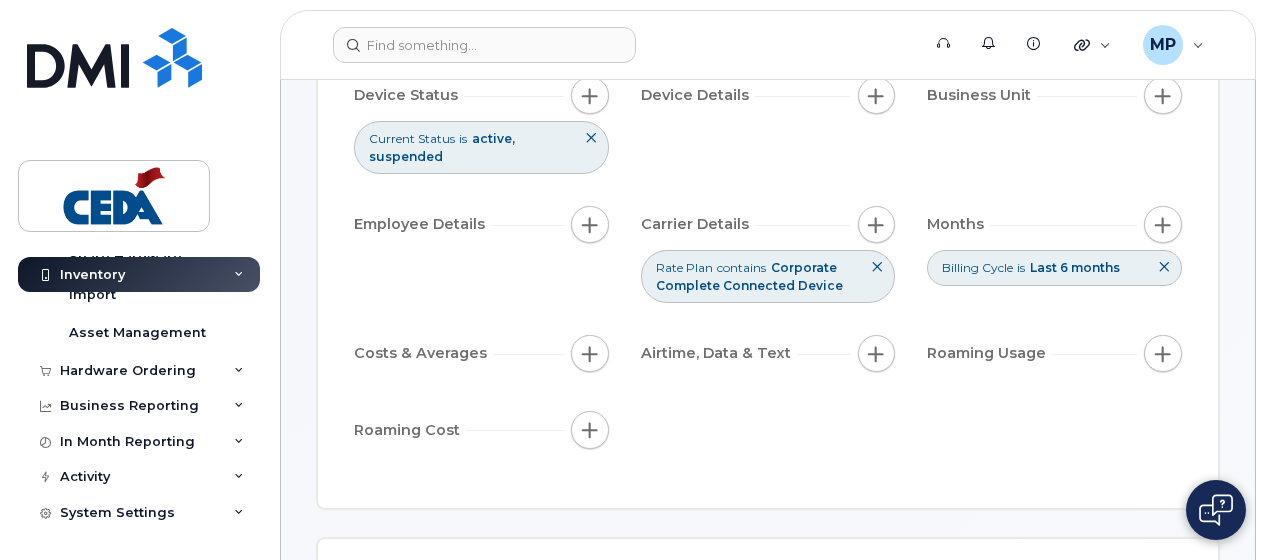scroll, scrollTop: 264, scrollLeft: 0, axis: vertical 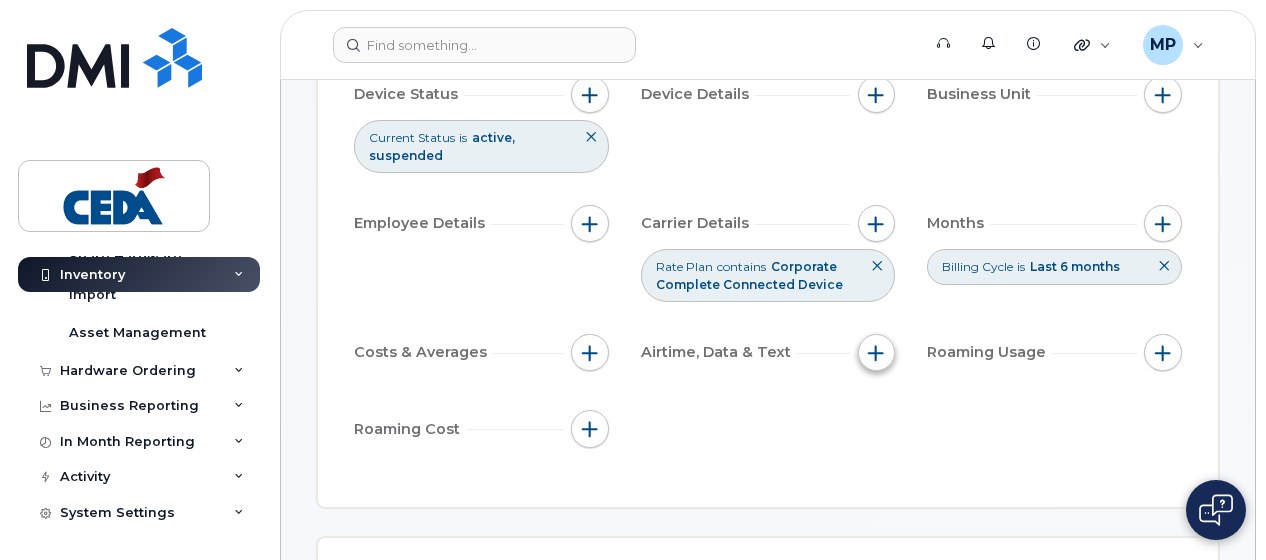 click 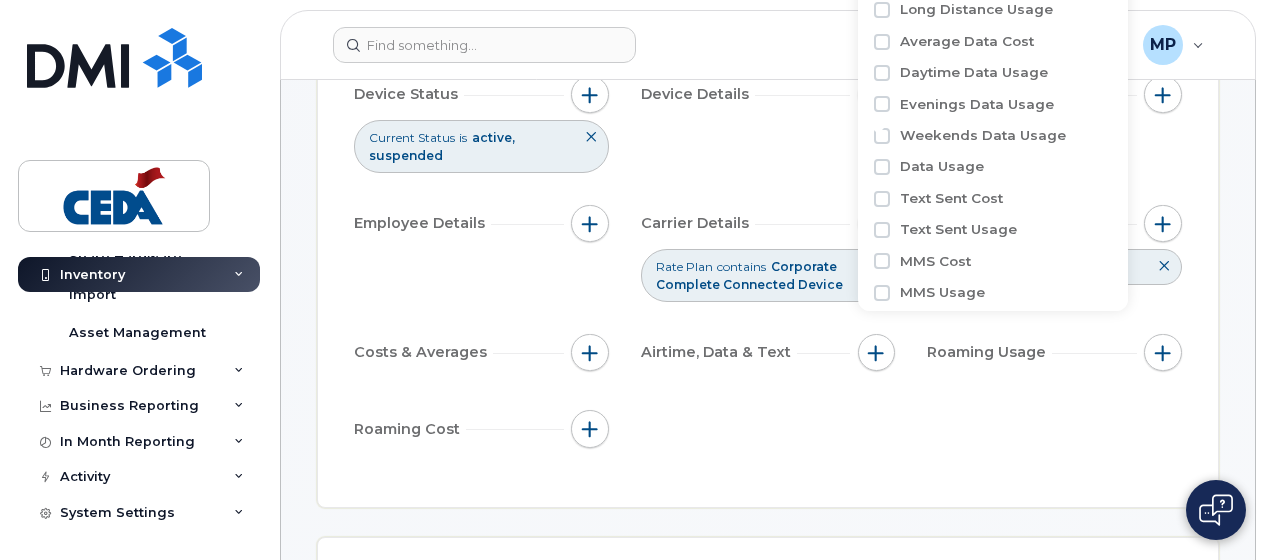 scroll, scrollTop: 196, scrollLeft: 0, axis: vertical 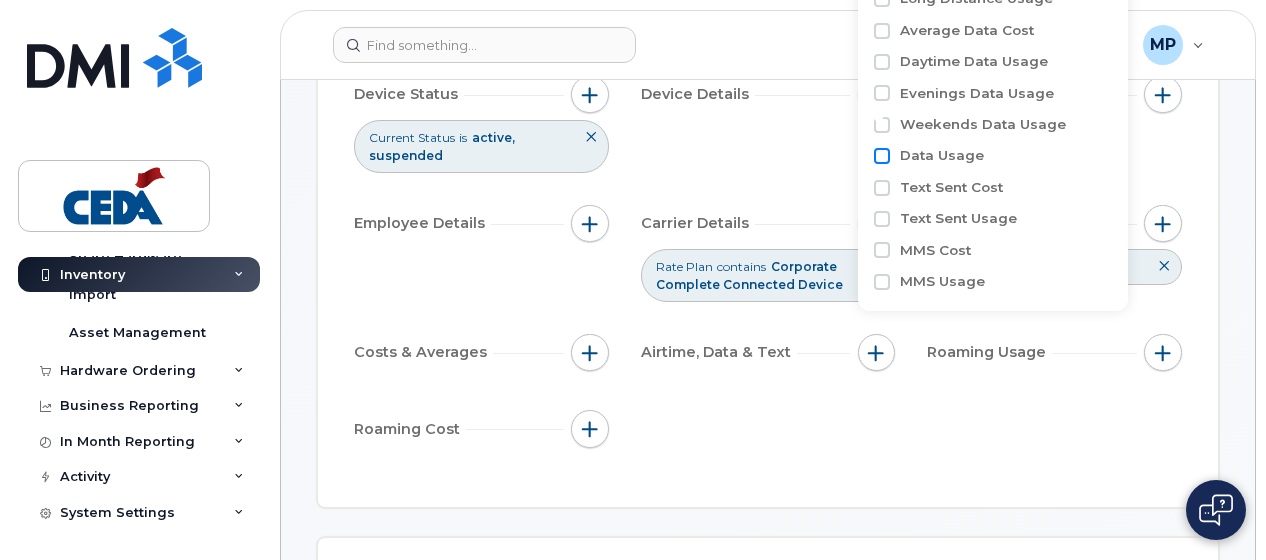 click on "Data Usage" at bounding box center (882, 156) 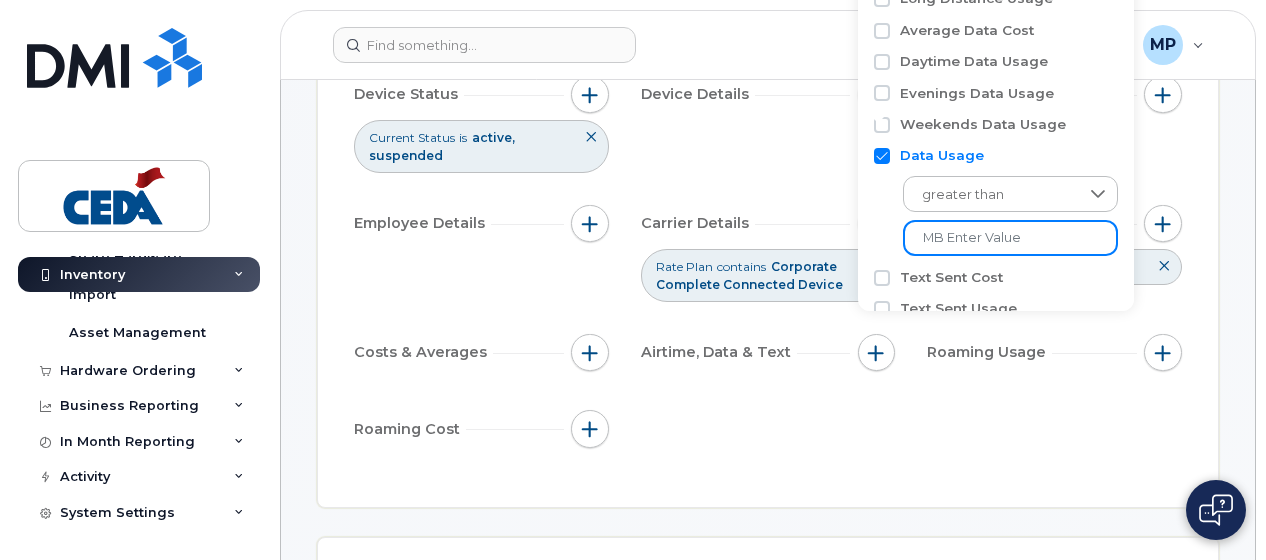 click at bounding box center [1010, 238] 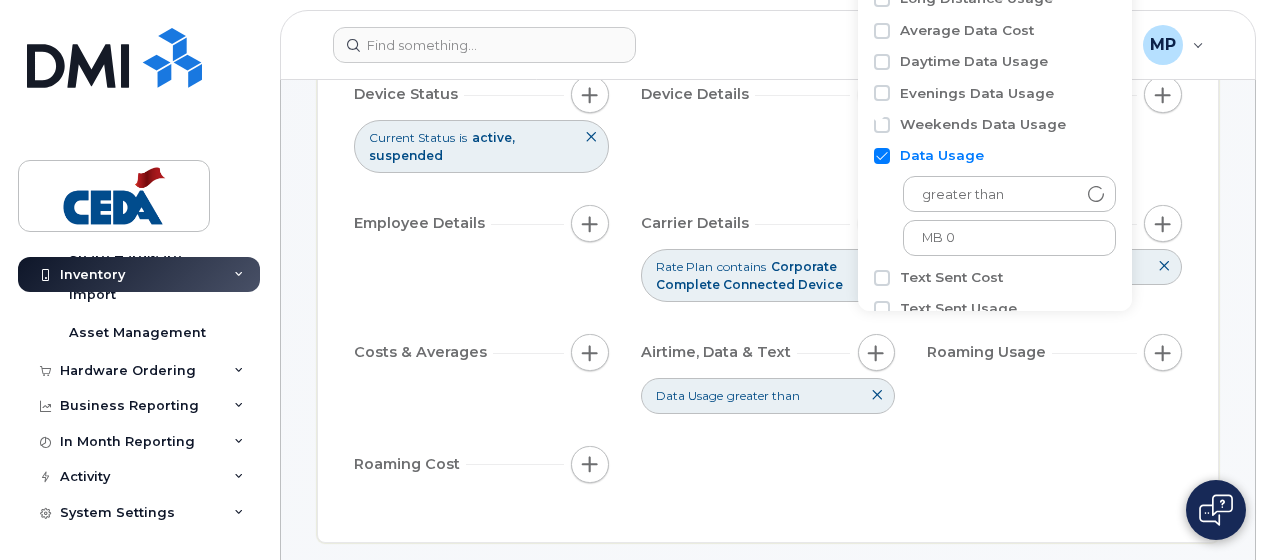 click on "Mobility Devices  Devices Save Report Import from CSV Export to CSV Add Device Filter Device Device Status   Current Status is active suspended Device Details   Business Unit   Employee Details   Carrier Details   Rate Plan contains Corporate Complete Connected Device Months   Billing Cycle is Last 6 months Costs & Averages   Airtime, Data & Text   Data Usage greater than Roaming Usage   Roaming Cost   Device Overview 184 Active 0 Suspended 184 With Billing 0 Cancelled Last 6 Months cost $7,512.45 Average cost $8.25 179 Subsidized 0 Unsubsidized 1 do not block data 1 do not suspend 12 Aircard 6 Cell Phone 0 GPS 1 HUB 10 iPhone View More Device Makes Device List Edit Selected Bulk Suspend/Cancel Send Email/SMS Select Columns 12  Filter   Refresh  Export Name Number Manager Current Status Make Carrier Rate Plan Contract Expiry Contract Balance Upgrade Status Cost Center Region Service Line Market Service Split Percent Pete Massicotte 226-349-4299 Tyler McBean Active Tablet Telus $0.00 1504  ROC  PV" at bounding box center (768, 3094) 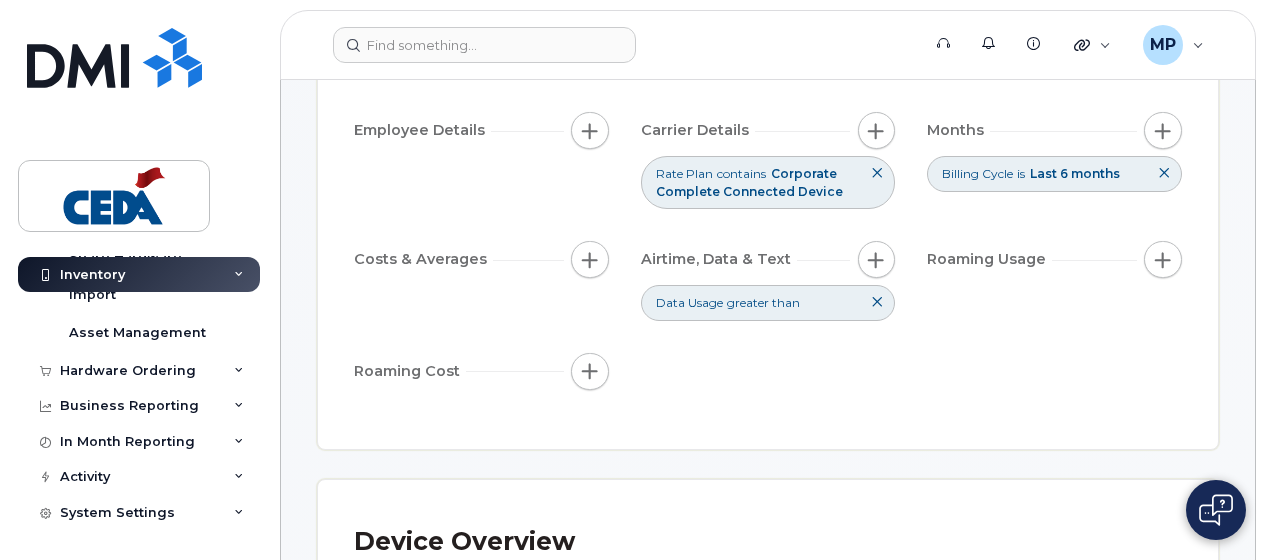 scroll, scrollTop: 359, scrollLeft: 0, axis: vertical 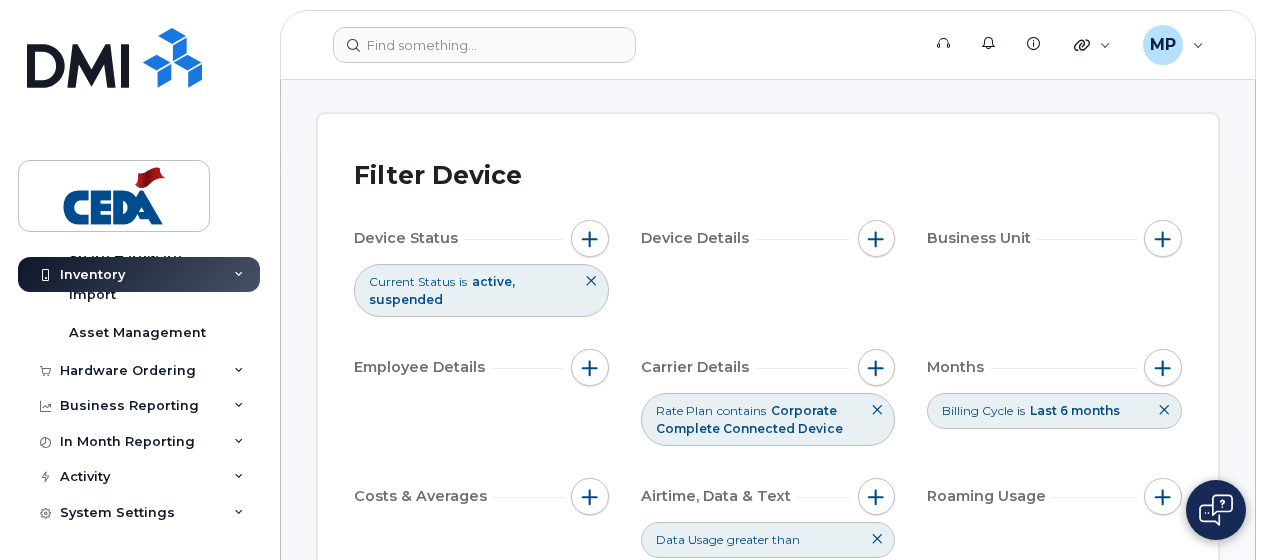click at bounding box center (877, 410) 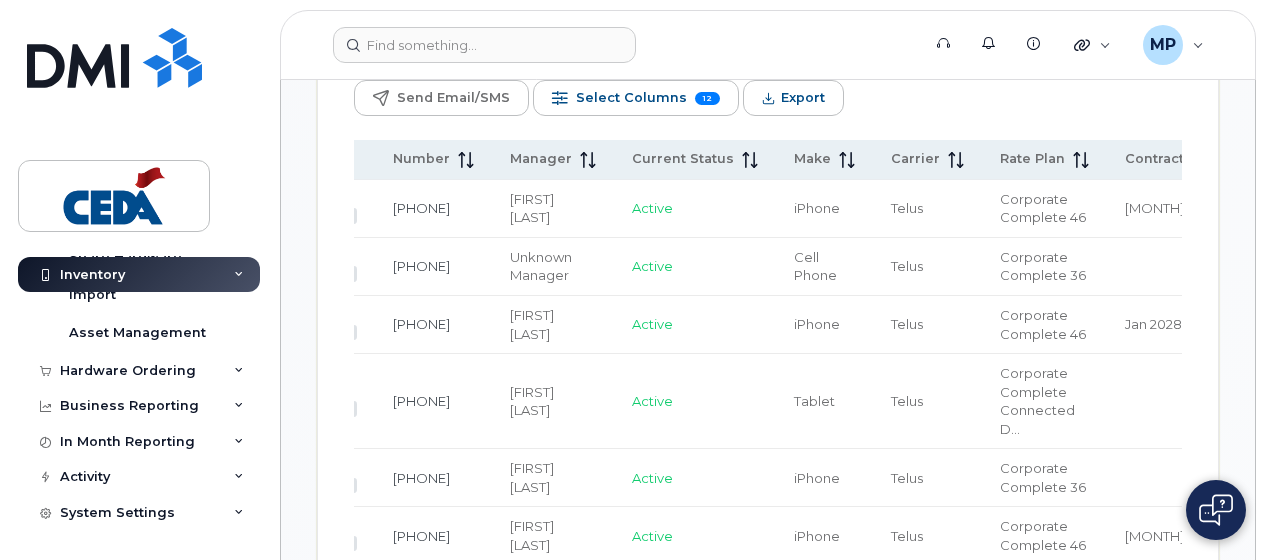 scroll, scrollTop: 1668, scrollLeft: 0, axis: vertical 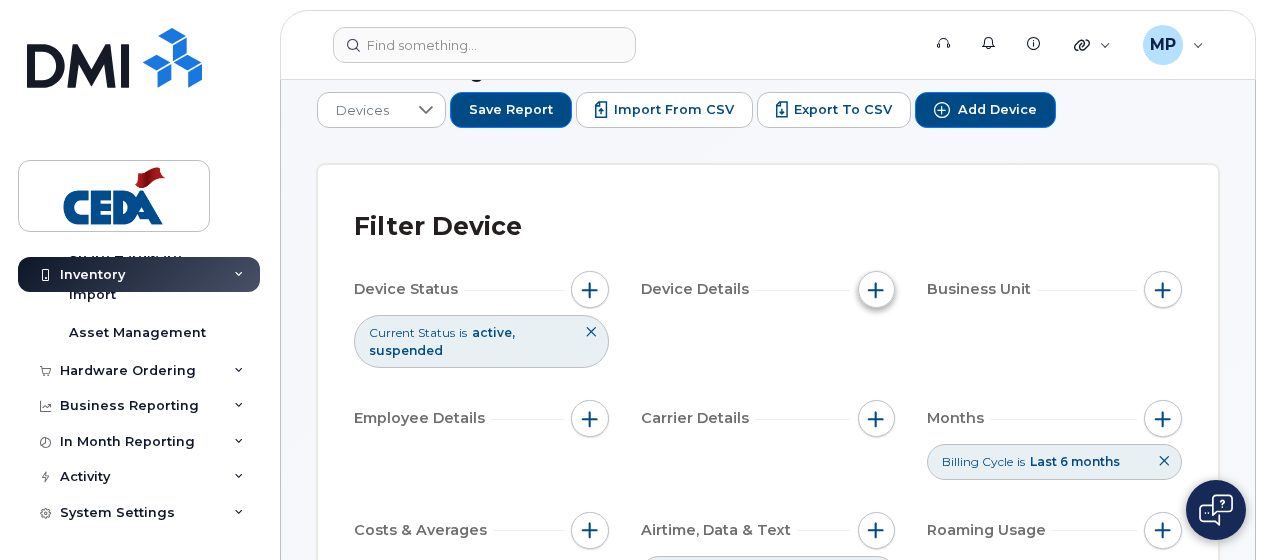 click at bounding box center [877, 290] 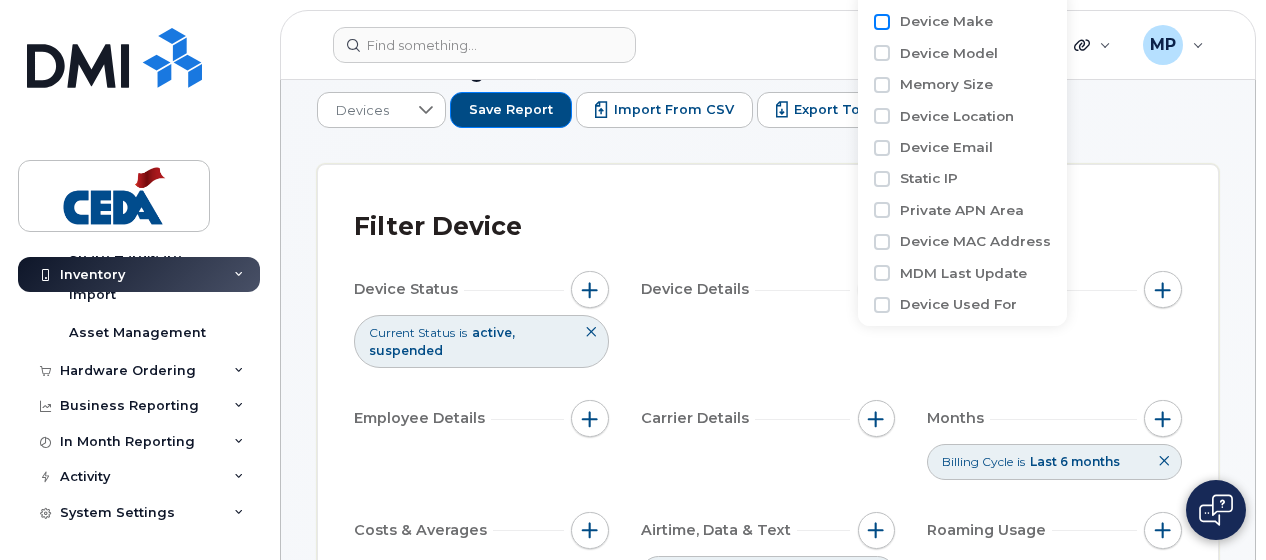 click on "Device Make" at bounding box center [882, 22] 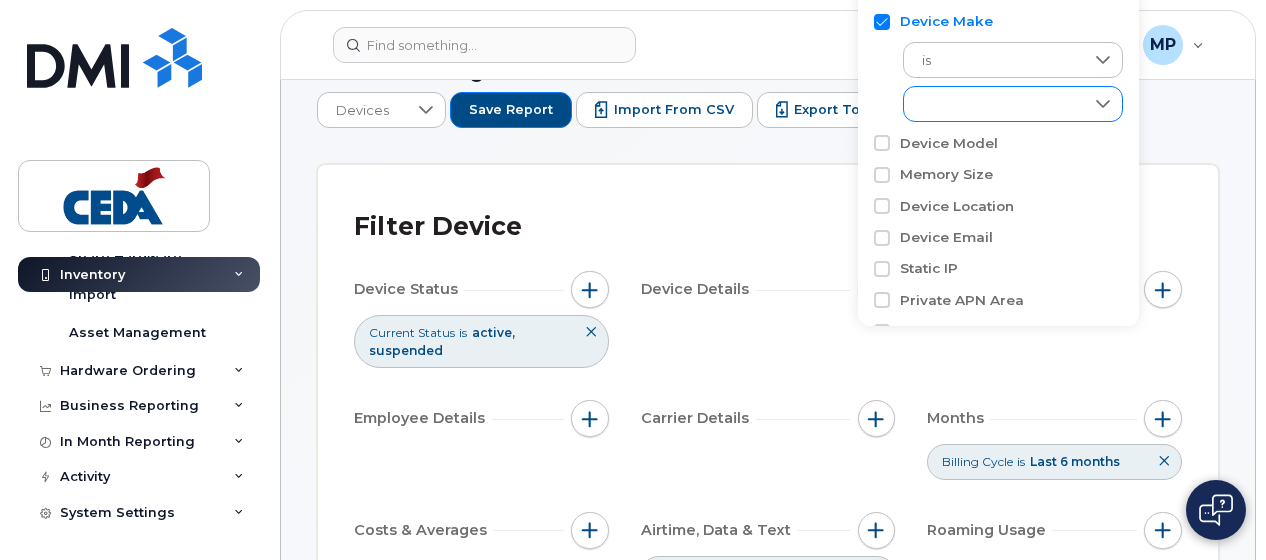 click on "empty" at bounding box center (994, 104) 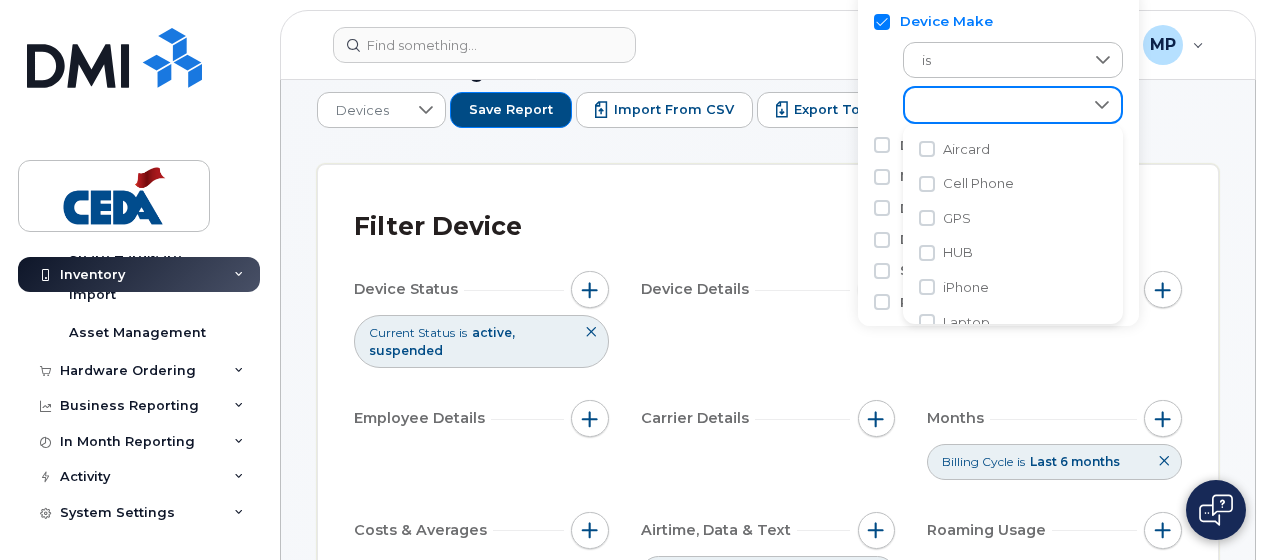 scroll, scrollTop: 10, scrollLeft: 80, axis: both 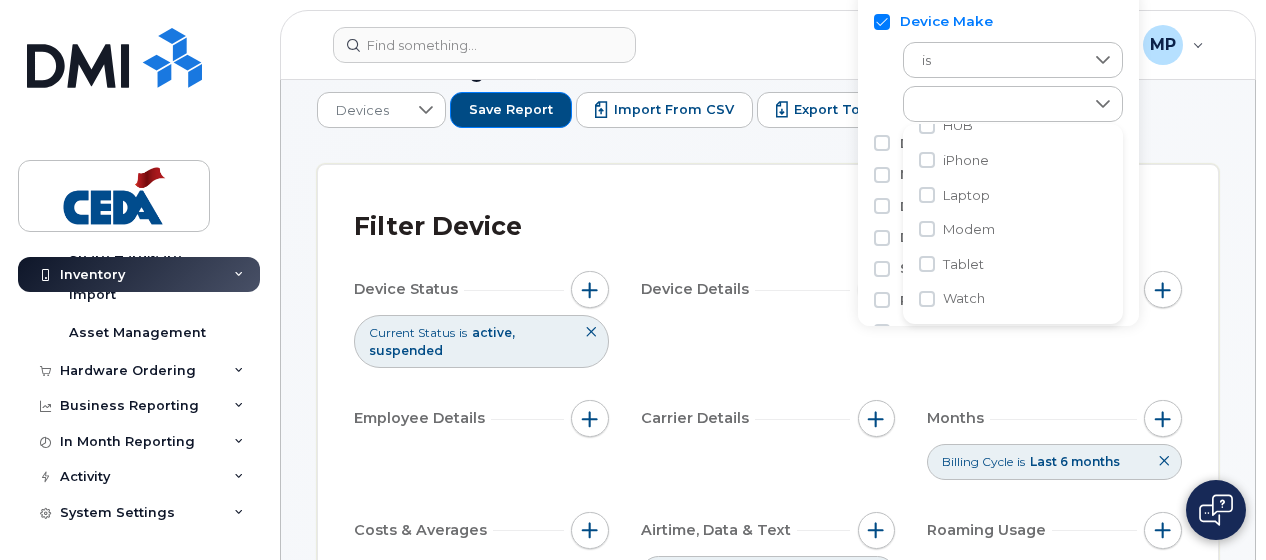 click on "Tablet" 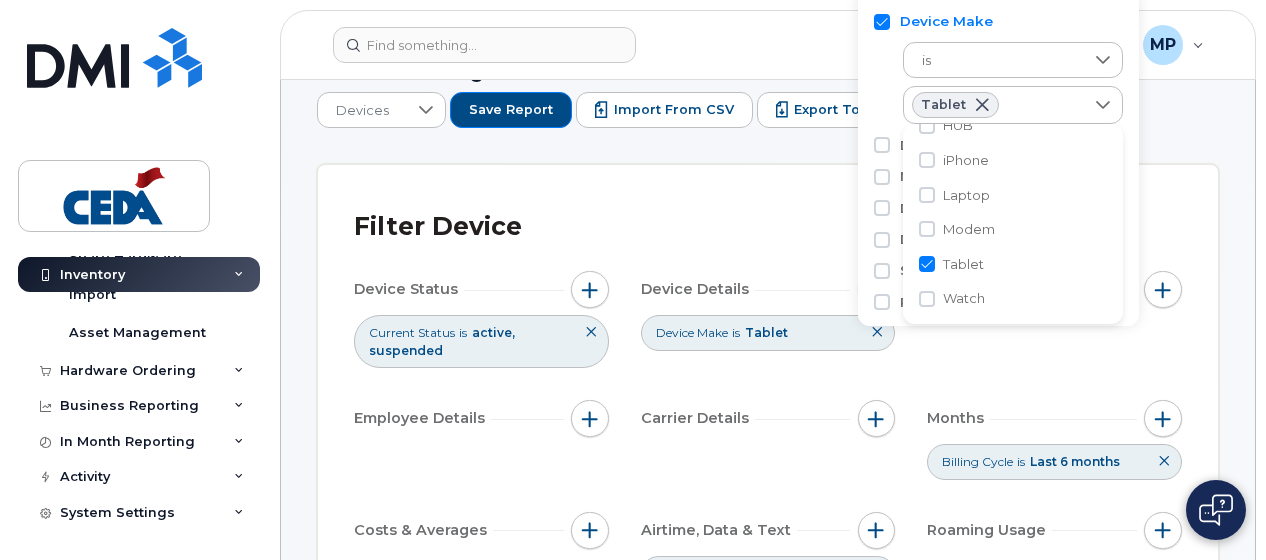 click on "Filter Device Device Status   Current Status is active suspended Device Details   Device Make is Tablet Business Unit   Employee Details   Carrier Details   Months   Billing Cycle is Last 6 months Costs & Averages   Airtime, Data & Text   Data Usage greater than Roaming Usage   Roaming Cost" at bounding box center [768, 442] 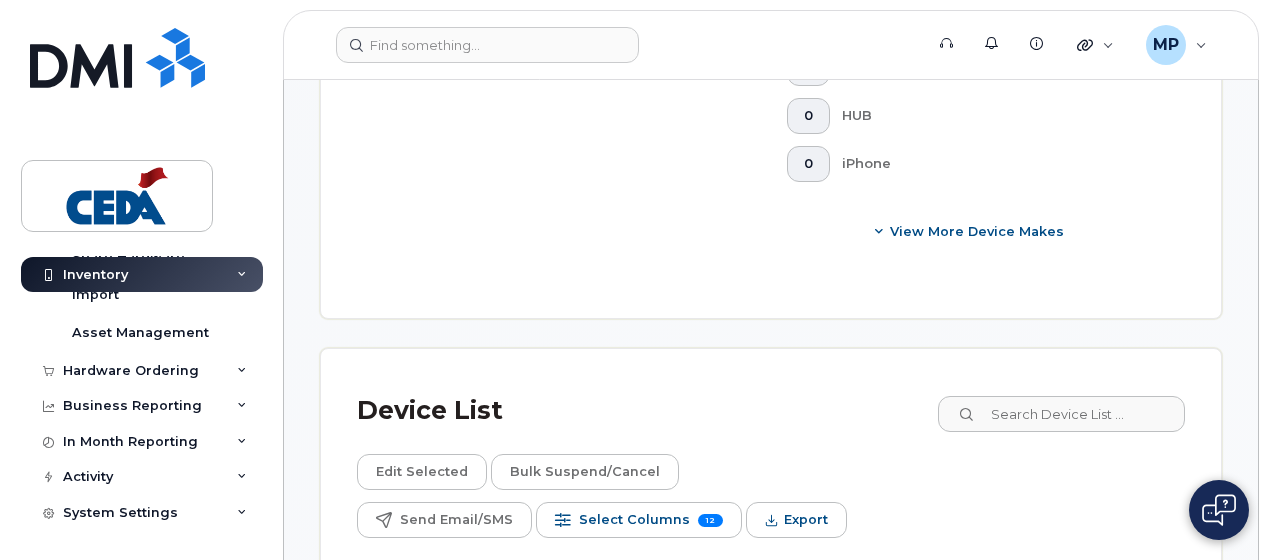 scroll, scrollTop: 1248, scrollLeft: 0, axis: vertical 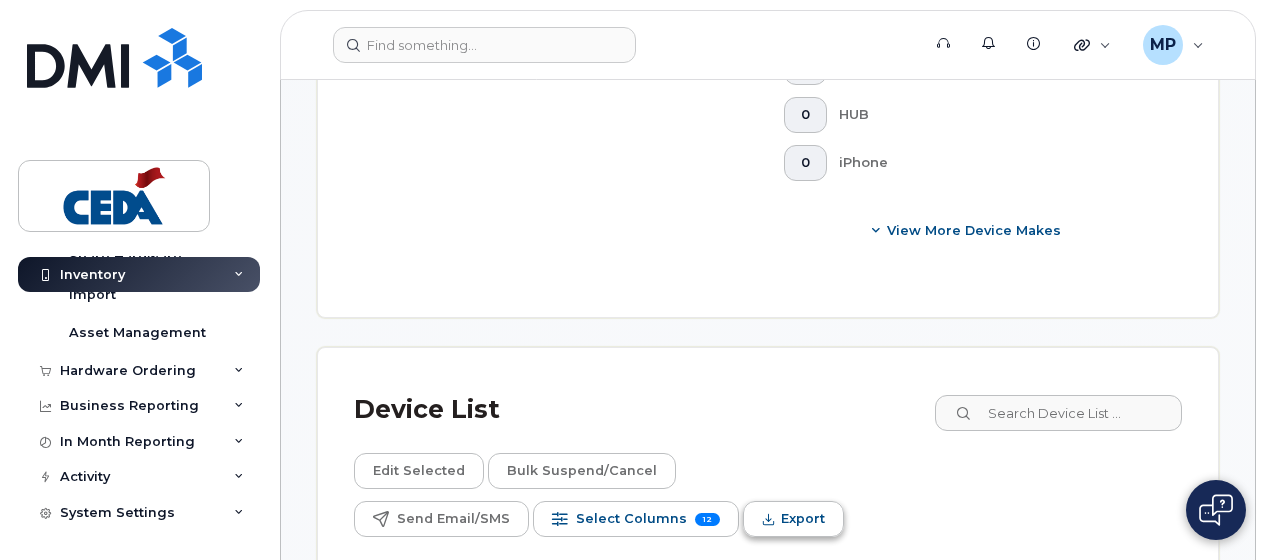 click on "Export" 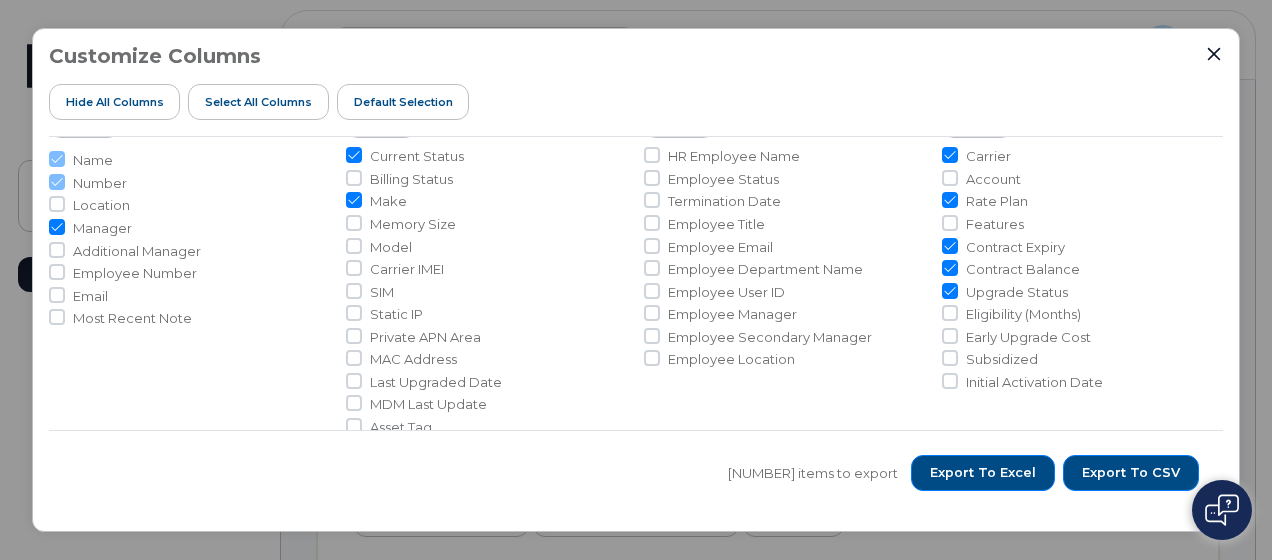 scroll, scrollTop: 74, scrollLeft: 0, axis: vertical 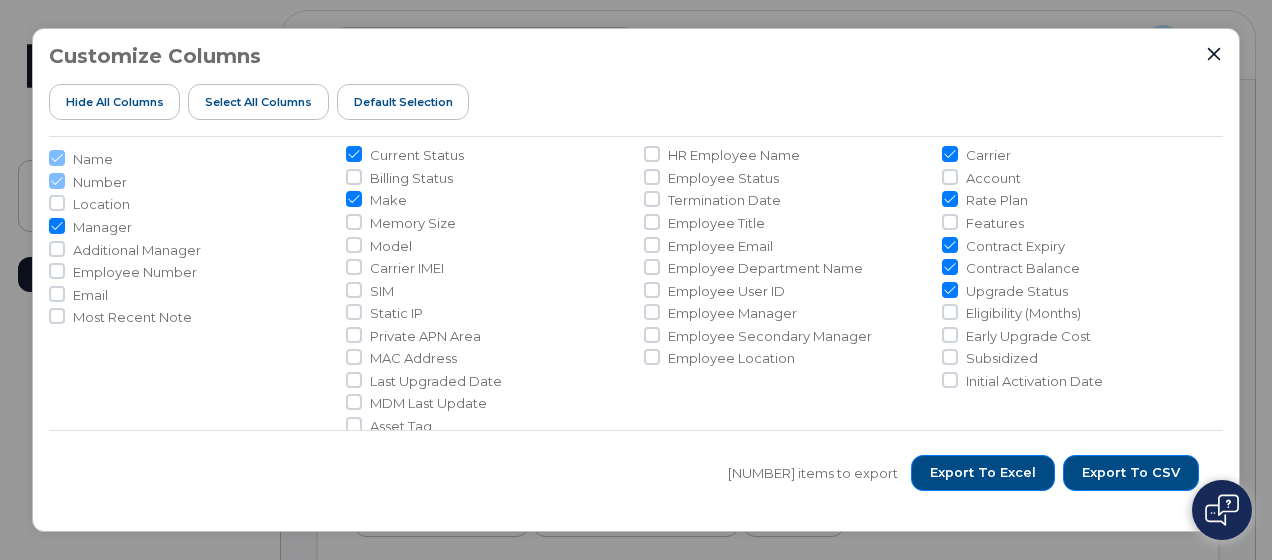 click on "Location" at bounding box center [101, 204] 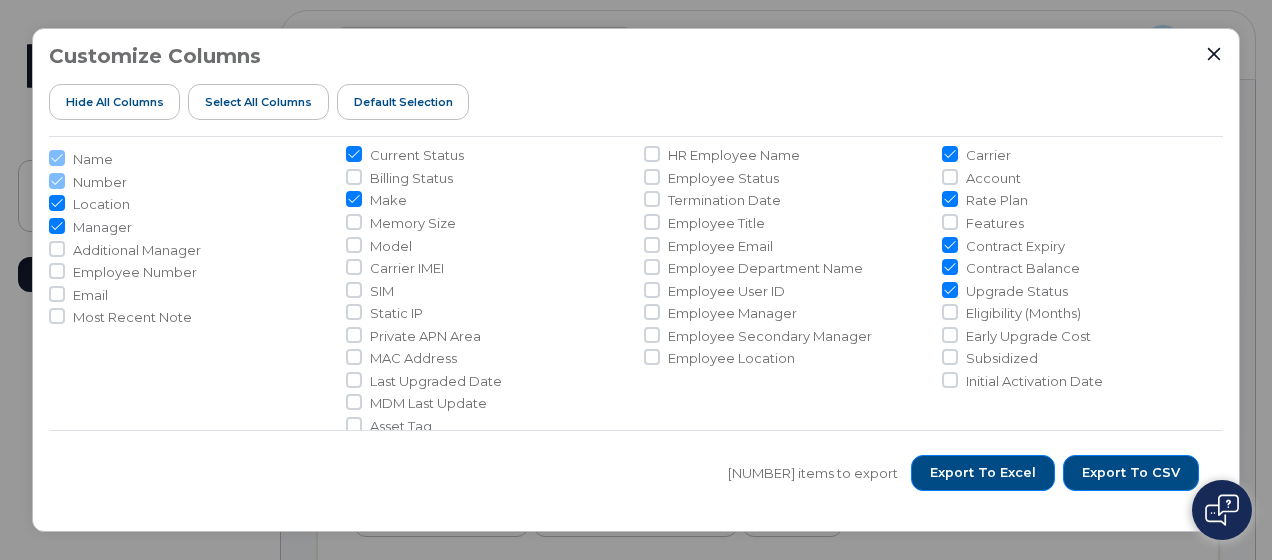 click on "Model" at bounding box center [391, 246] 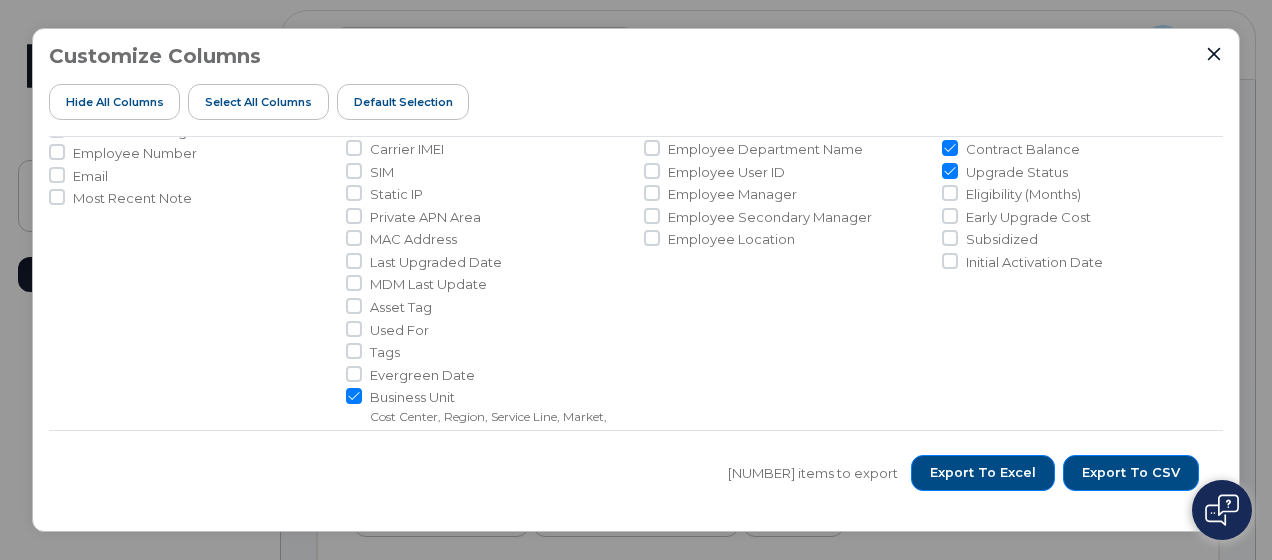scroll, scrollTop: 205, scrollLeft: 0, axis: vertical 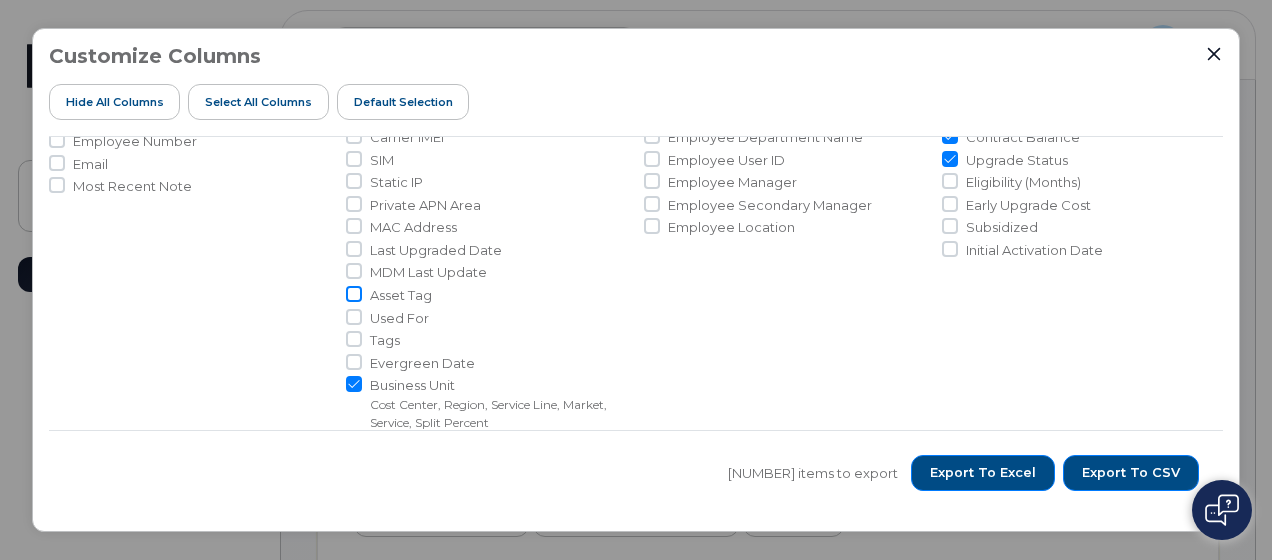 click on "Asset Tag" at bounding box center (354, 294) 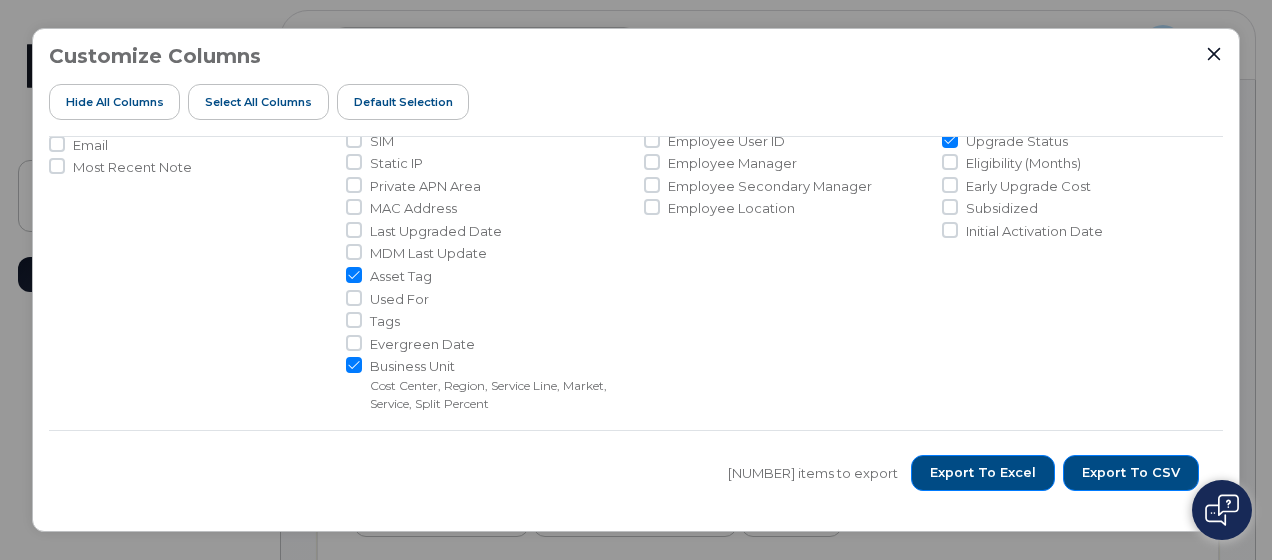 scroll, scrollTop: 223, scrollLeft: 0, axis: vertical 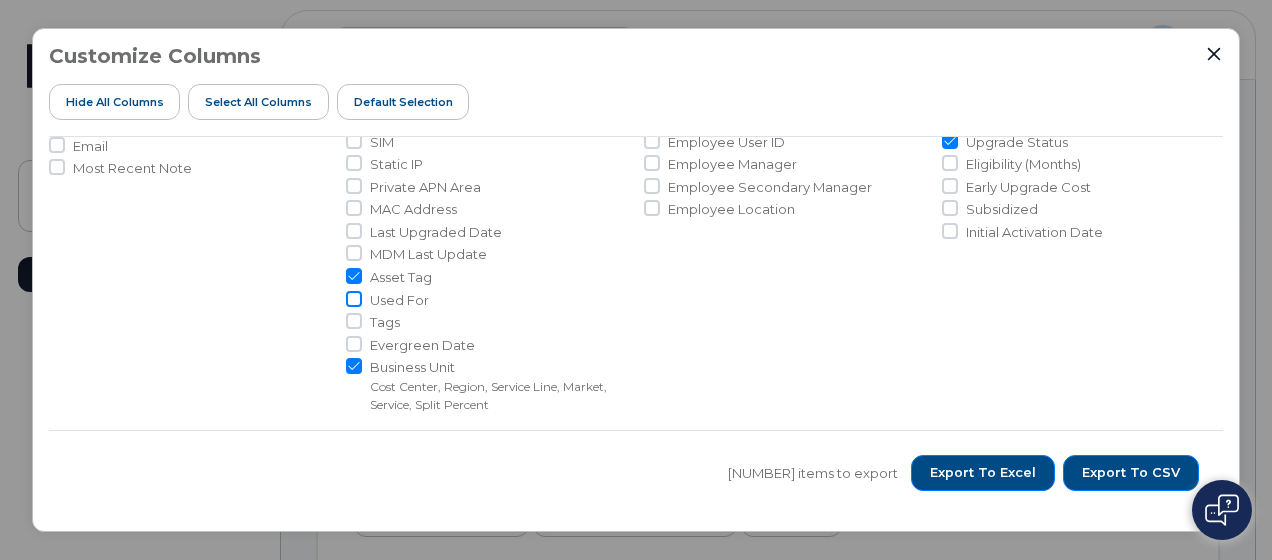 click on "Used For" at bounding box center (354, 299) 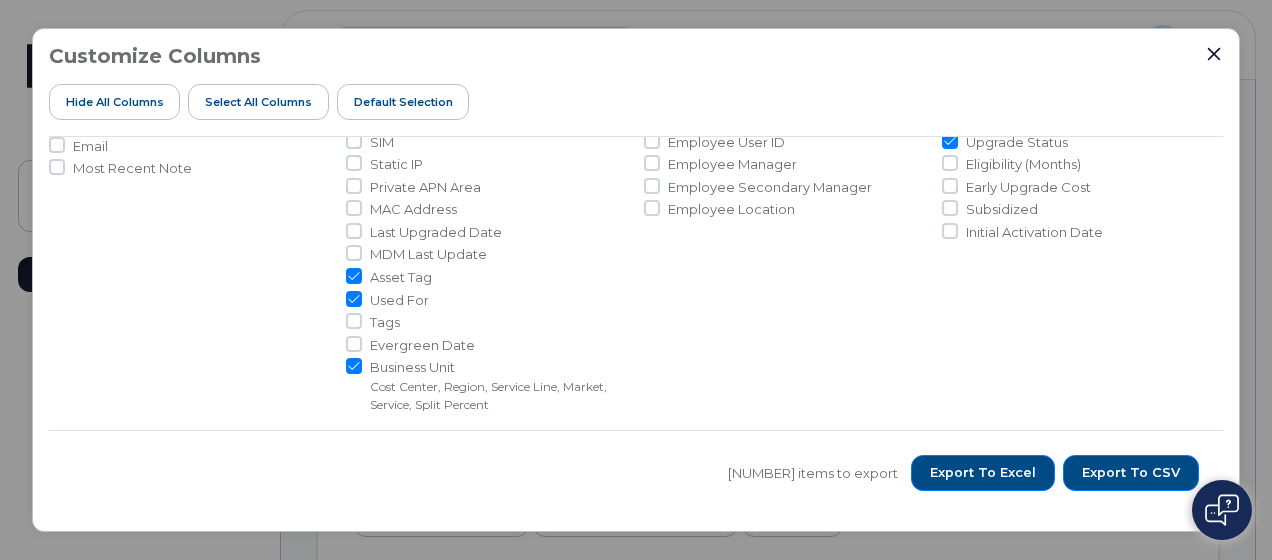 click on "Business Unit Cost Center, Region, Service Line, Market, Service, Split Percent" at bounding box center [354, 366] 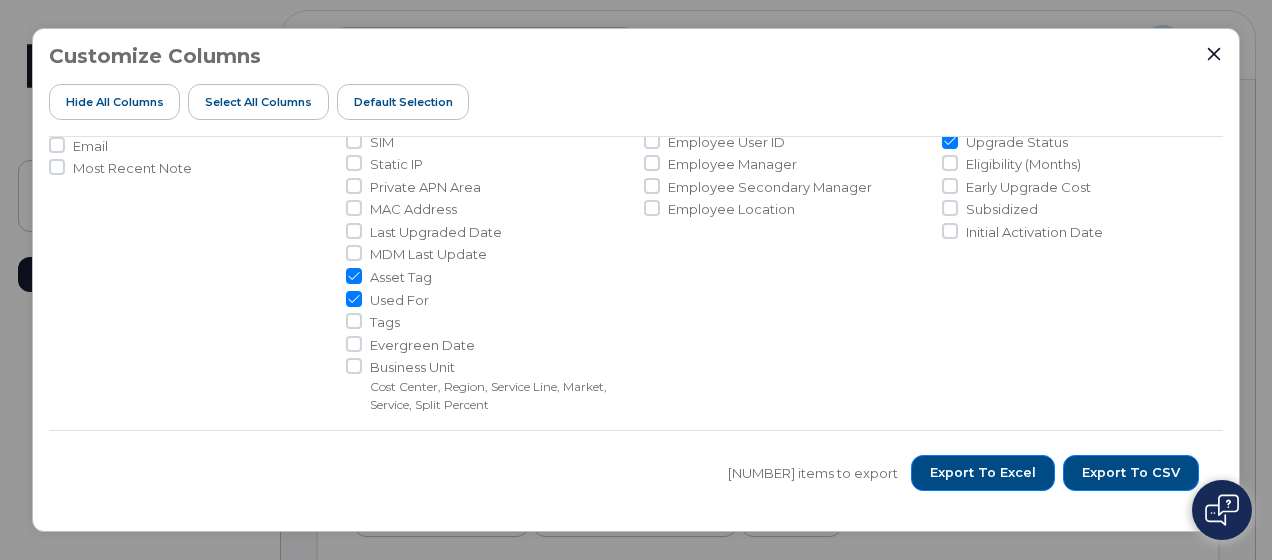 scroll, scrollTop: 0, scrollLeft: 1038, axis: horizontal 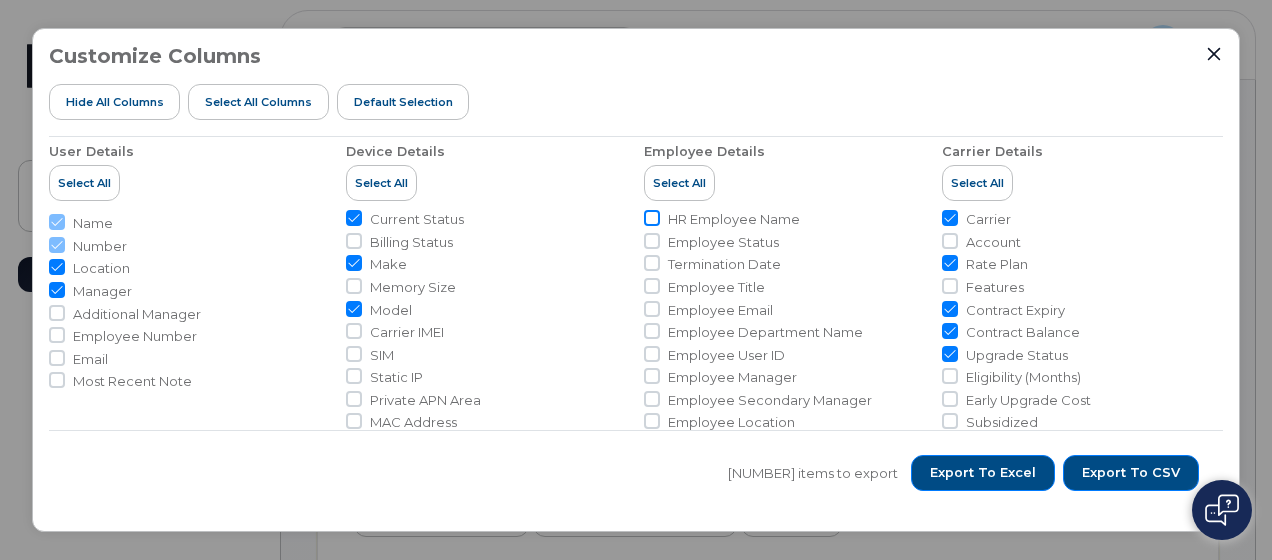 click on "HR Employee Name" at bounding box center (652, 218) 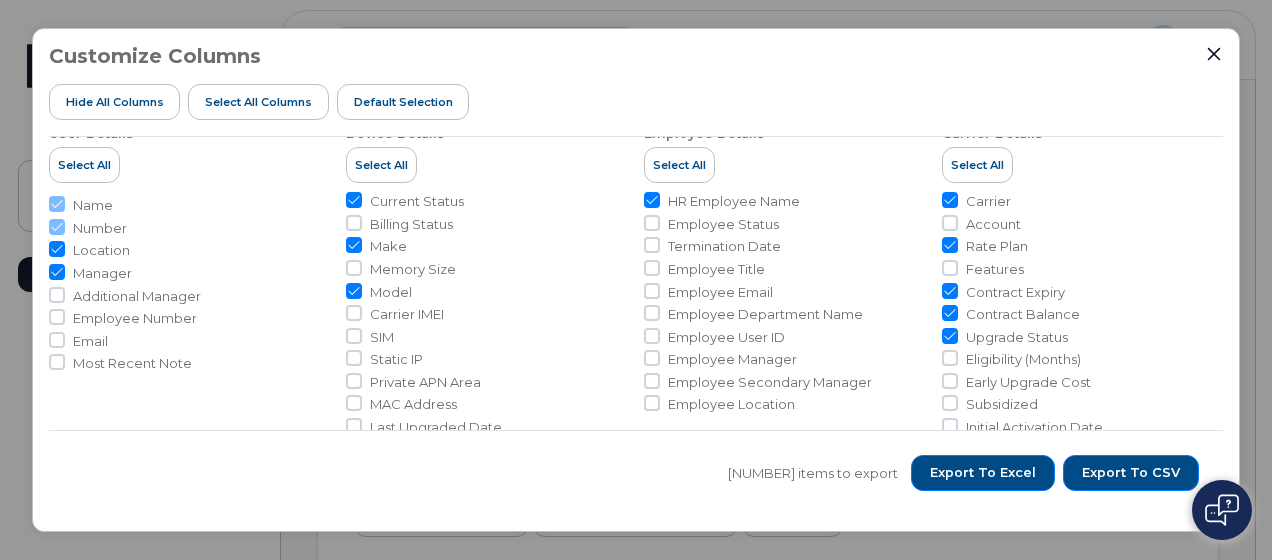 scroll, scrollTop: 27, scrollLeft: 0, axis: vertical 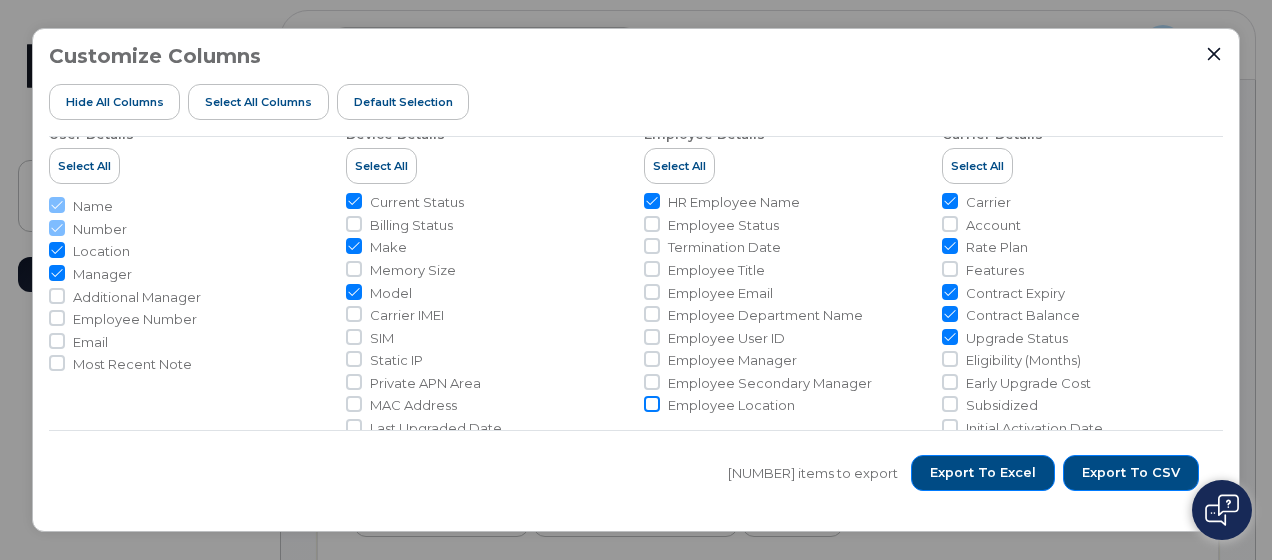 click on "Employee Location" at bounding box center [652, 404] 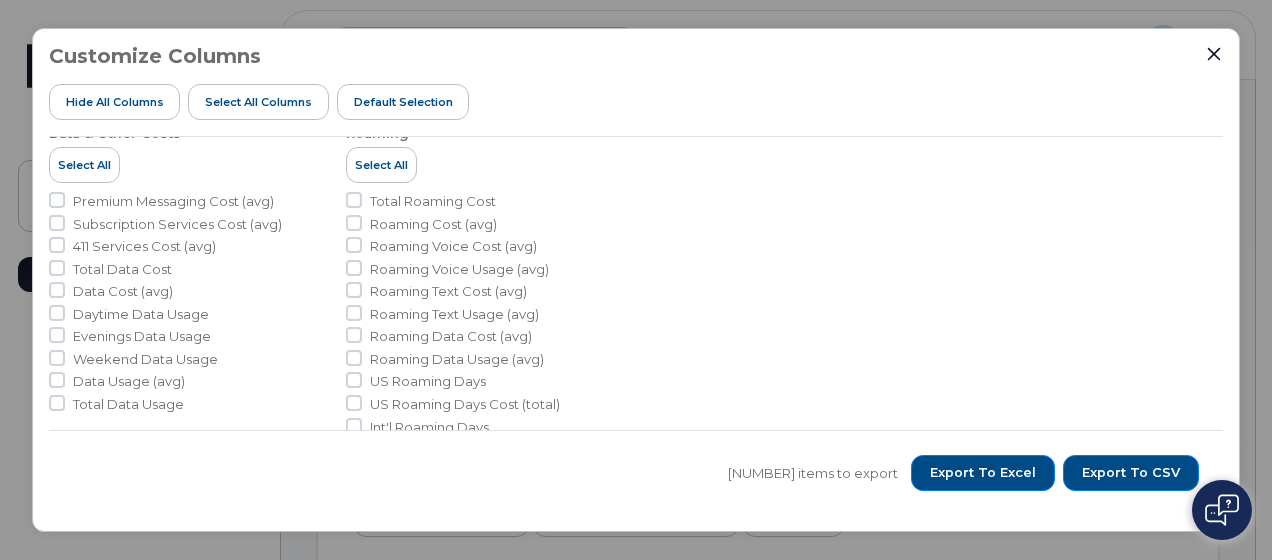 scroll, scrollTop: 969, scrollLeft: 0, axis: vertical 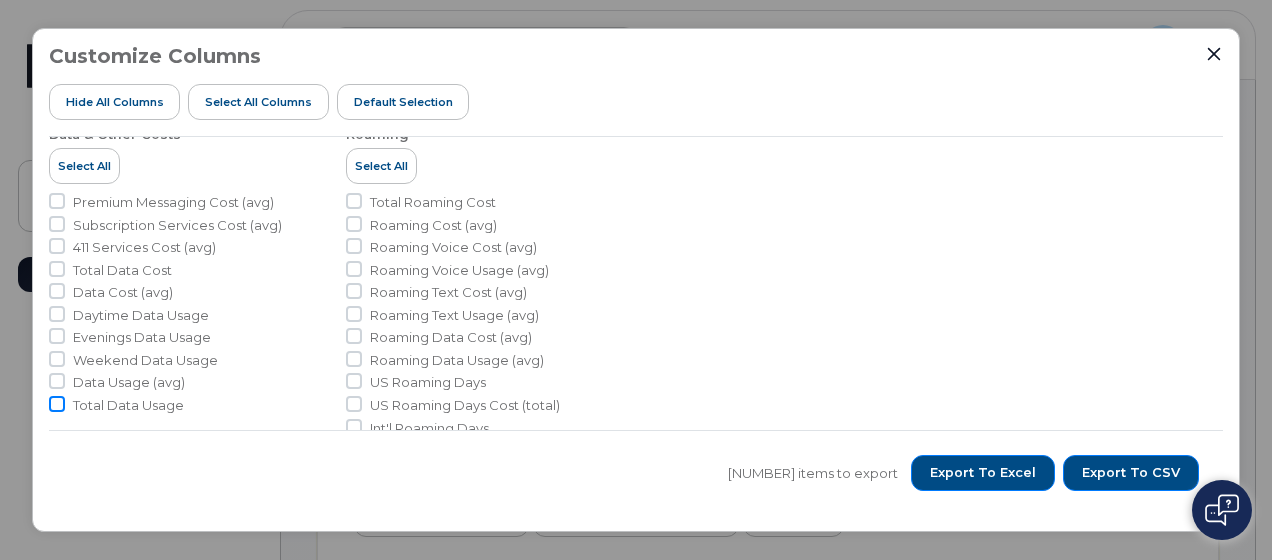 click on "Total Data Usage" at bounding box center [57, 404] 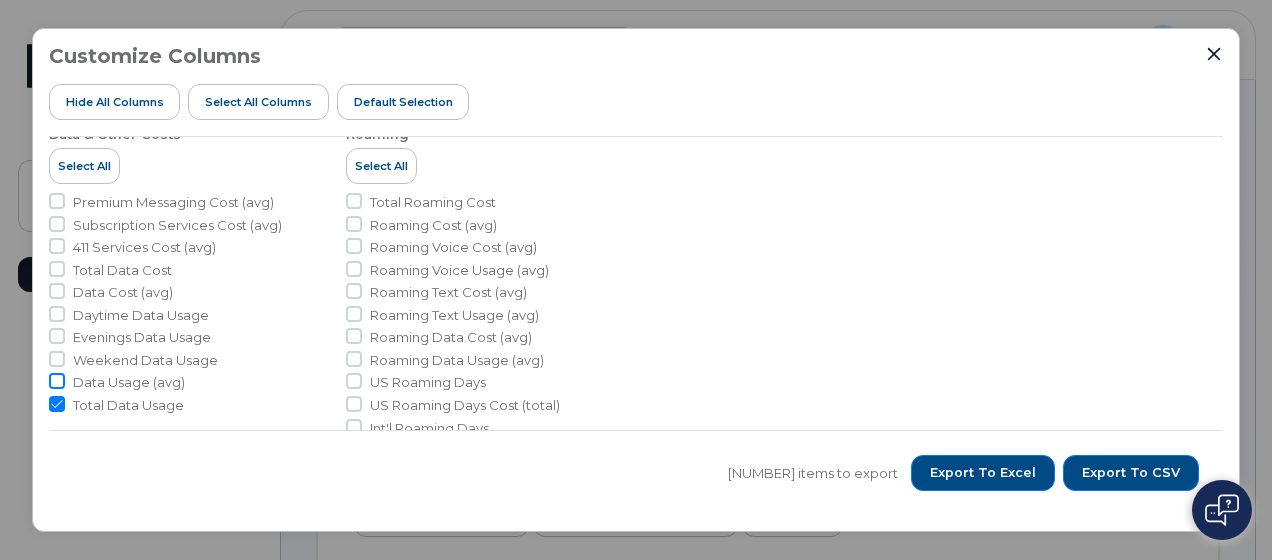 click on "Data Usage (avg)" at bounding box center [57, 381] 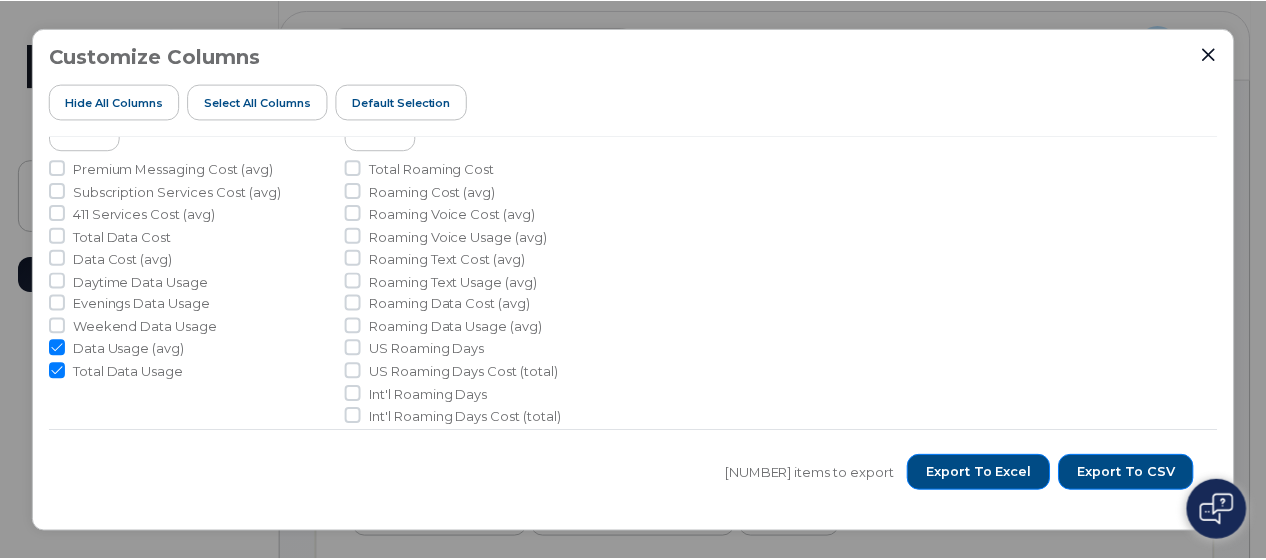 scroll, scrollTop: 1022, scrollLeft: 0, axis: vertical 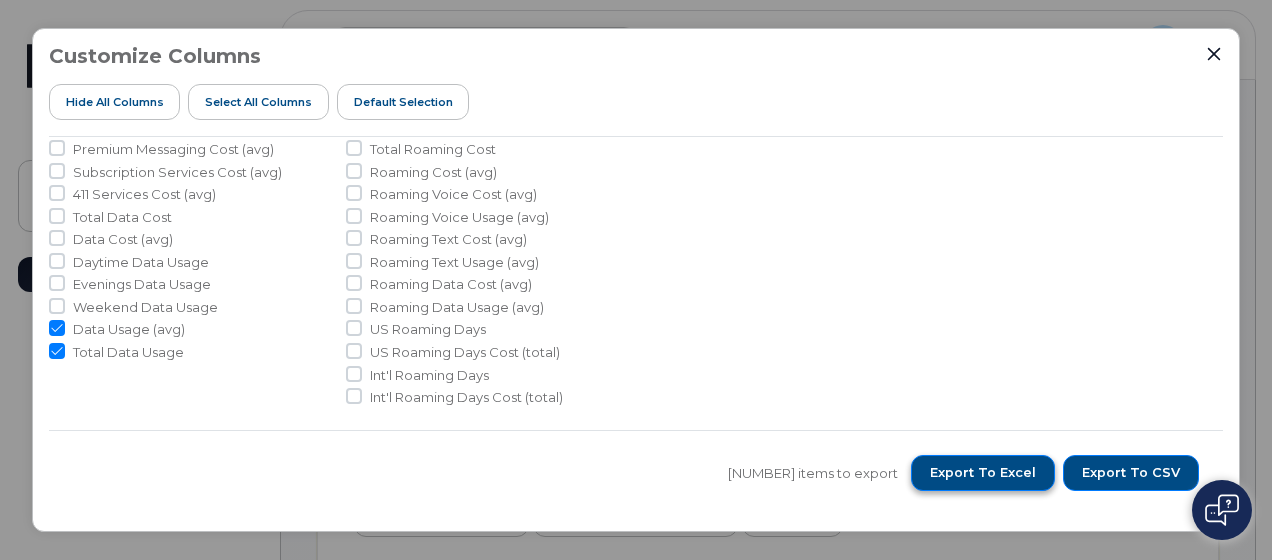 click on "Export to Excel" 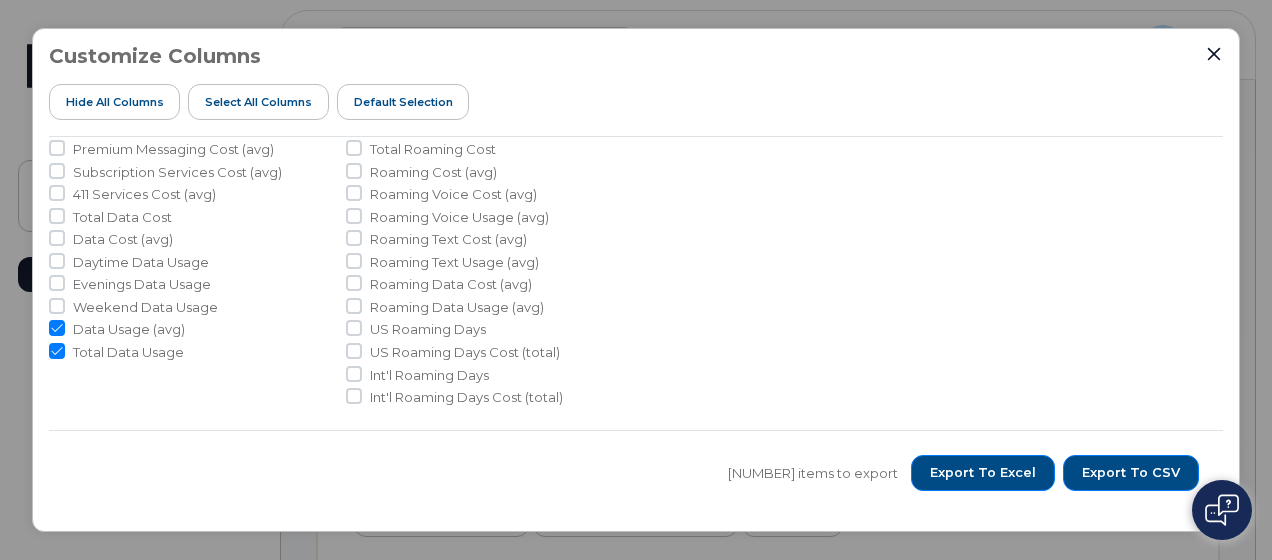 click on "Customize Columns Hide All Columns Select all Columns Default Selection User Details Select All Name Number Location Manager Additional Manager Employee Number Email Most Recent Note Device Details Select All Current Status Billing Status Make Memory Size Model Carrier IMEI SIM Static IP Private APN Area MAC Address Last Upgraded Date MDM Last Update Asset Tag Used For Tags Evergreen Date Business Unit Cost Center, Region, Service Line, Market, Service, Split Percent Employee Details Select All HR Employee Name Employee Status Termination Date Employee Title Employee Email Employee Department Name Employee User ID Employee Manager Employee Secondary Manager Employee Location Carrier Details Select All Carrier Account Rate Plan Features Contract Expiry Contract Balance Upgrade Status Eligibility (Months) Early Upgrade Cost Subsidized Initial Activation Date Costs & Averages Select All Total Spend Cost (avg) Highest Month Total Credits Features Cost (avg) Rate Plan Costs (avg) Total GST Total PST Total HST" at bounding box center (636, 280) 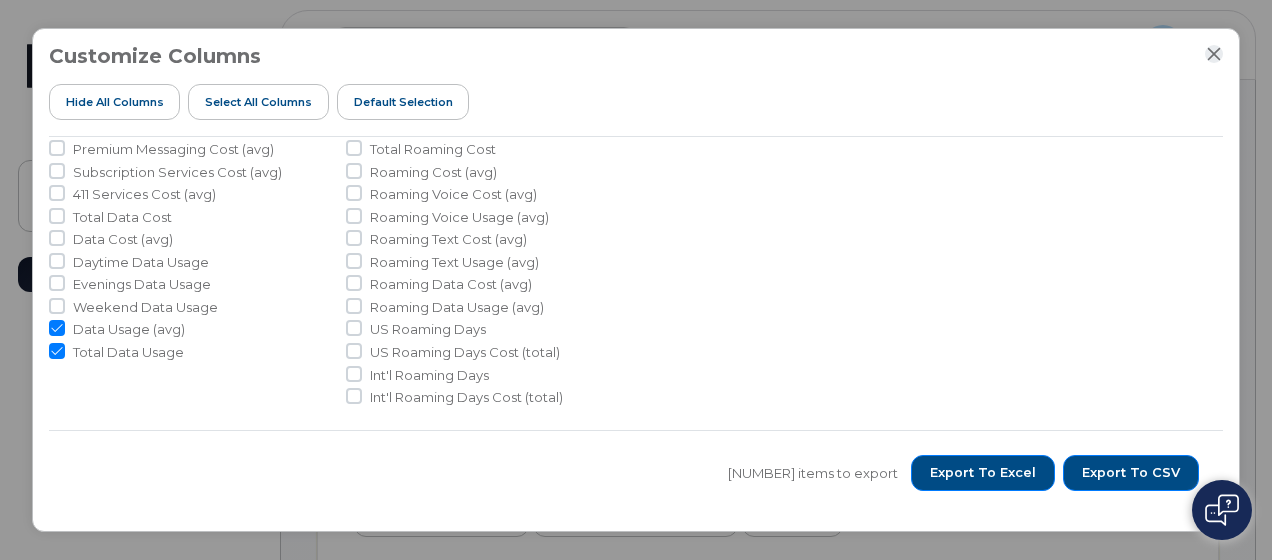 click 